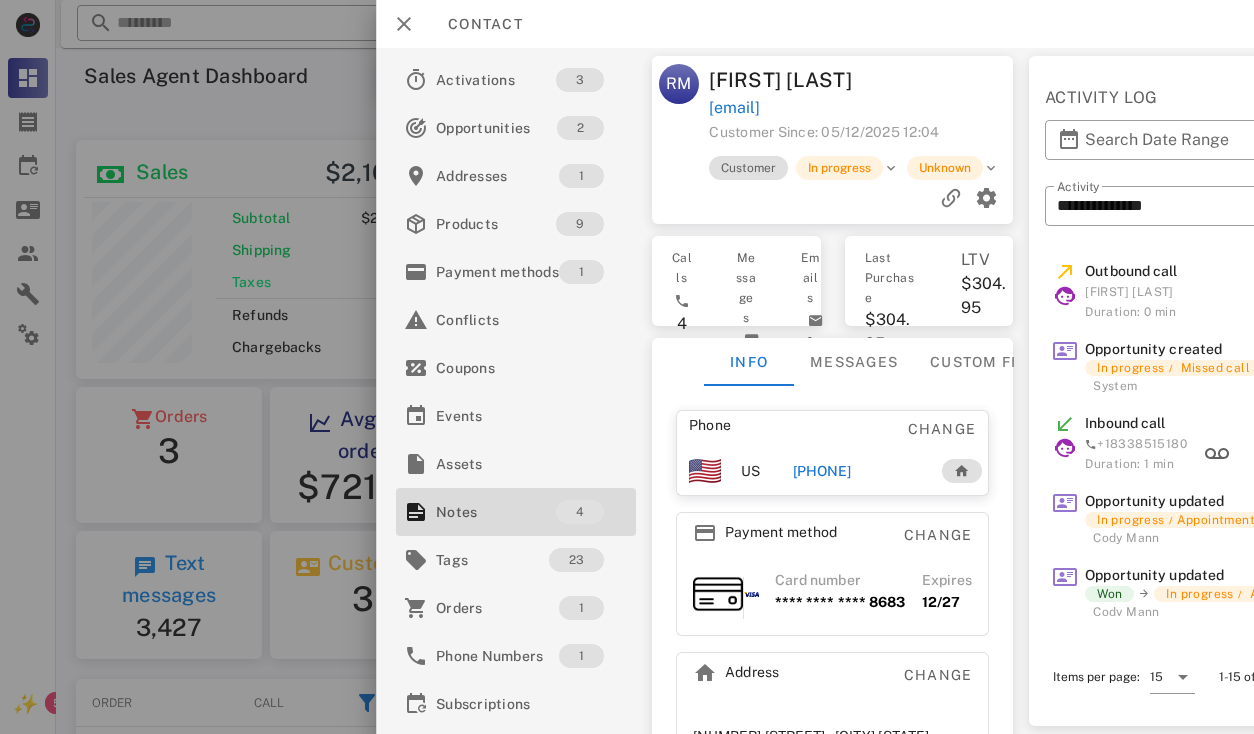 scroll, scrollTop: 0, scrollLeft: 0, axis: both 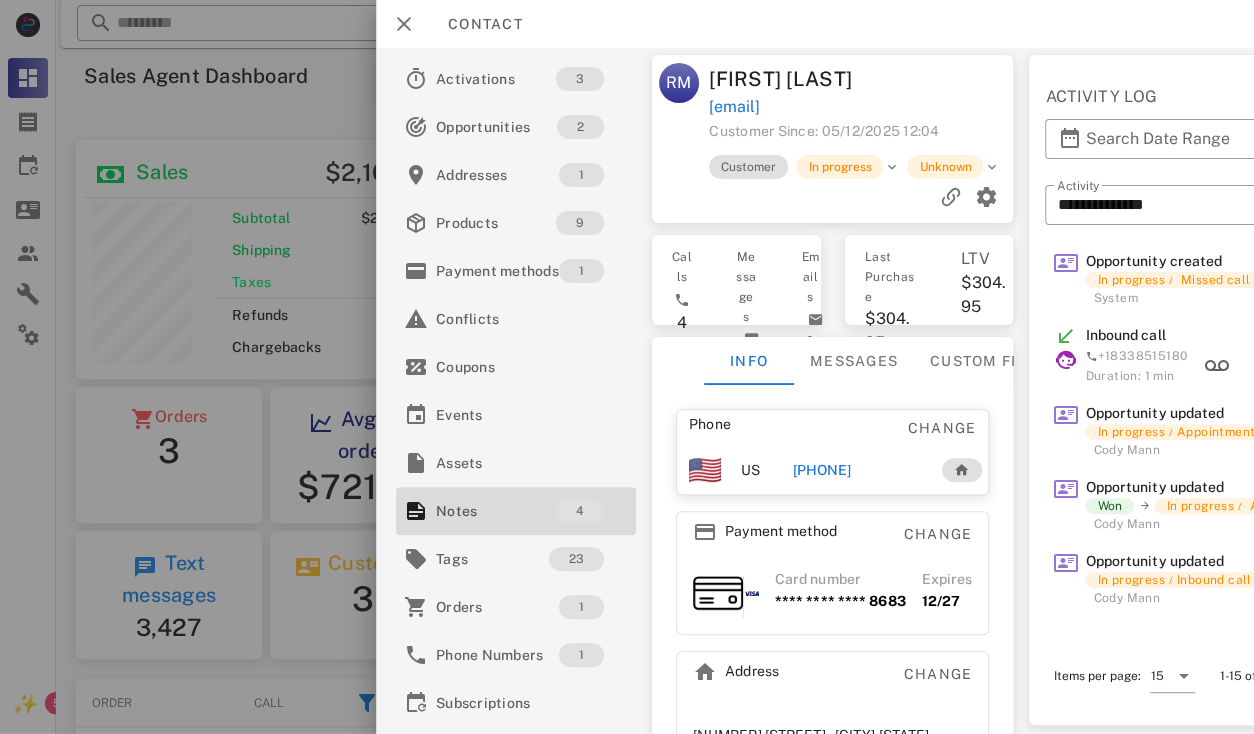 click on "+18088642692" at bounding box center [822, 470] 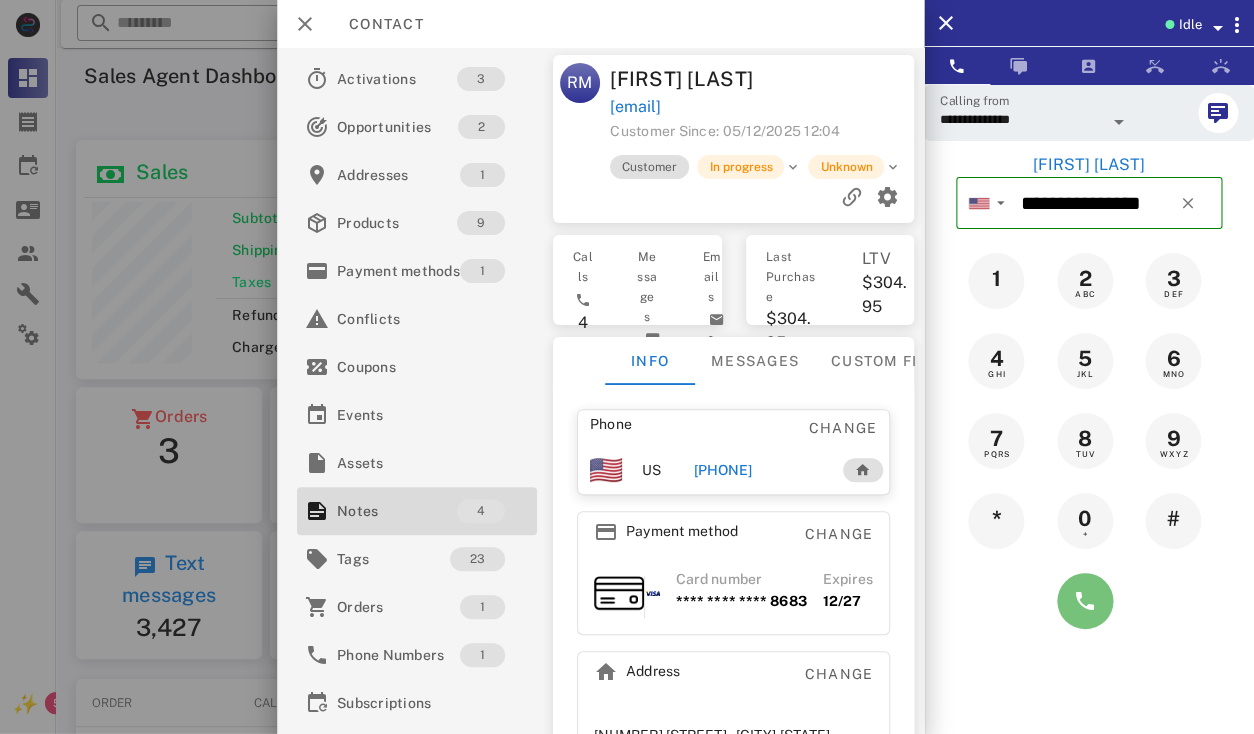 click at bounding box center [1085, 601] 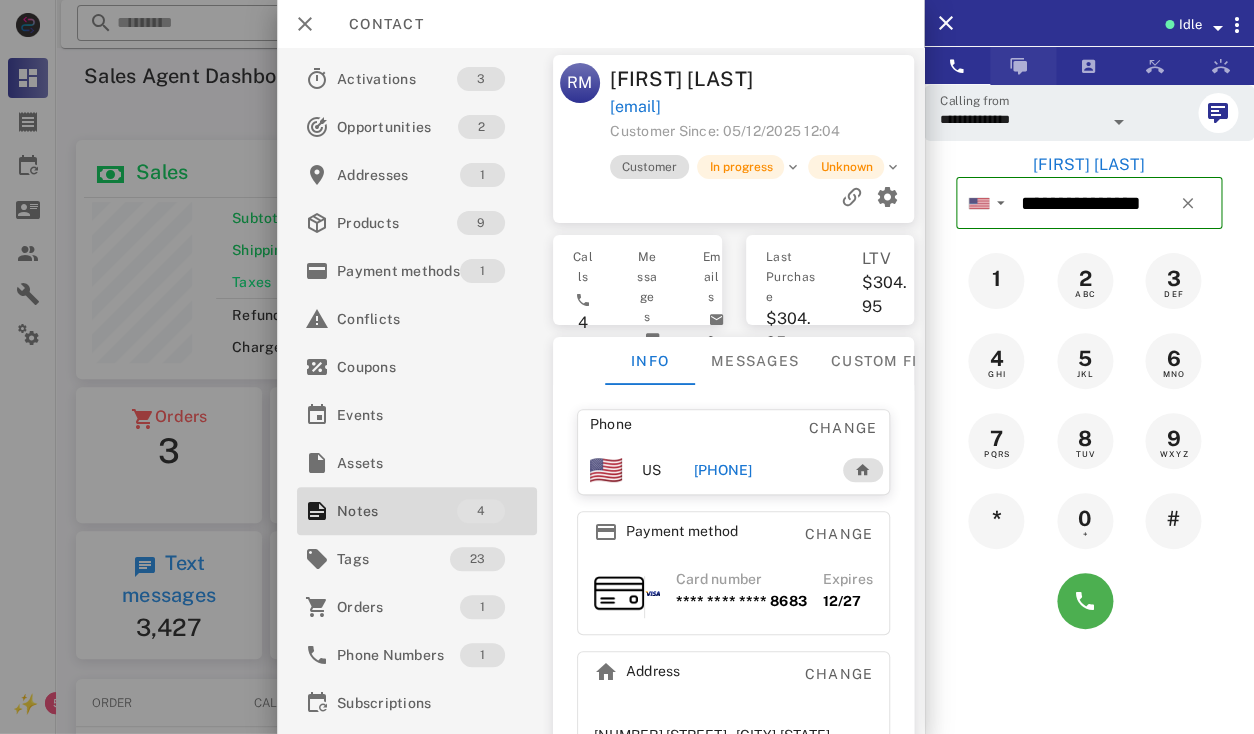 type 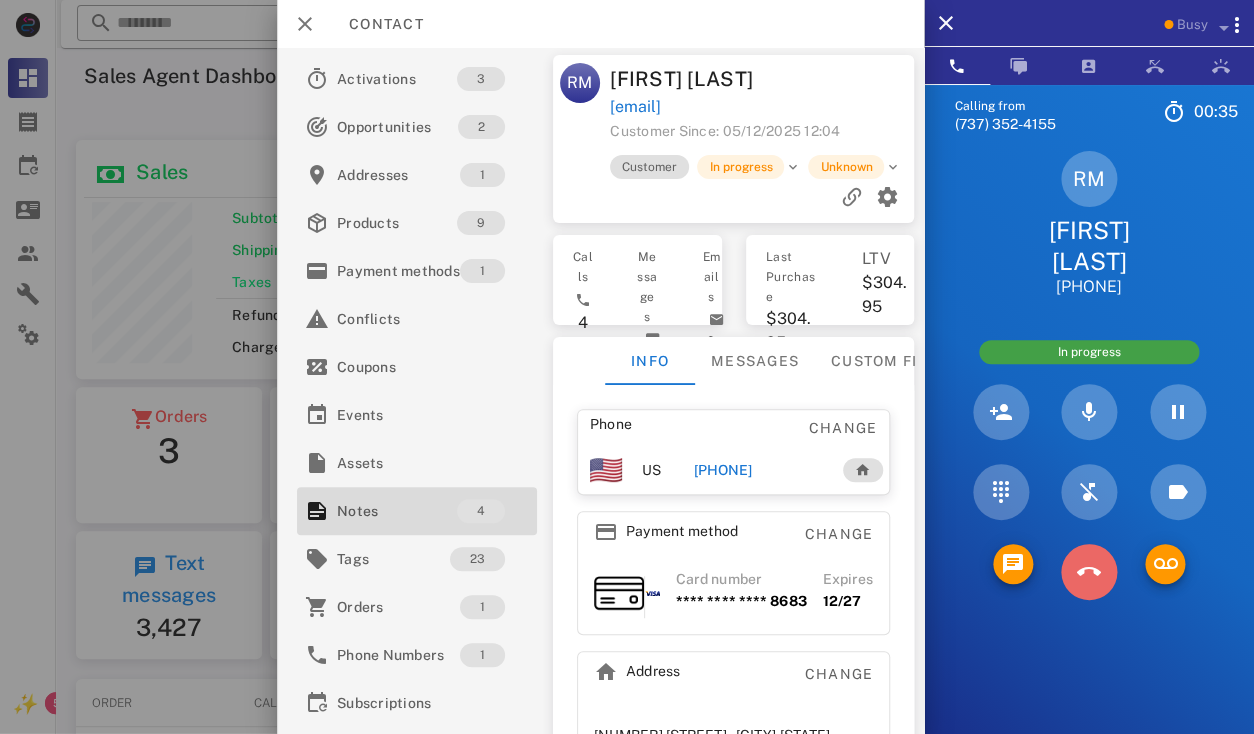 click at bounding box center [1089, 572] 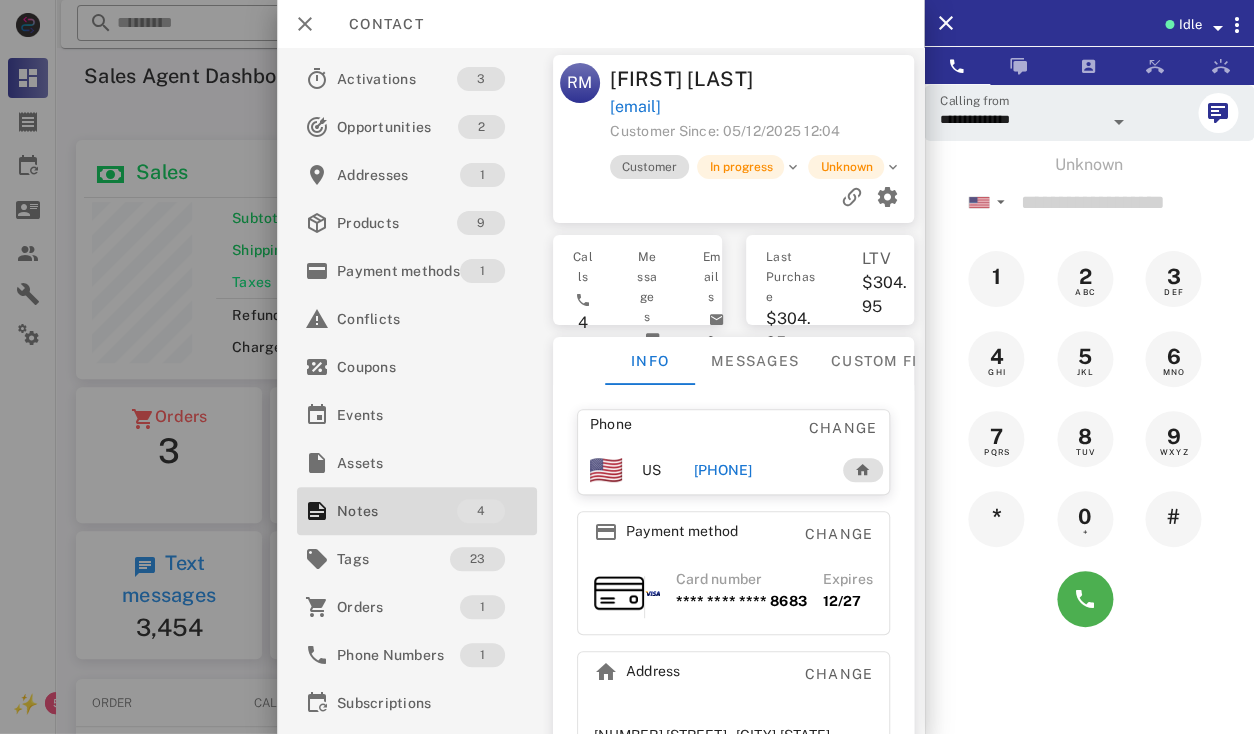 scroll, scrollTop: 999759, scrollLeft: 999619, axis: both 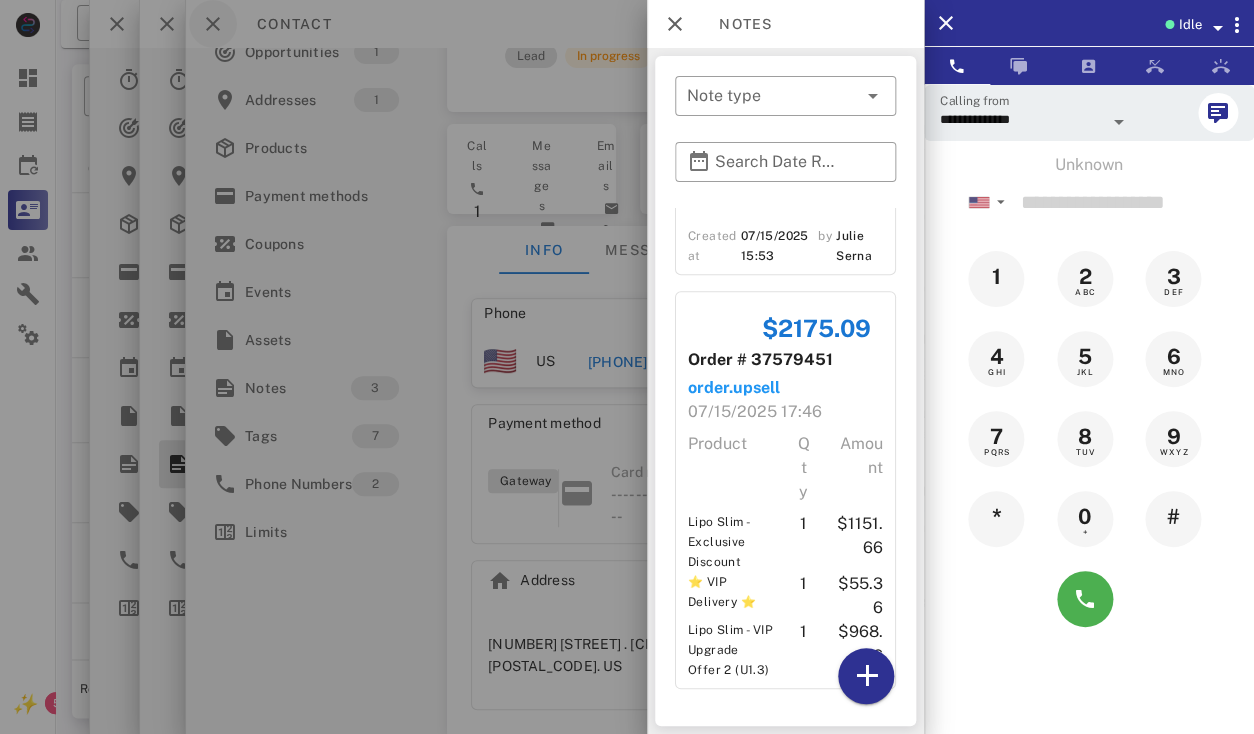 click at bounding box center (627, 367) 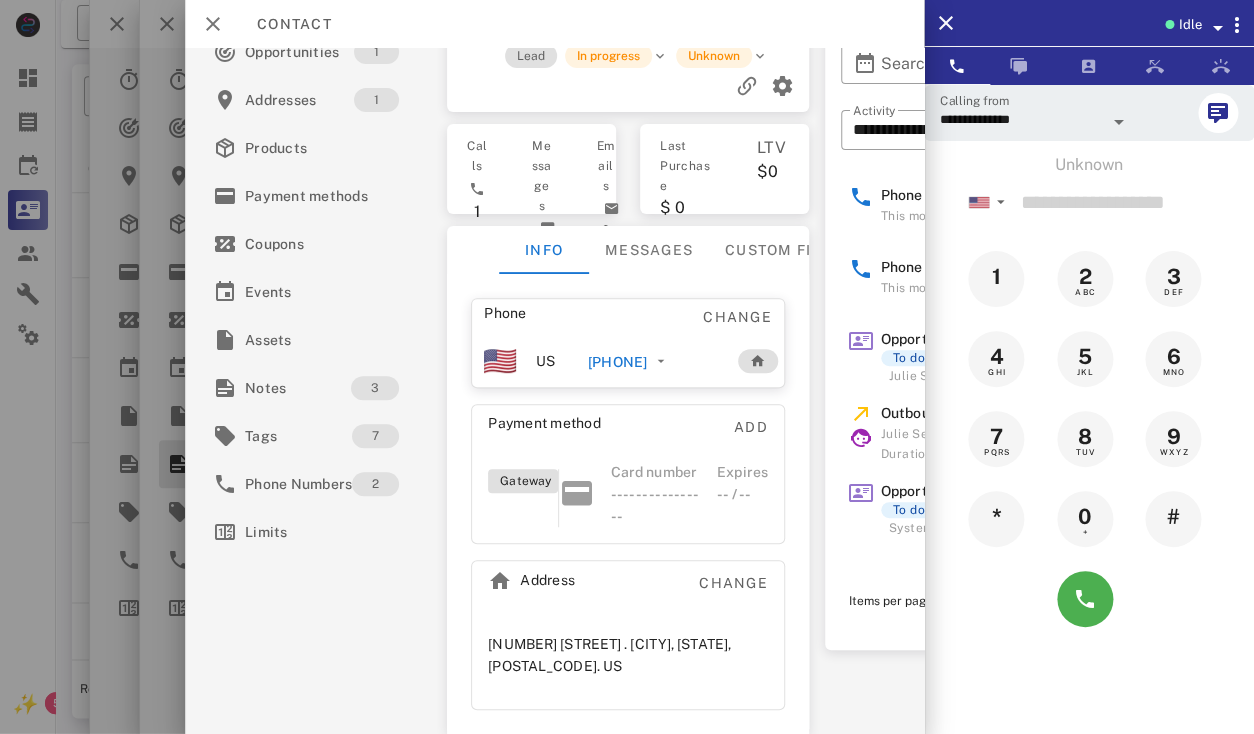 scroll, scrollTop: 0, scrollLeft: 0, axis: both 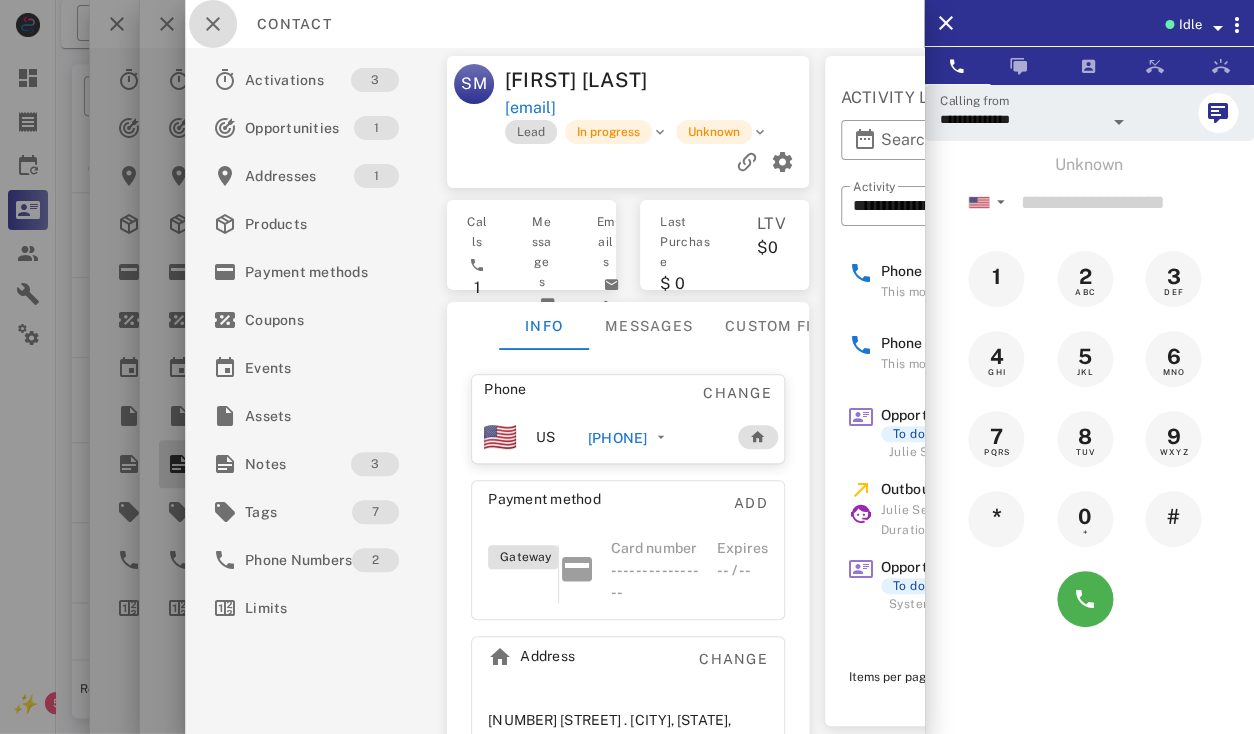 click at bounding box center [213, 24] 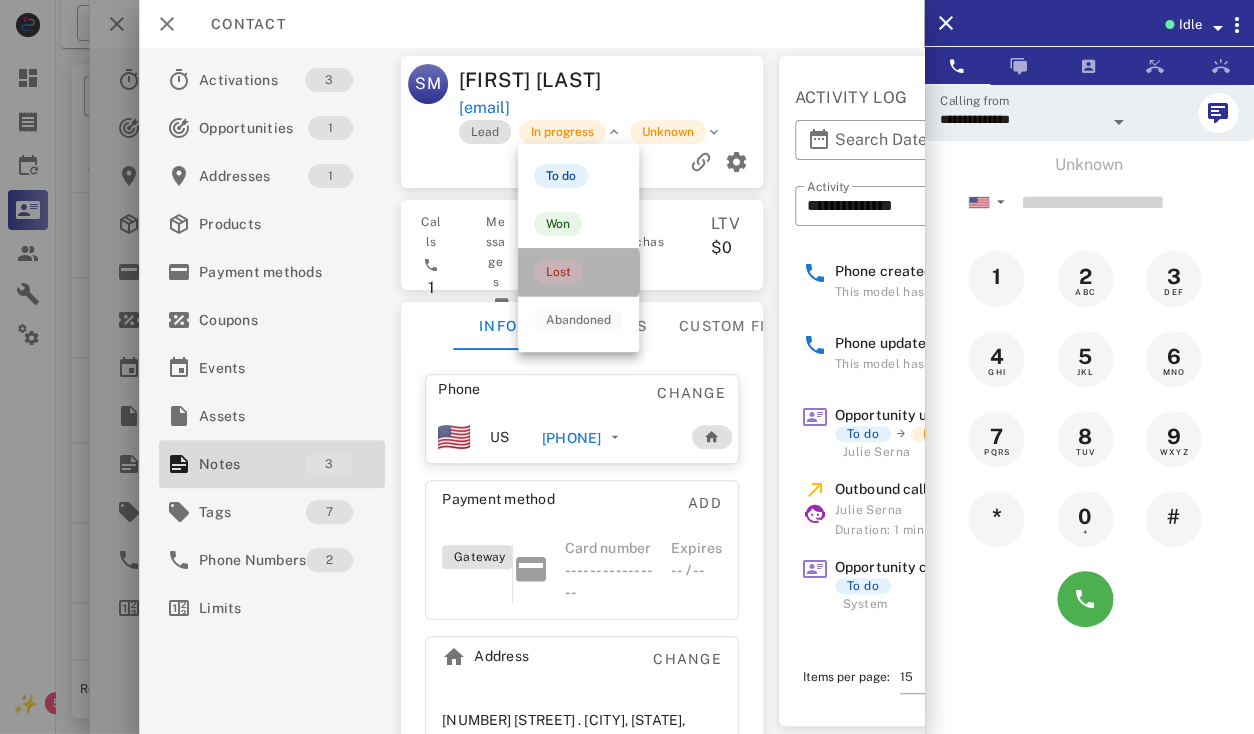 click on "Lost" at bounding box center [558, 272] 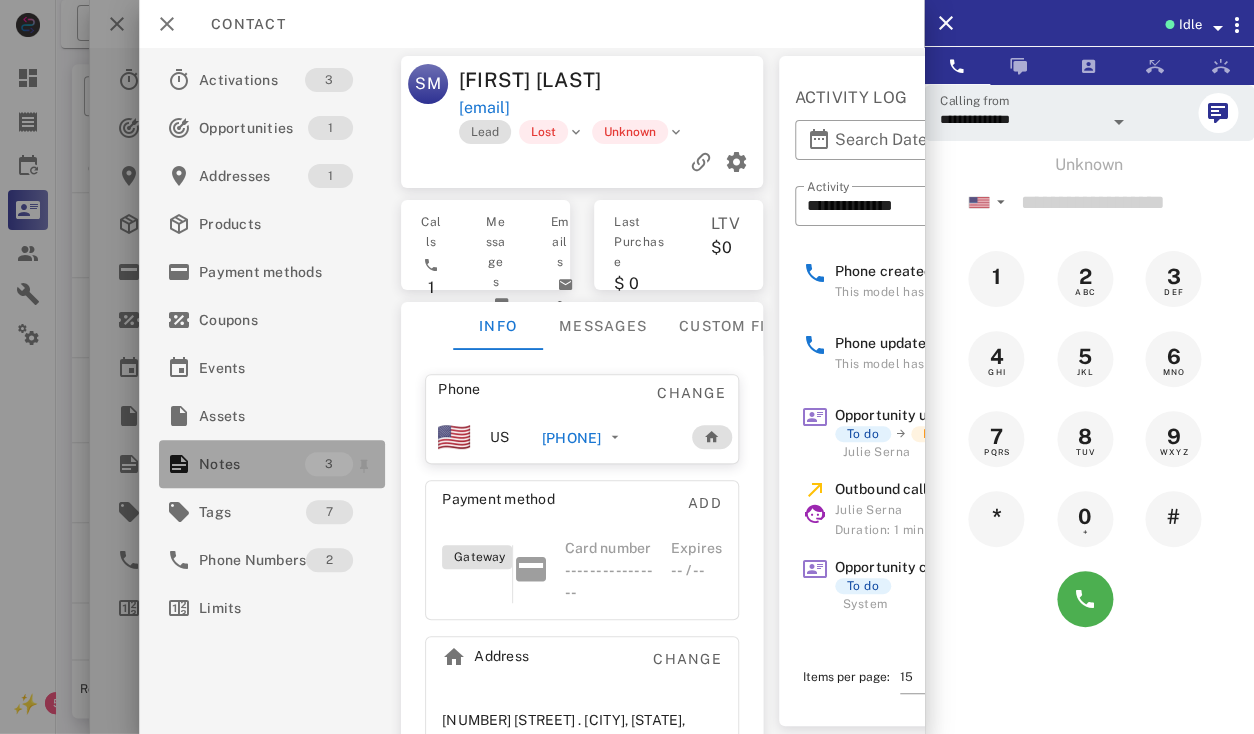 click on "Notes" at bounding box center (252, 464) 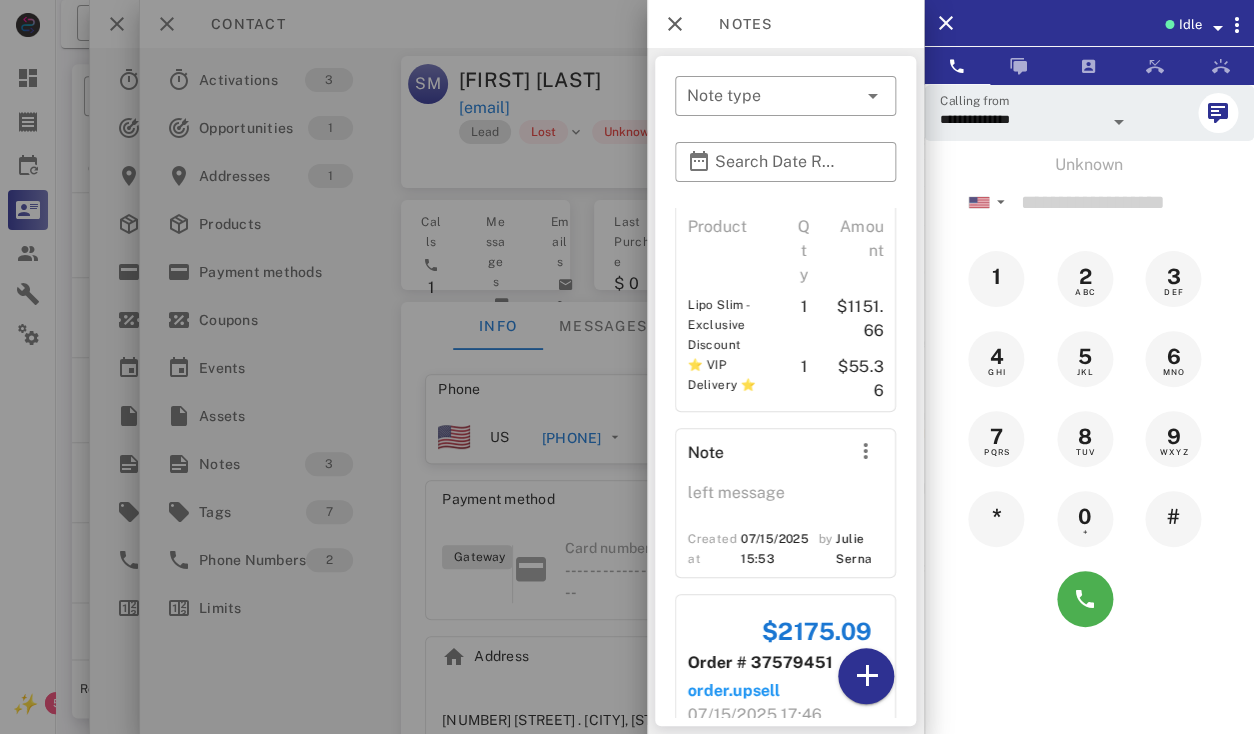 scroll, scrollTop: 438, scrollLeft: 0, axis: vertical 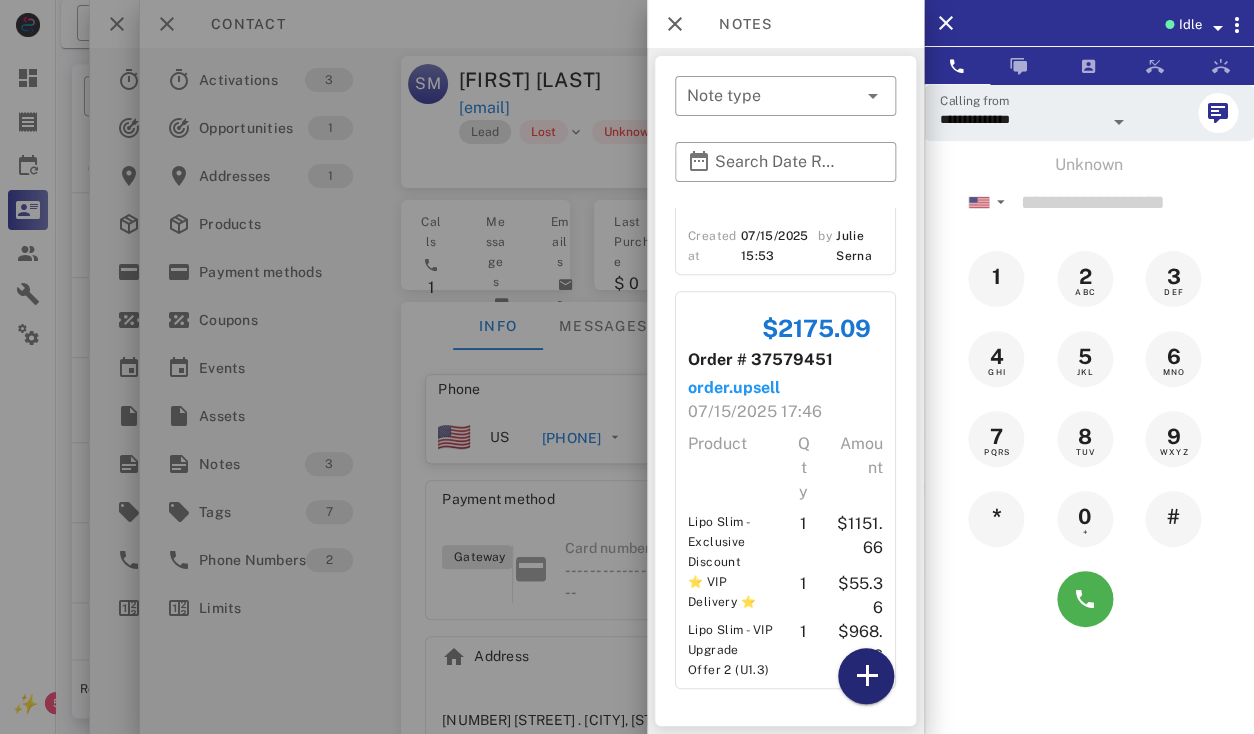 click at bounding box center (866, 676) 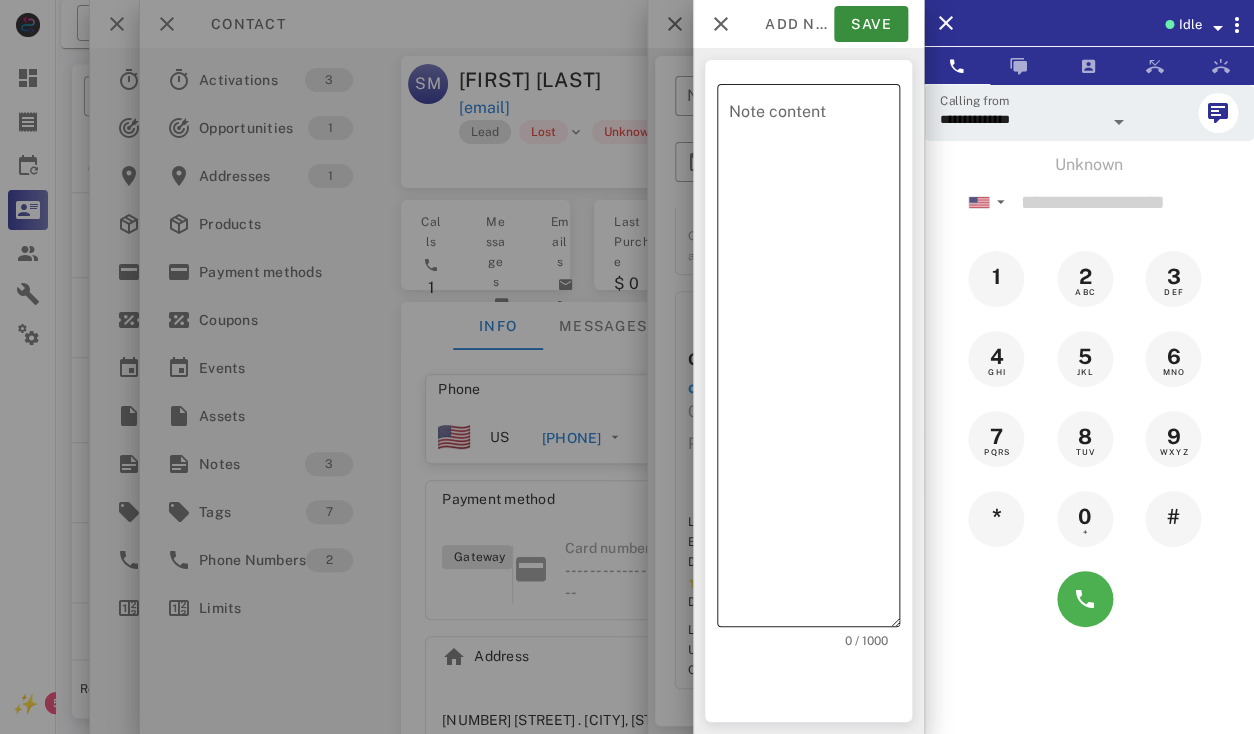 click on "Note content" at bounding box center [814, 360] 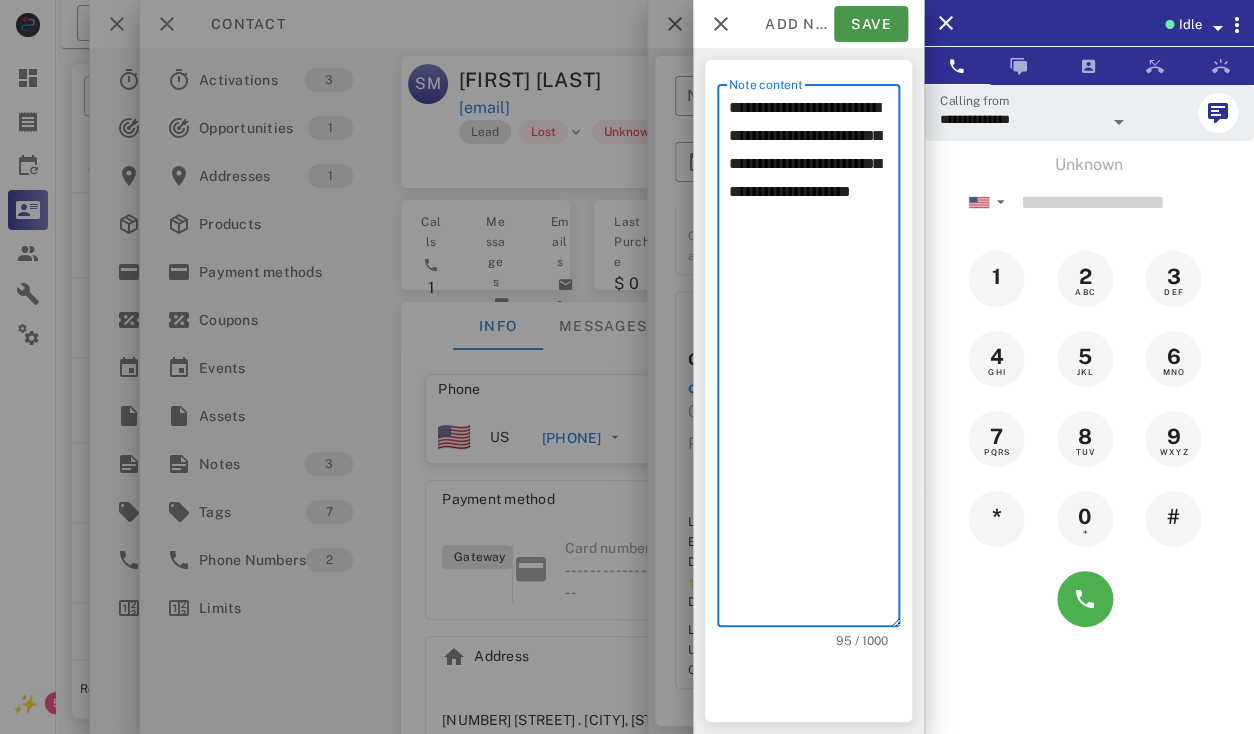 type on "**********" 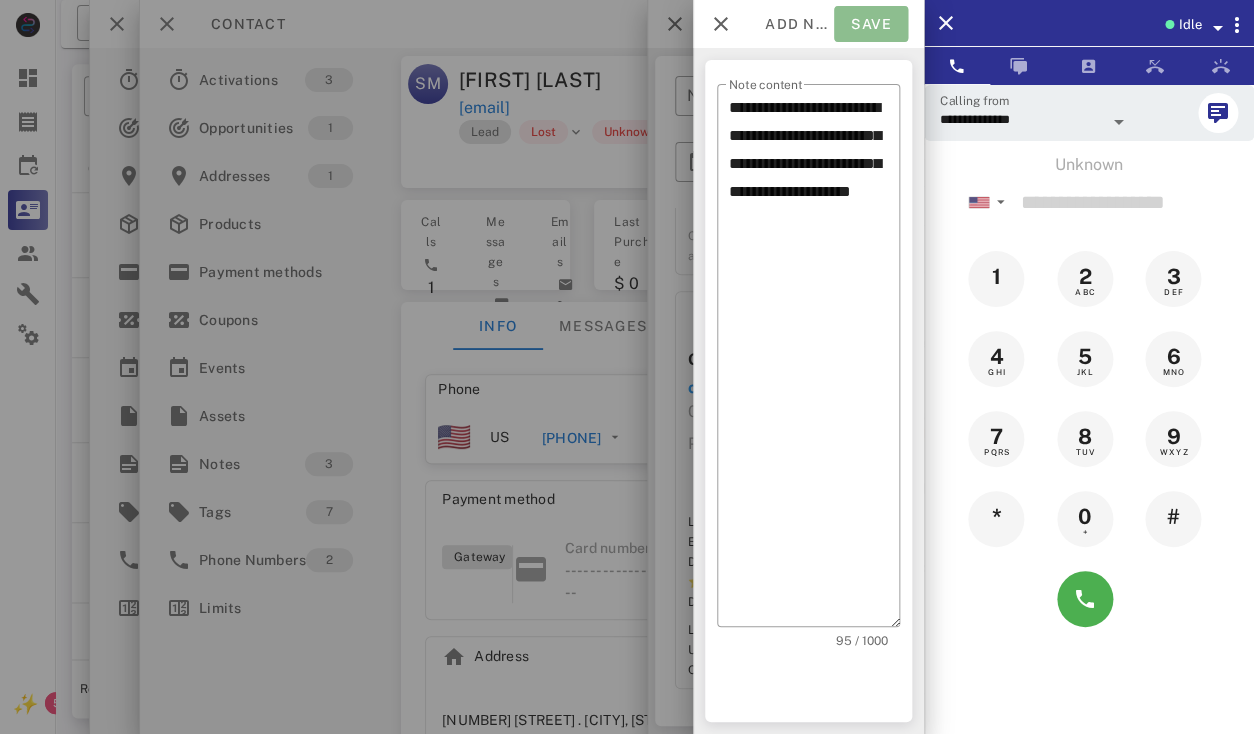 click on "Save" at bounding box center (871, 24) 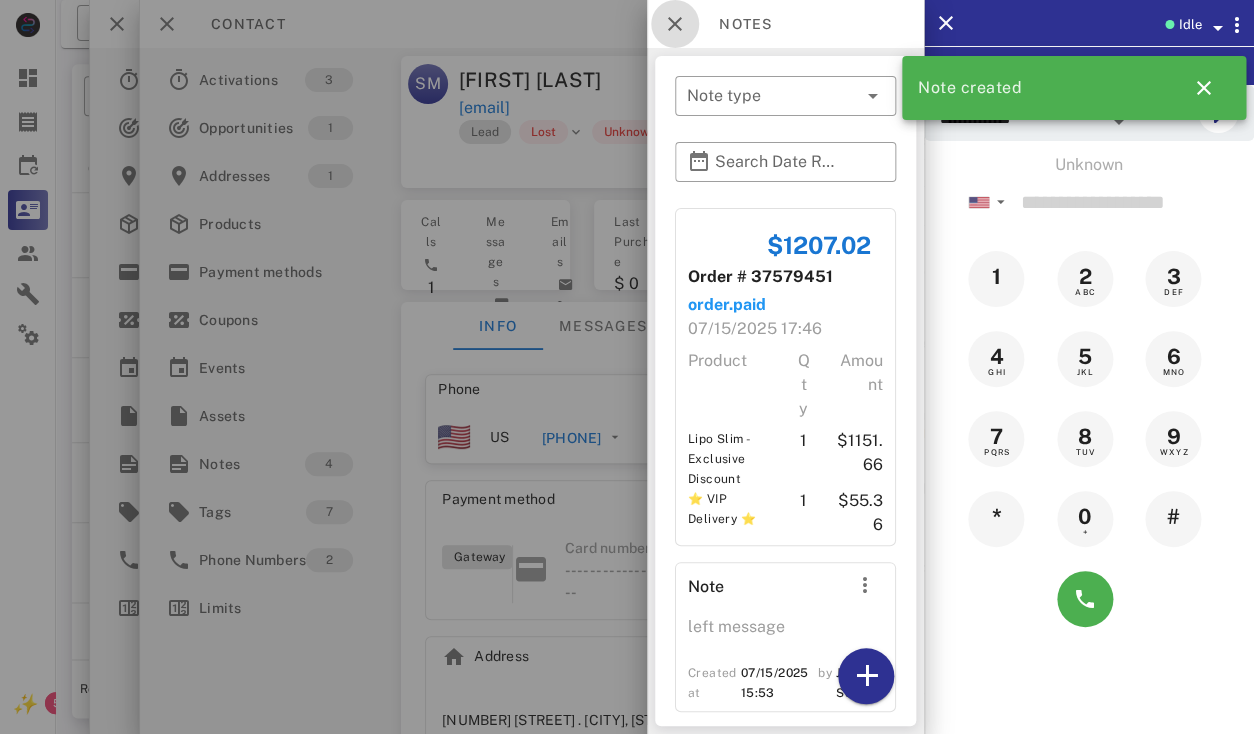 click at bounding box center [675, 24] 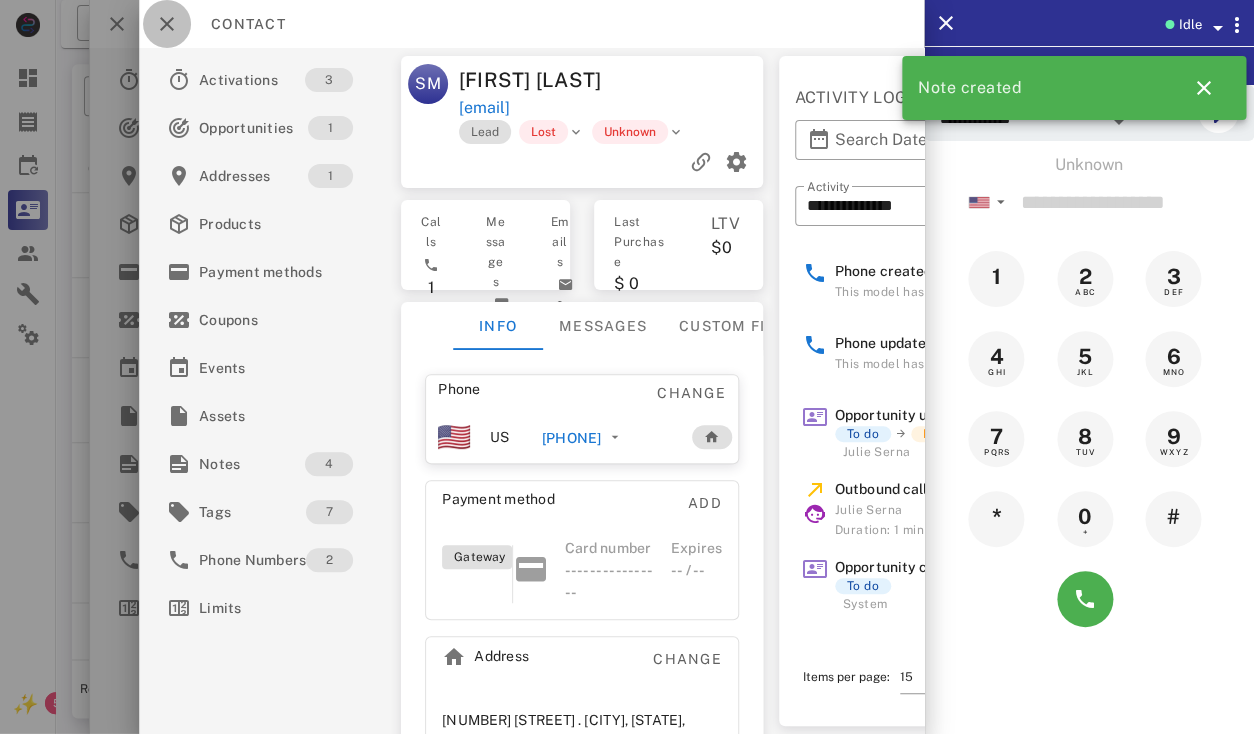 click at bounding box center [167, 24] 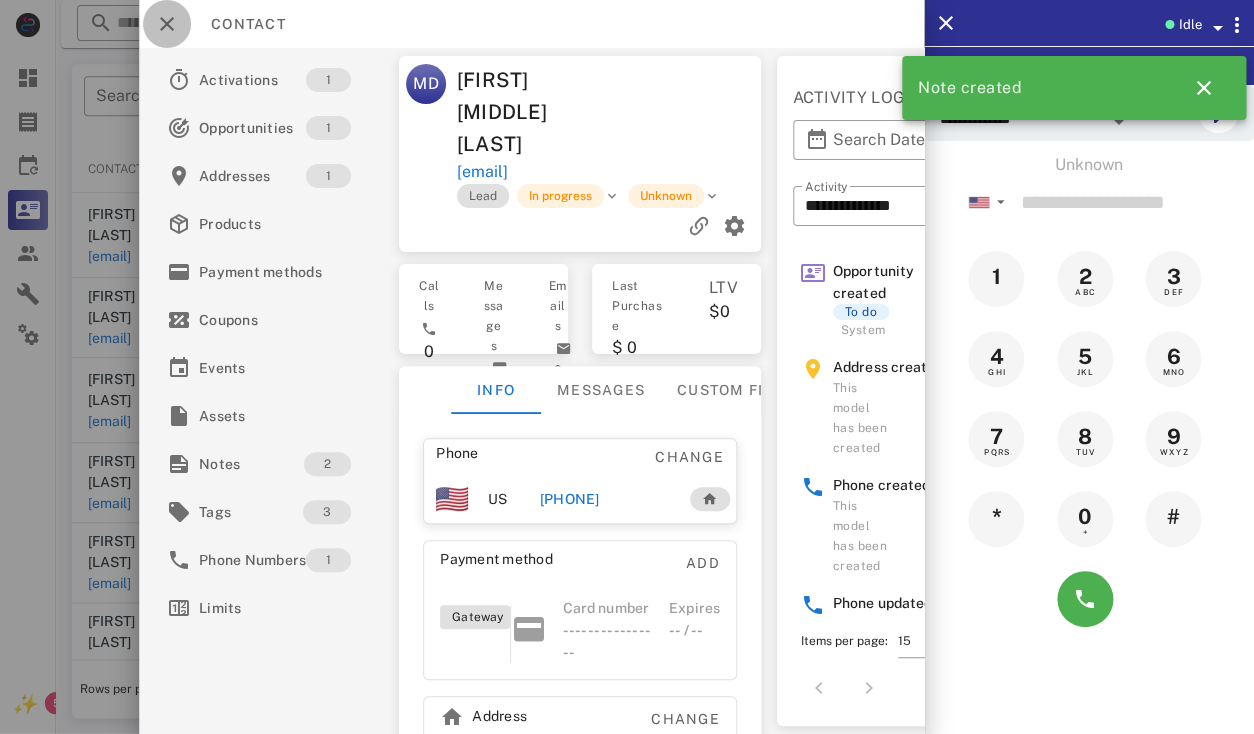click at bounding box center (167, 24) 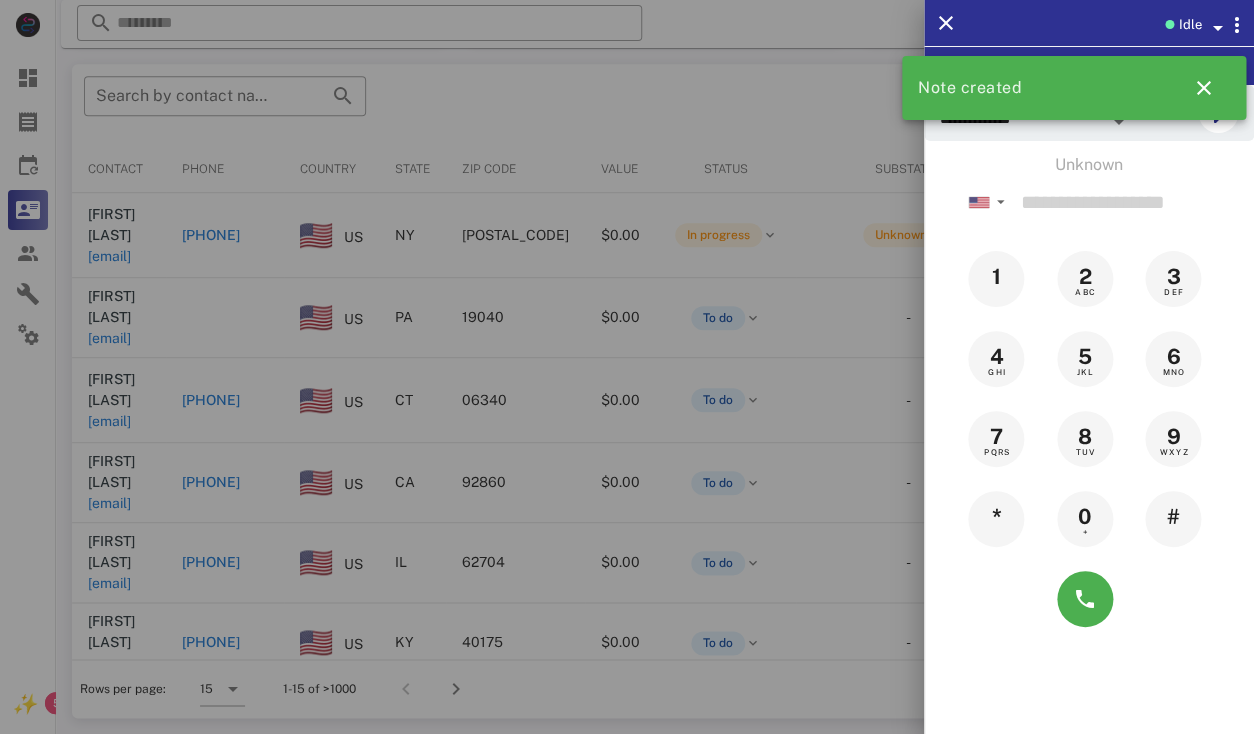 click at bounding box center (627, 367) 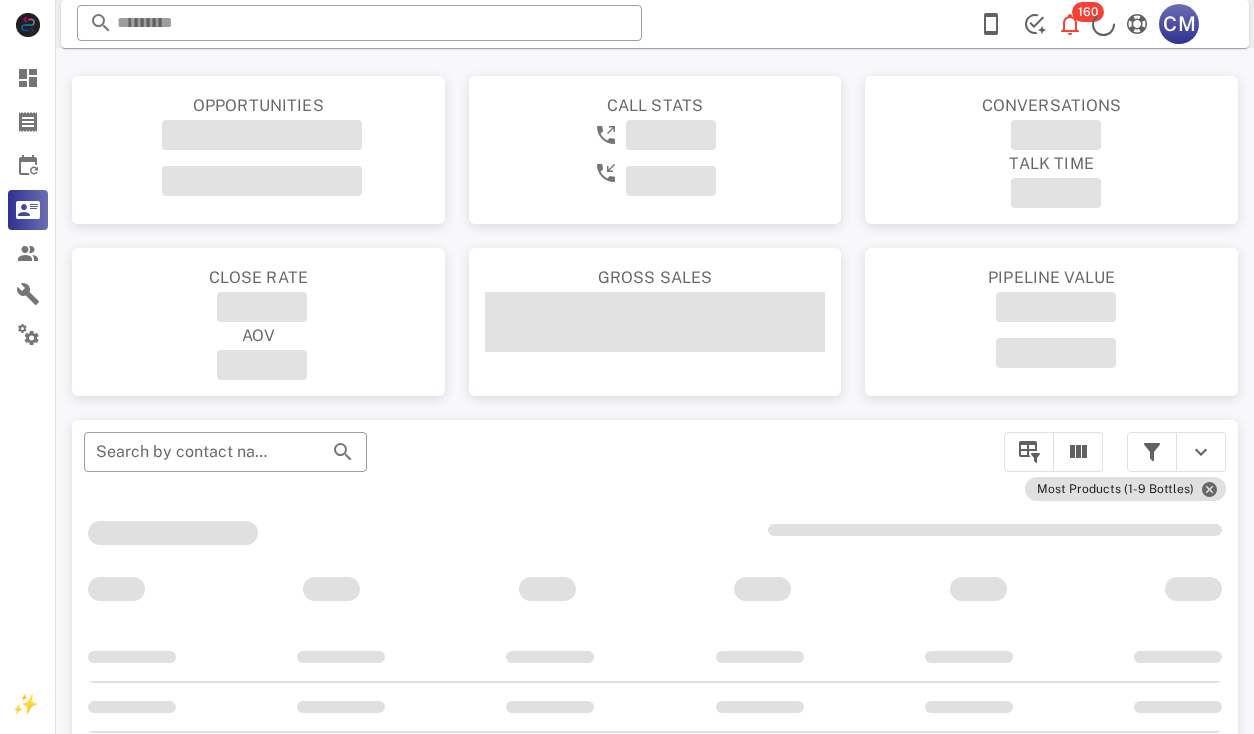scroll, scrollTop: 357, scrollLeft: 0, axis: vertical 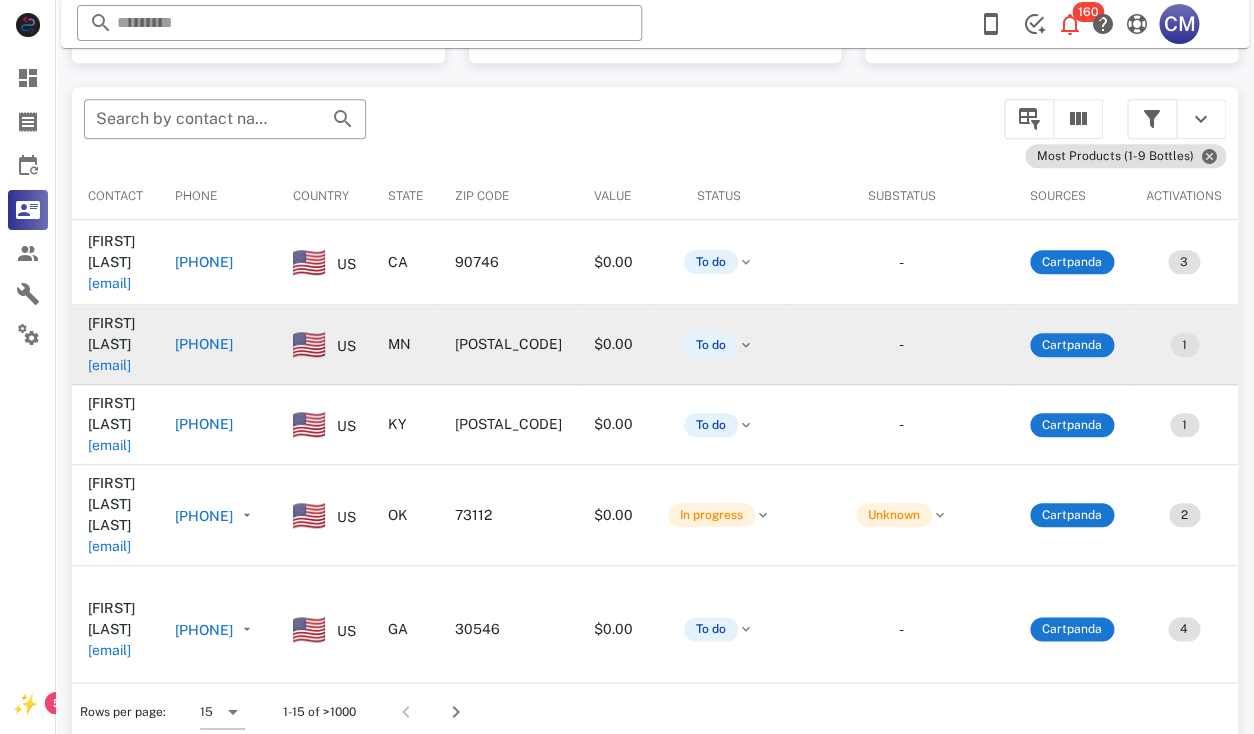 click on "[EMAIL]" at bounding box center (109, 365) 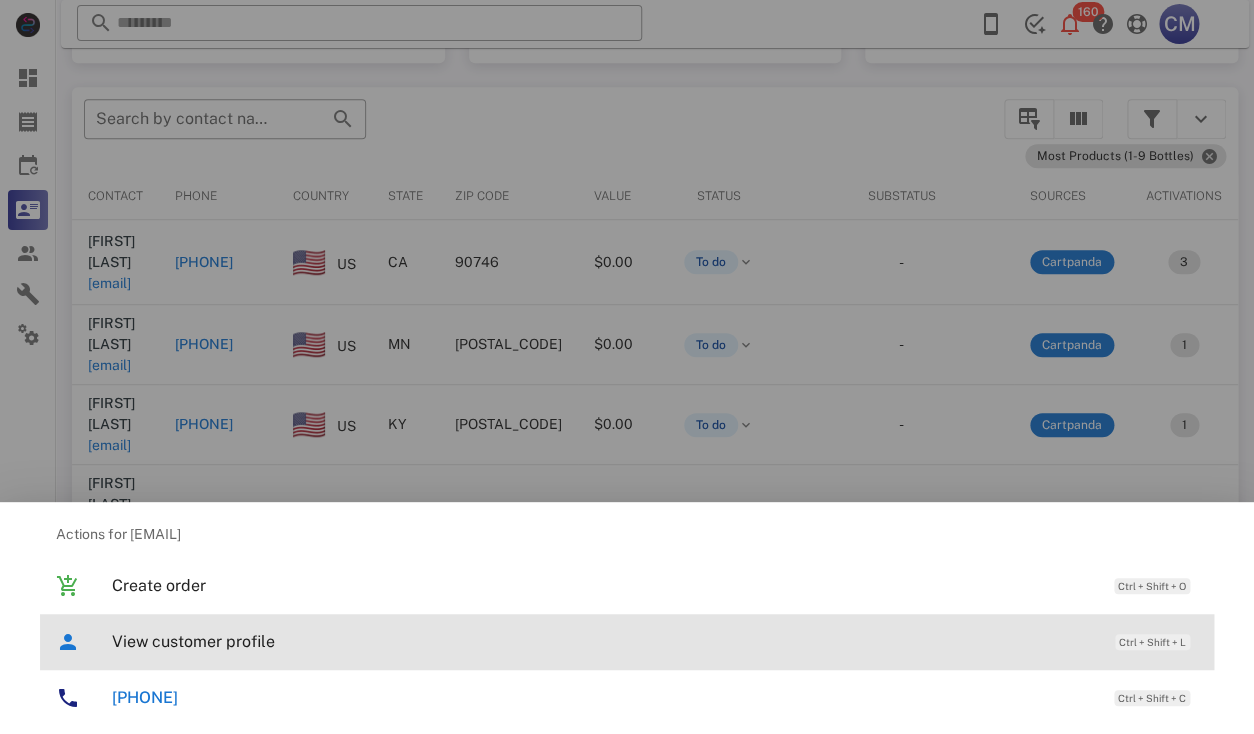click on "View customer profile Ctrl + Shift + L" at bounding box center (655, 641) 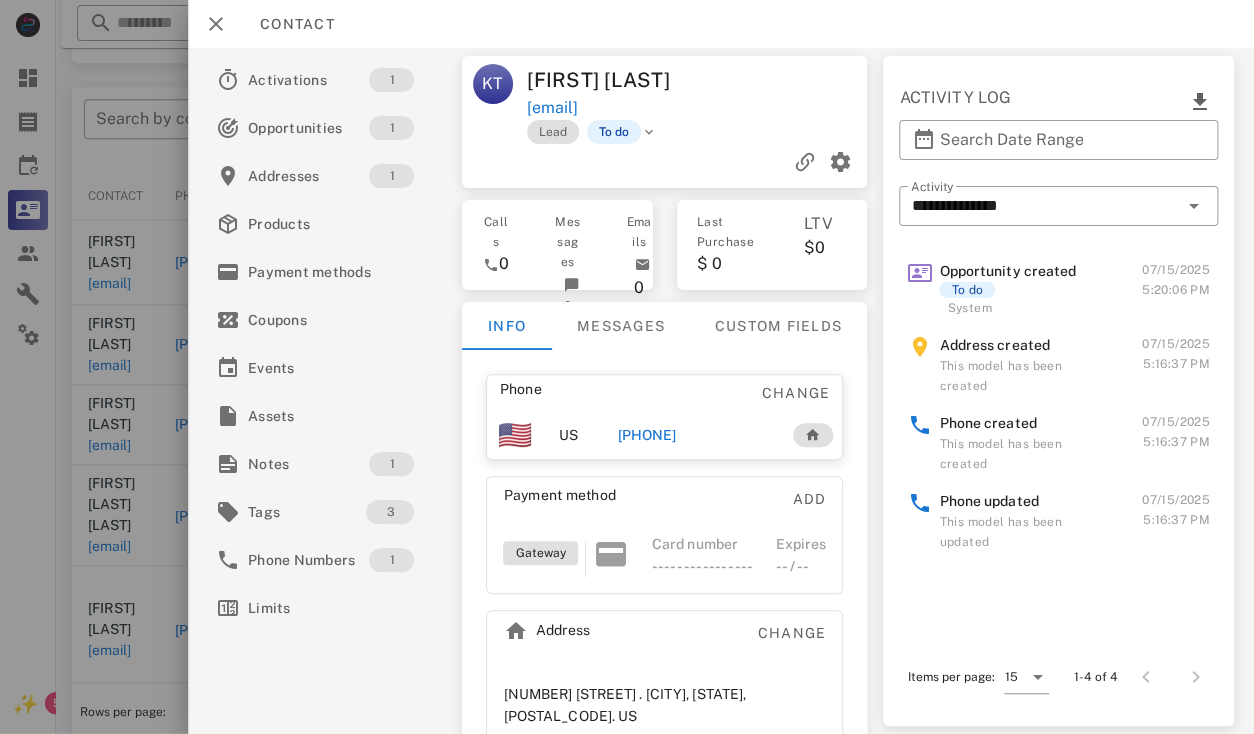 click on "+16127993903" at bounding box center (647, 435) 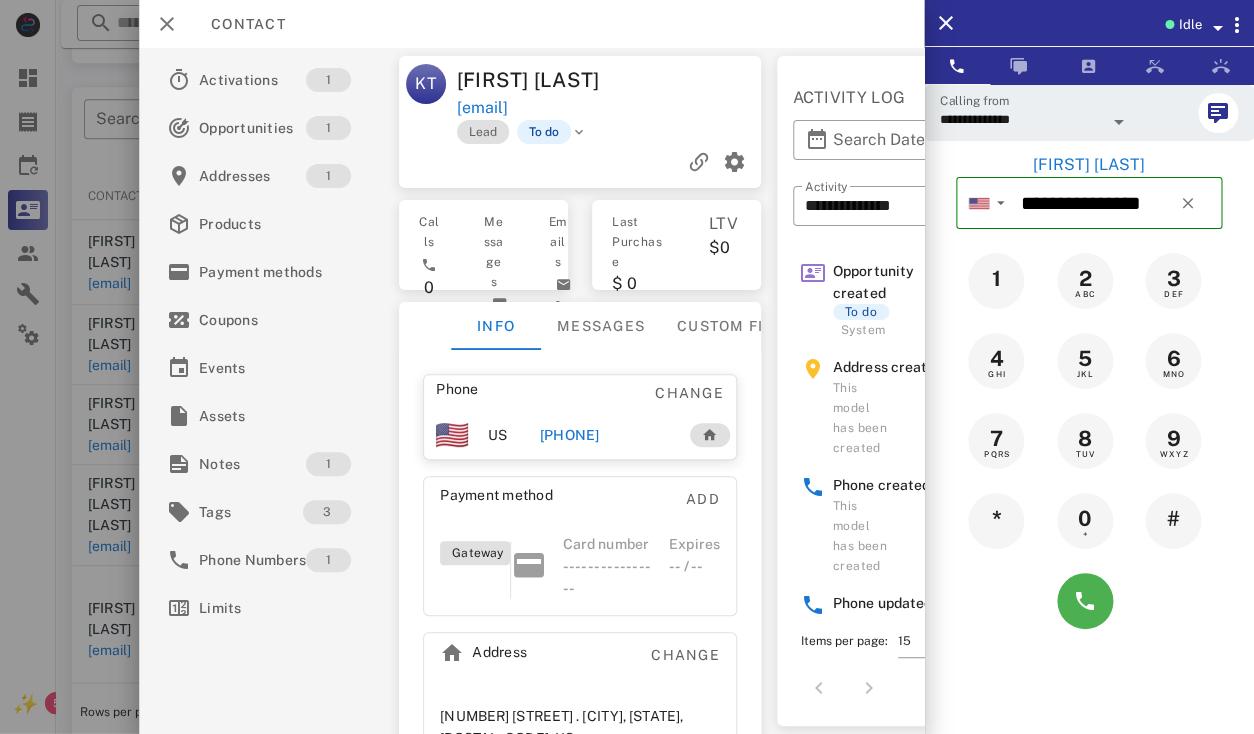 click on "+16127993903" at bounding box center [569, 435] 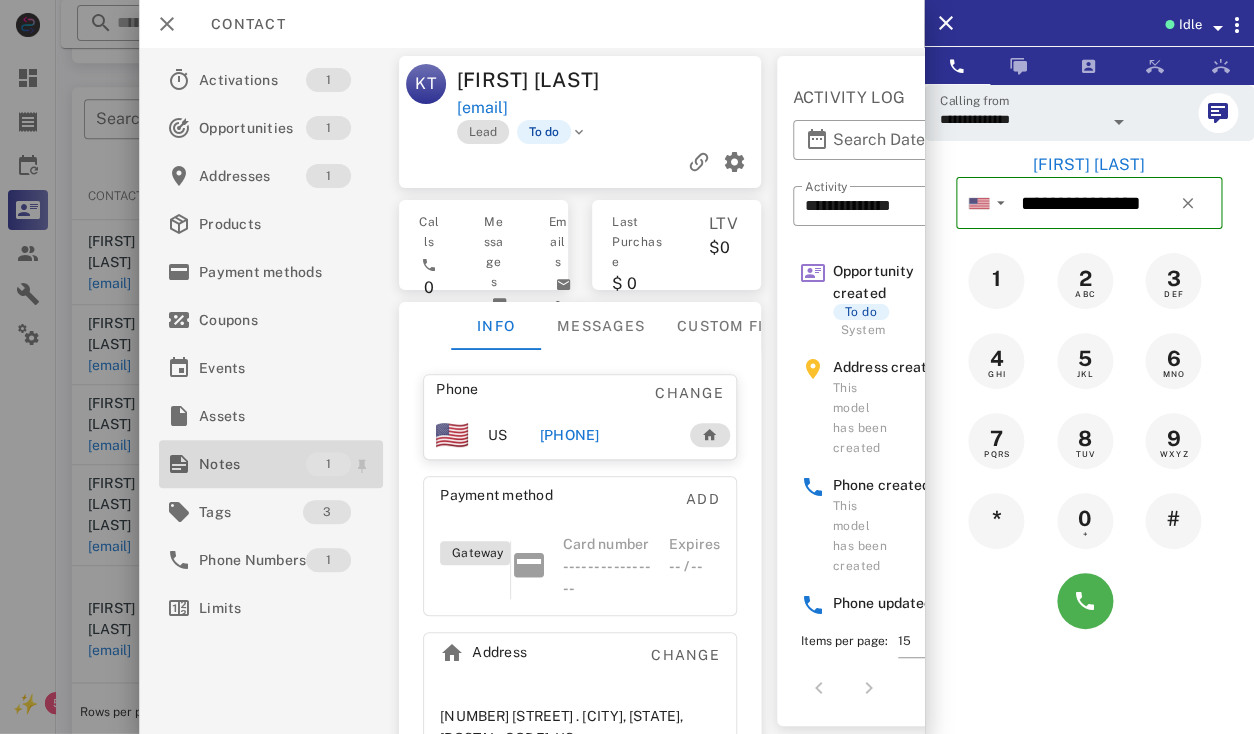 click on "Notes" at bounding box center [252, 464] 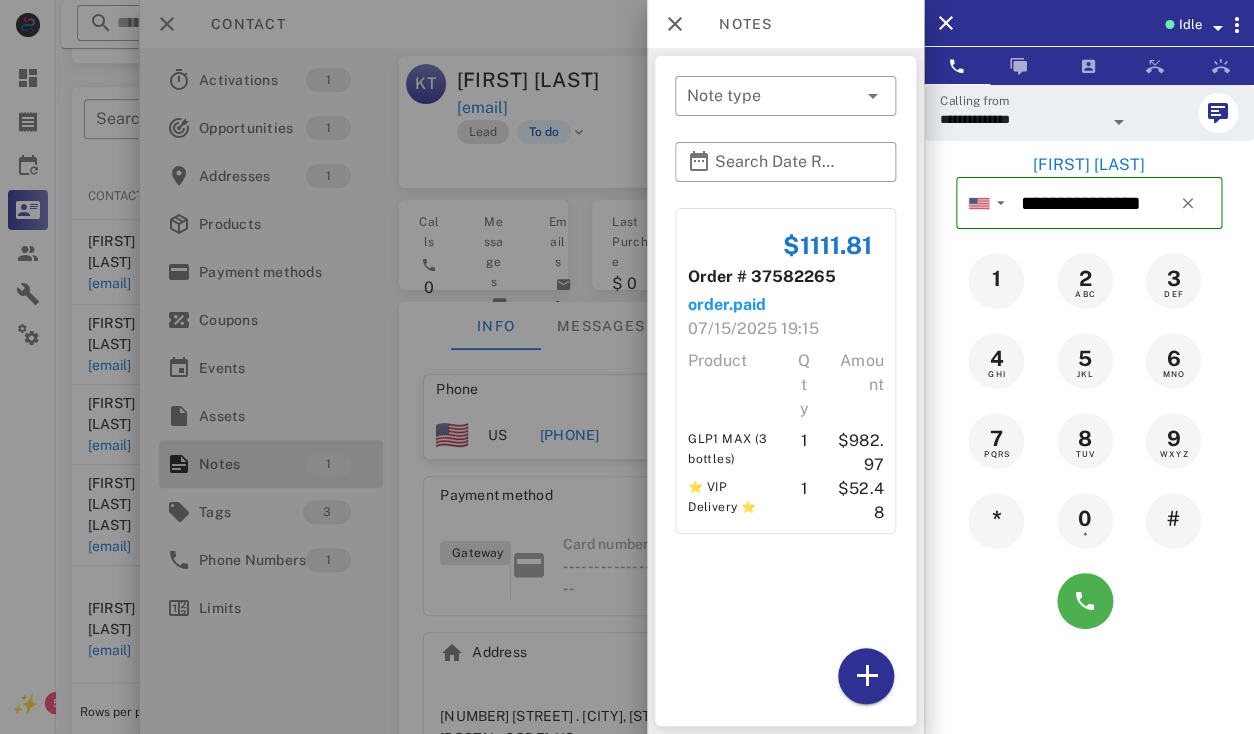 click at bounding box center [627, 367] 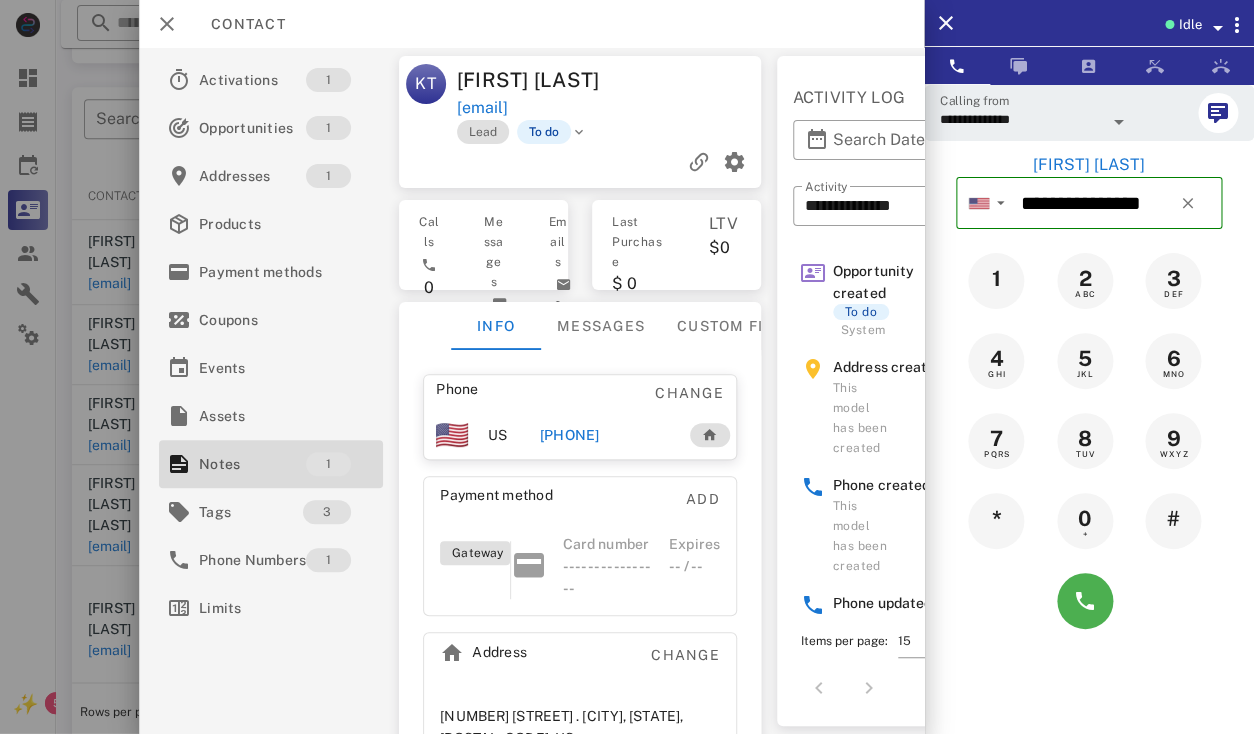 click on "+16127993903" at bounding box center [569, 435] 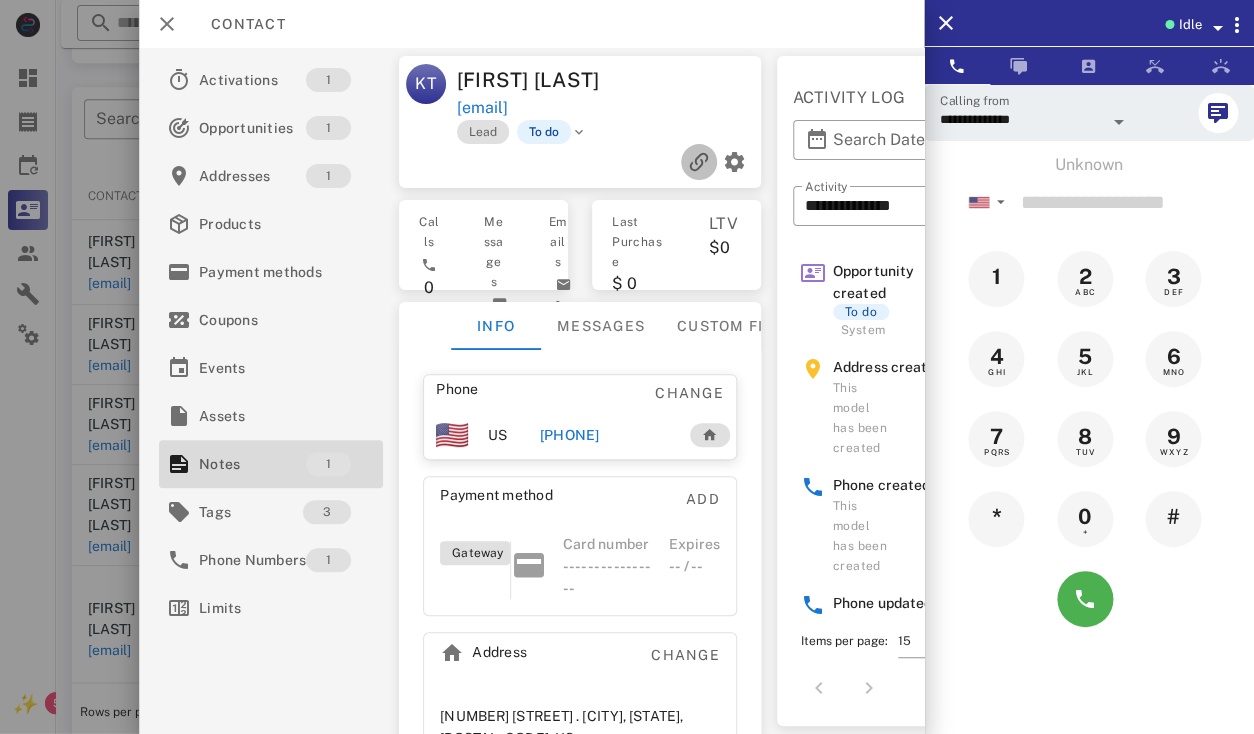 click at bounding box center (698, 162) 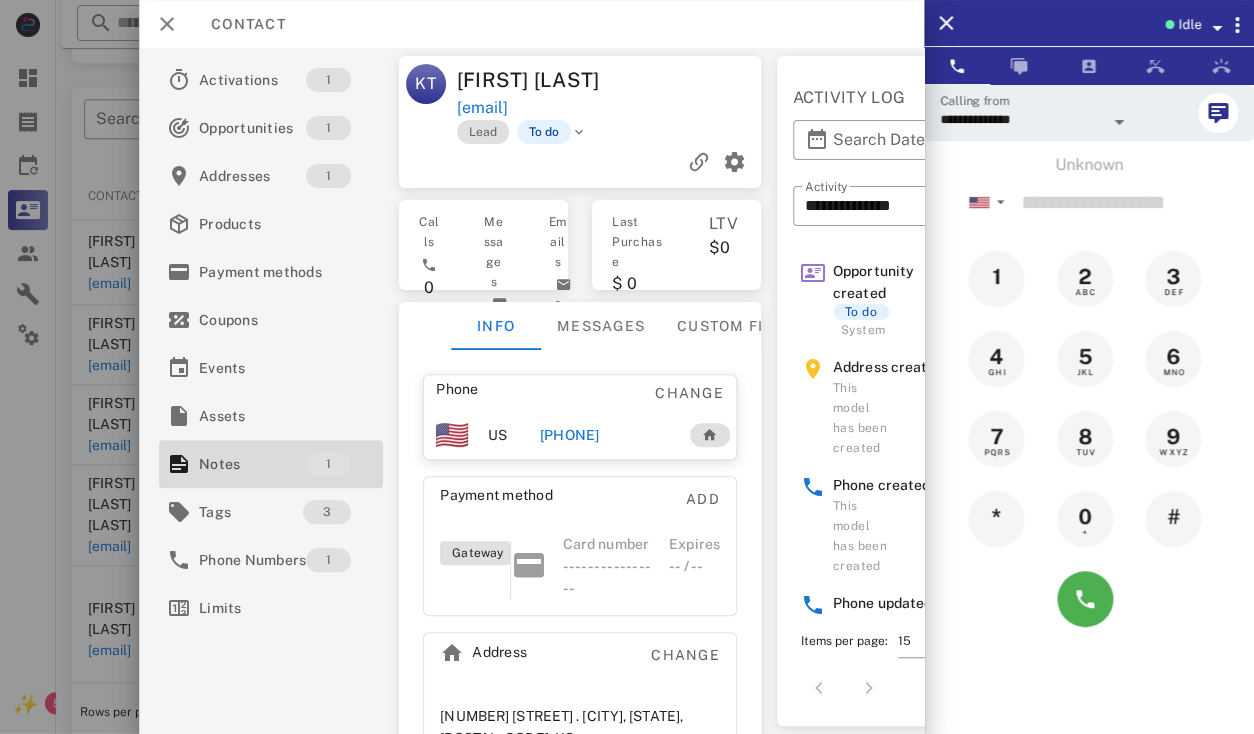 click on "+16127993903" at bounding box center (569, 435) 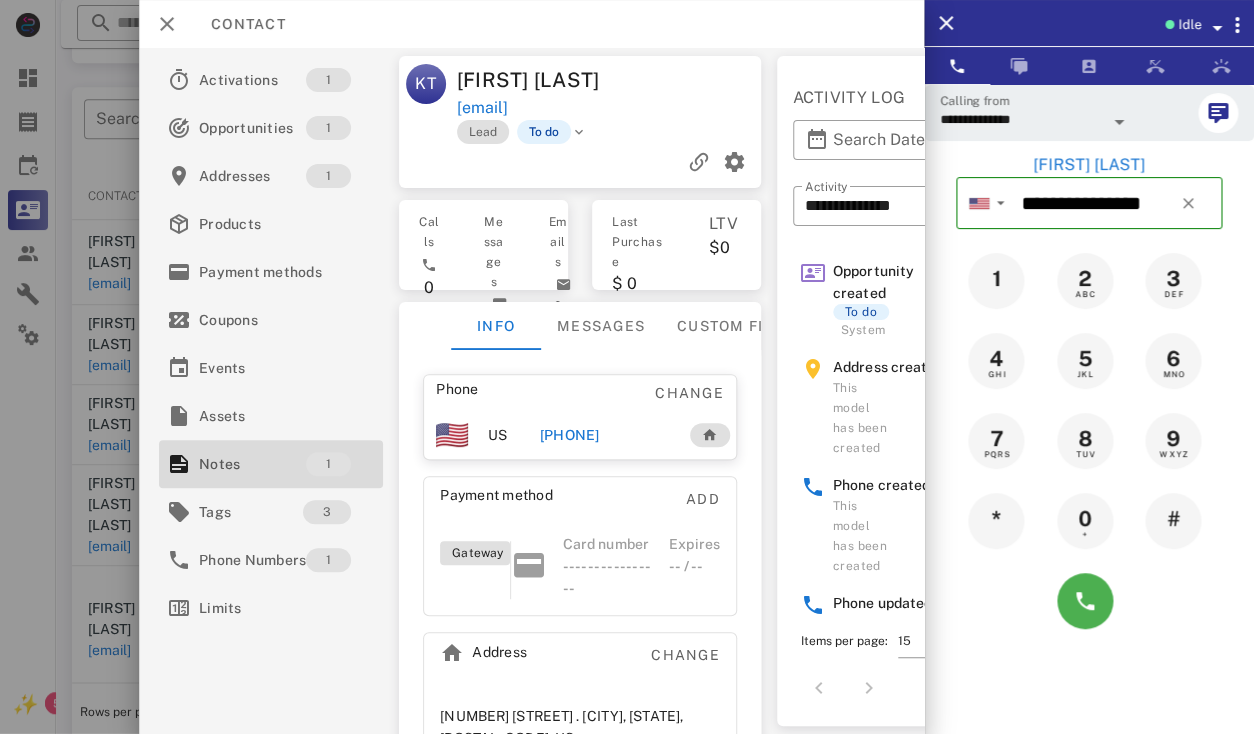 click on "+16127993903" at bounding box center [569, 435] 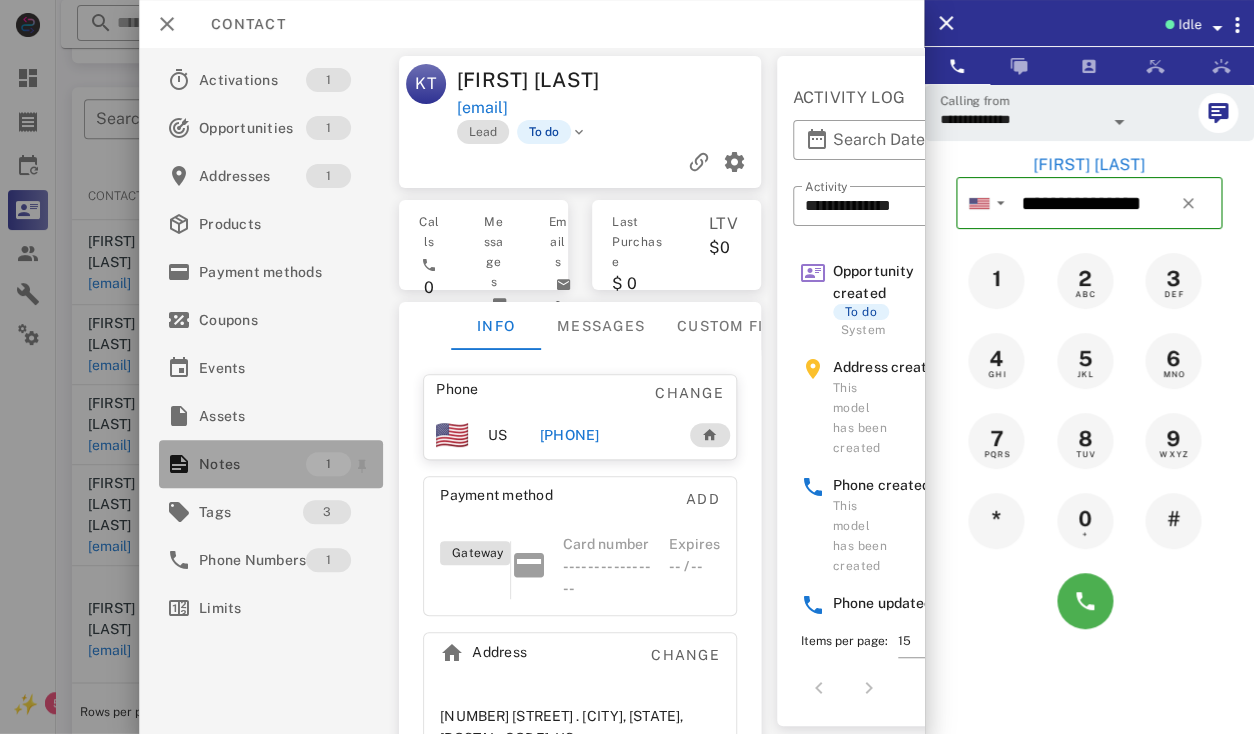 click on "Notes" at bounding box center [252, 464] 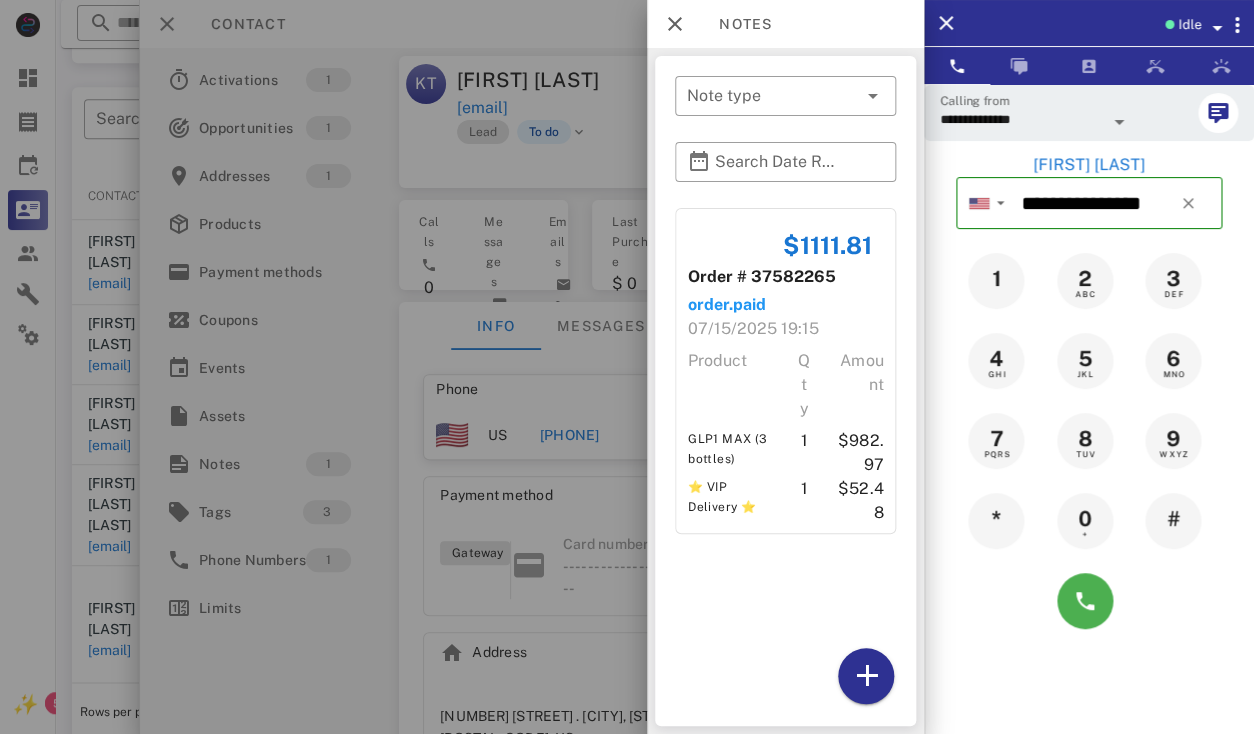 click at bounding box center [627, 367] 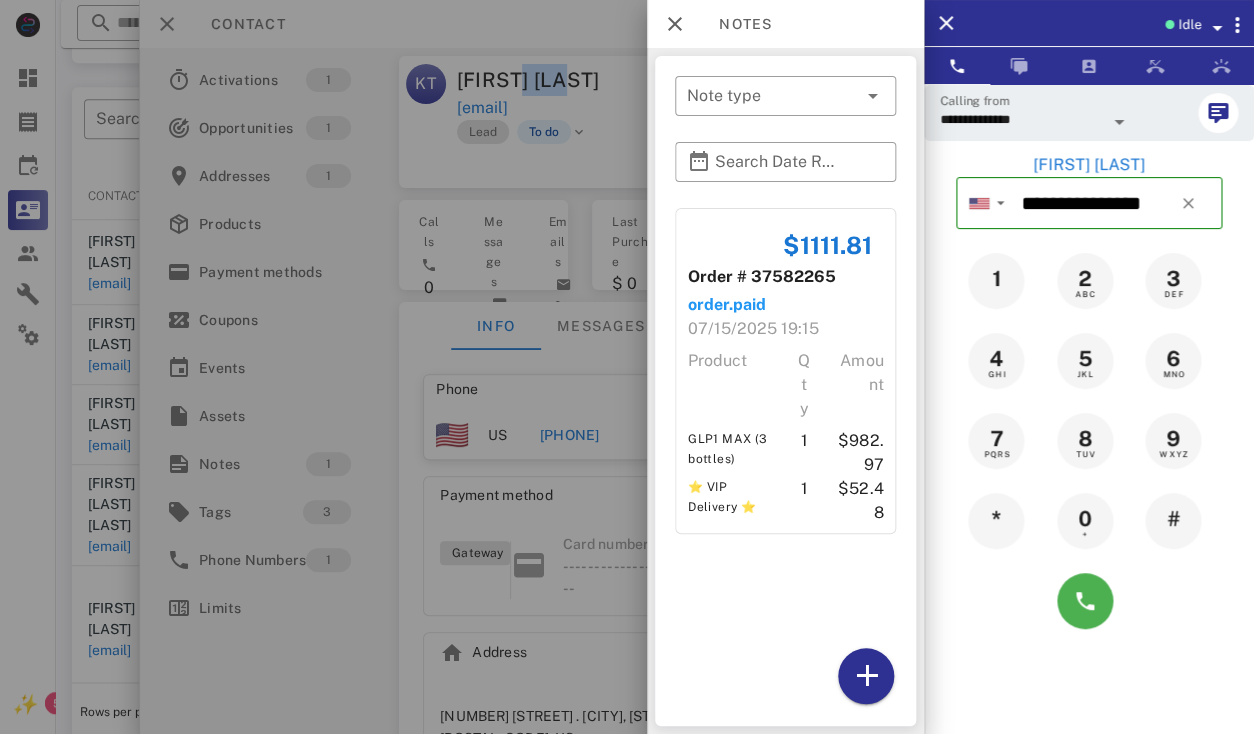 click on "Karen Titus" at bounding box center [533, 80] 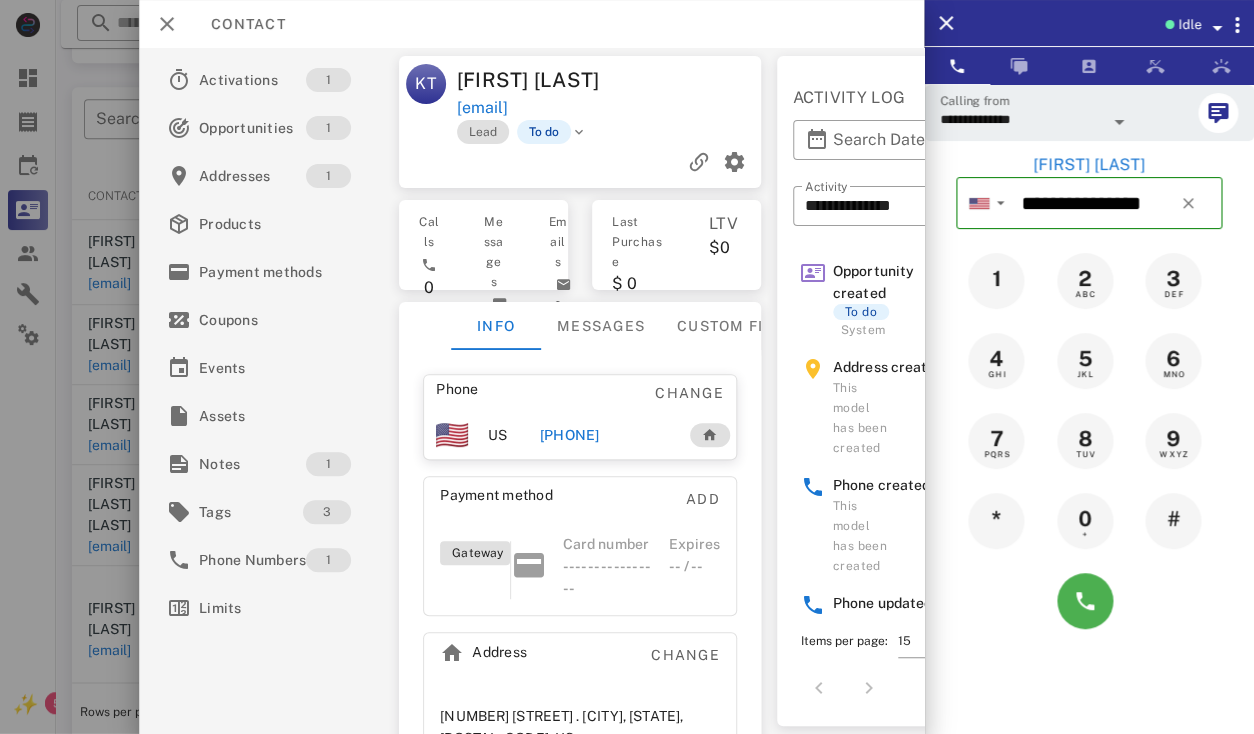 click on "Karen Titus" at bounding box center (533, 80) 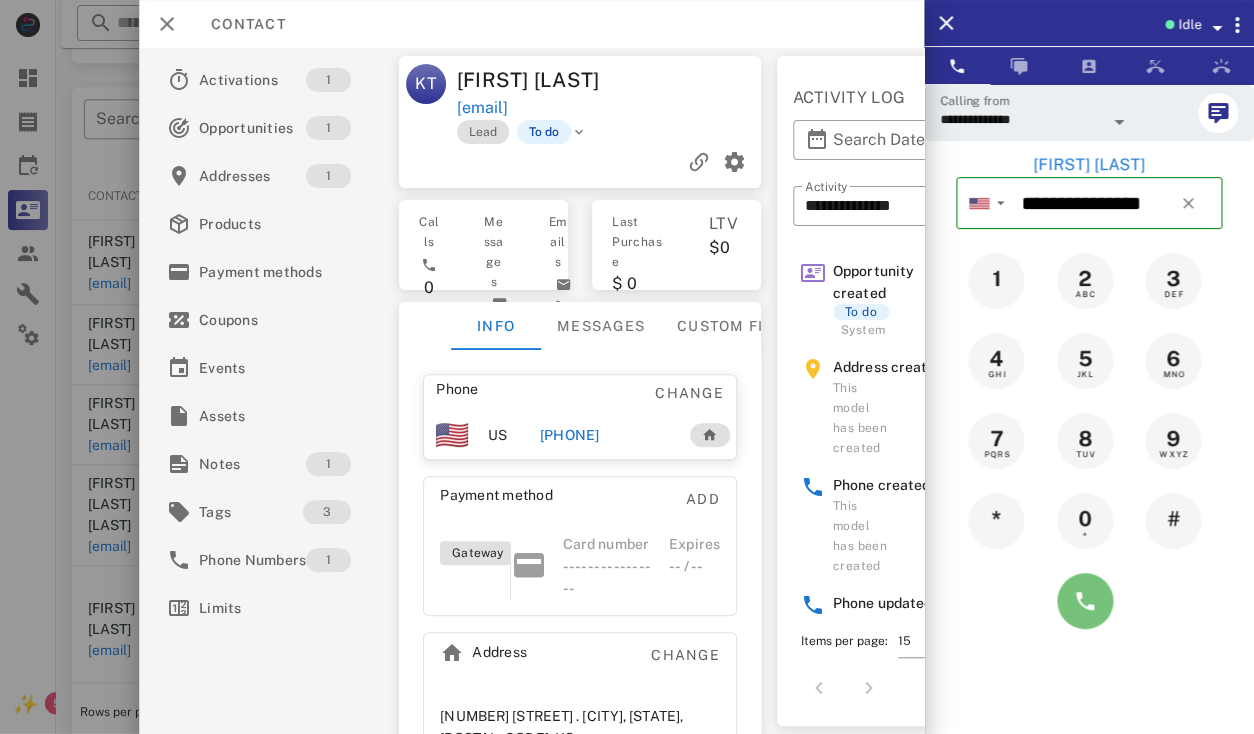 click at bounding box center [1085, 601] 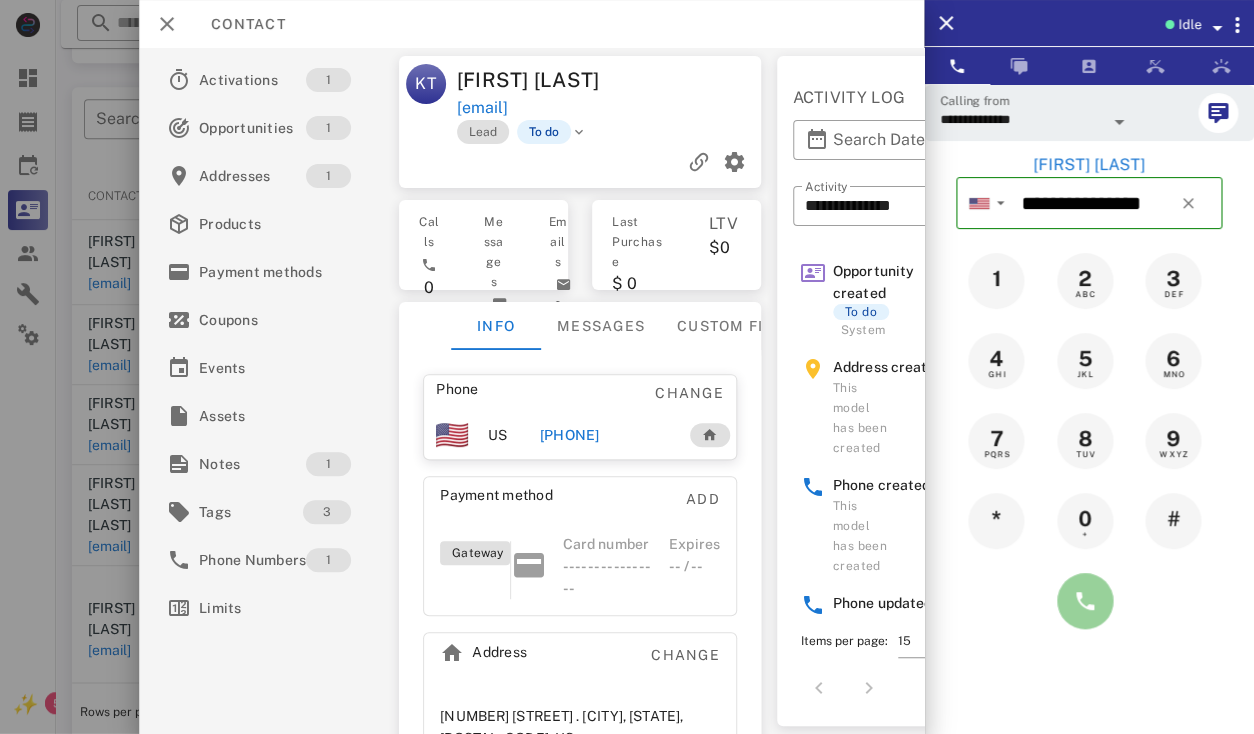 type 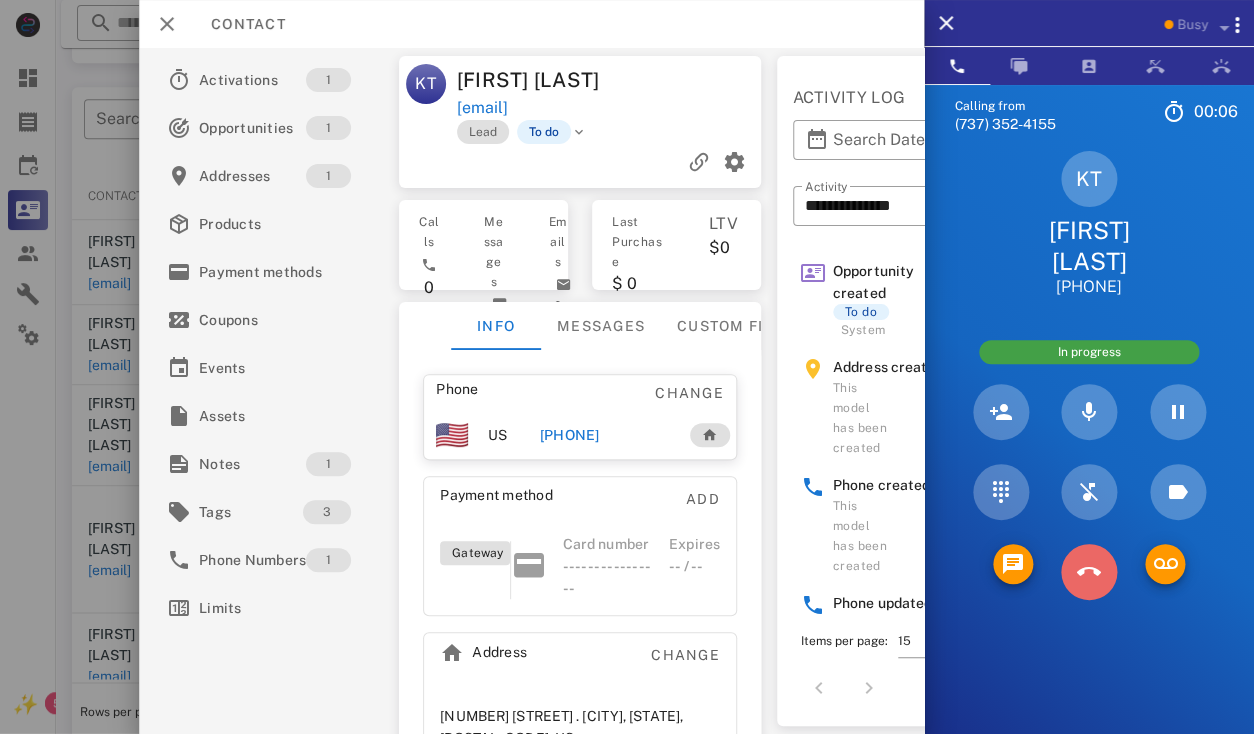 click at bounding box center (1089, 572) 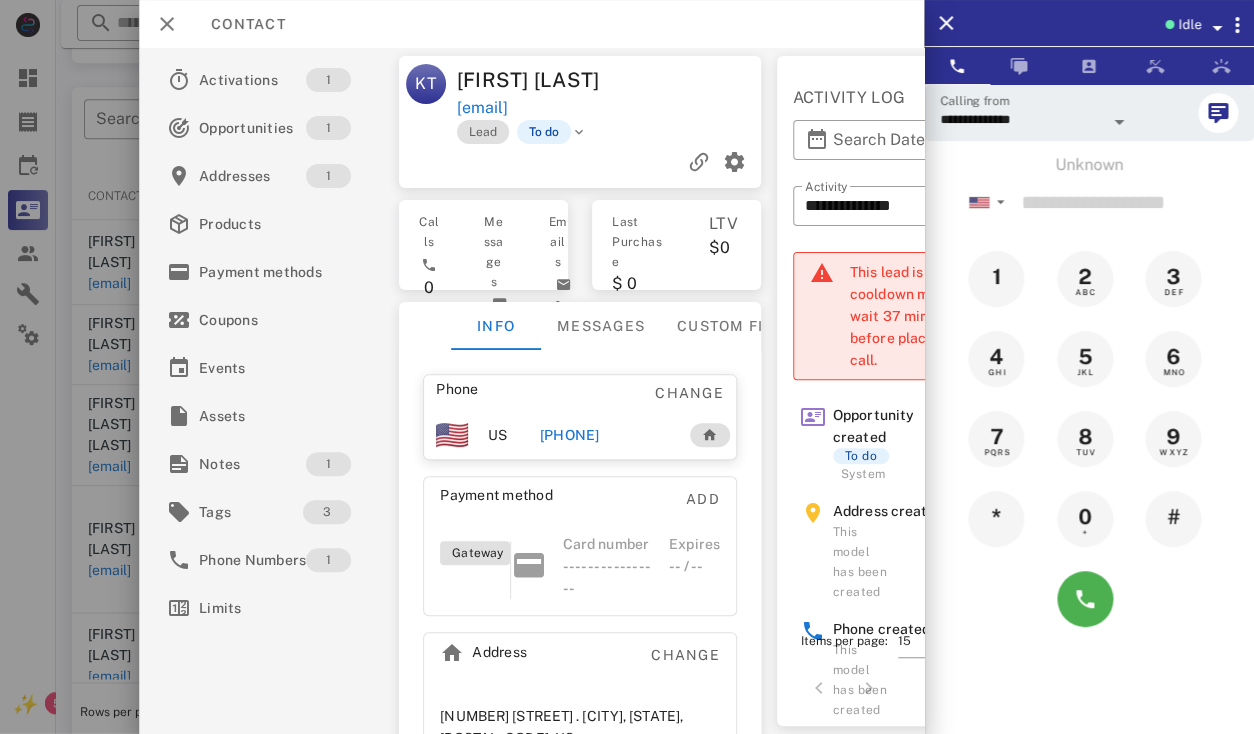 click on "+16127993903" at bounding box center (569, 435) 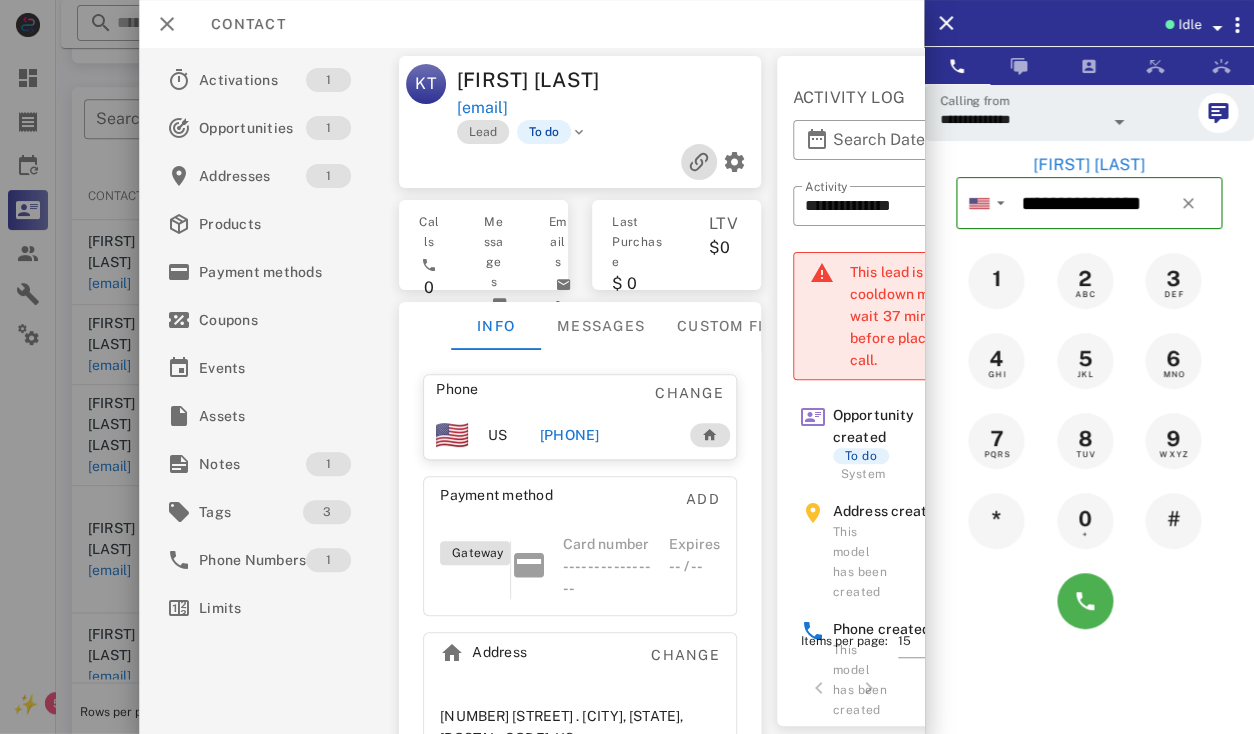 click at bounding box center [698, 162] 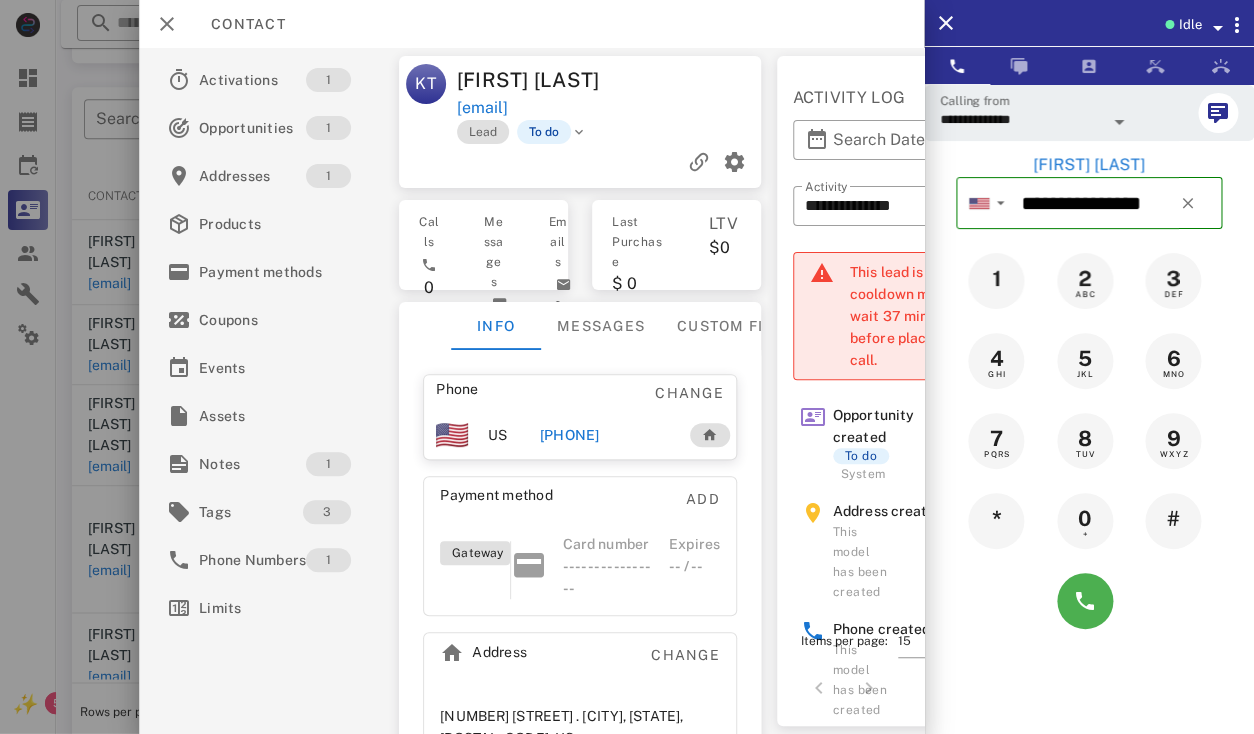 click on "+16127993903" at bounding box center (569, 435) 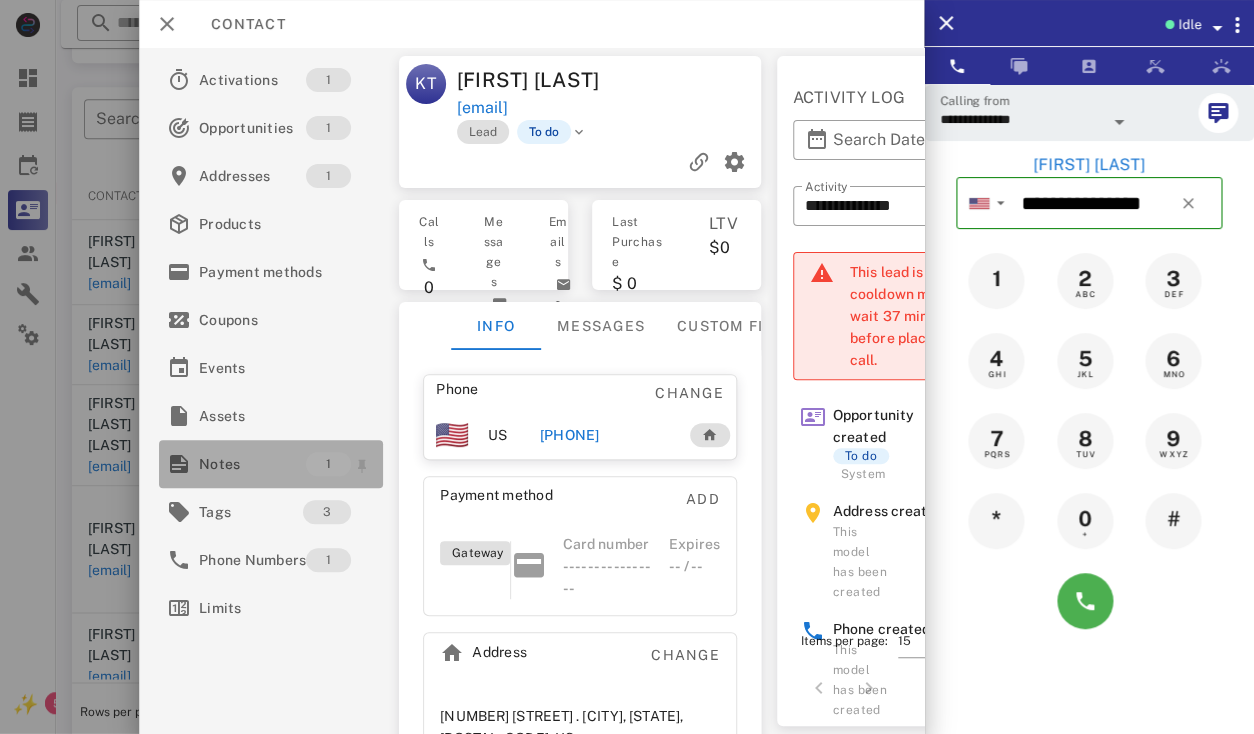 click on "Notes" at bounding box center [252, 464] 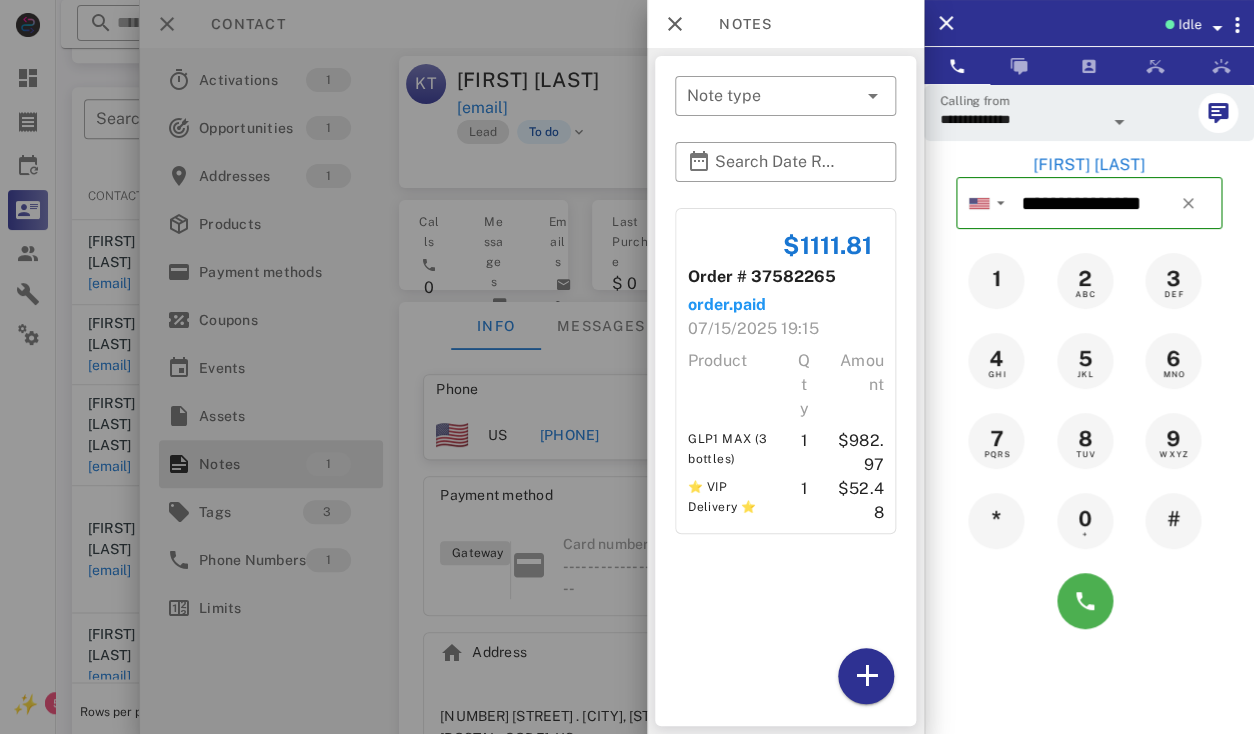click at bounding box center [627, 367] 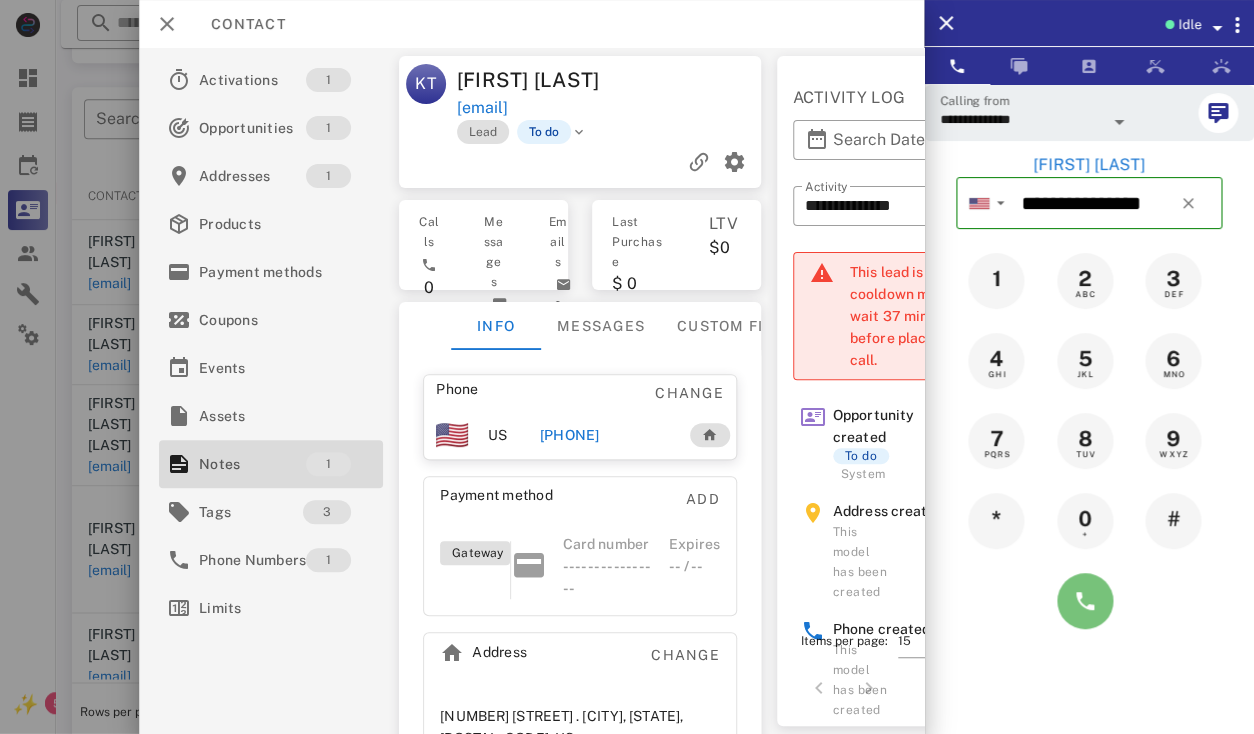 click at bounding box center [1085, 601] 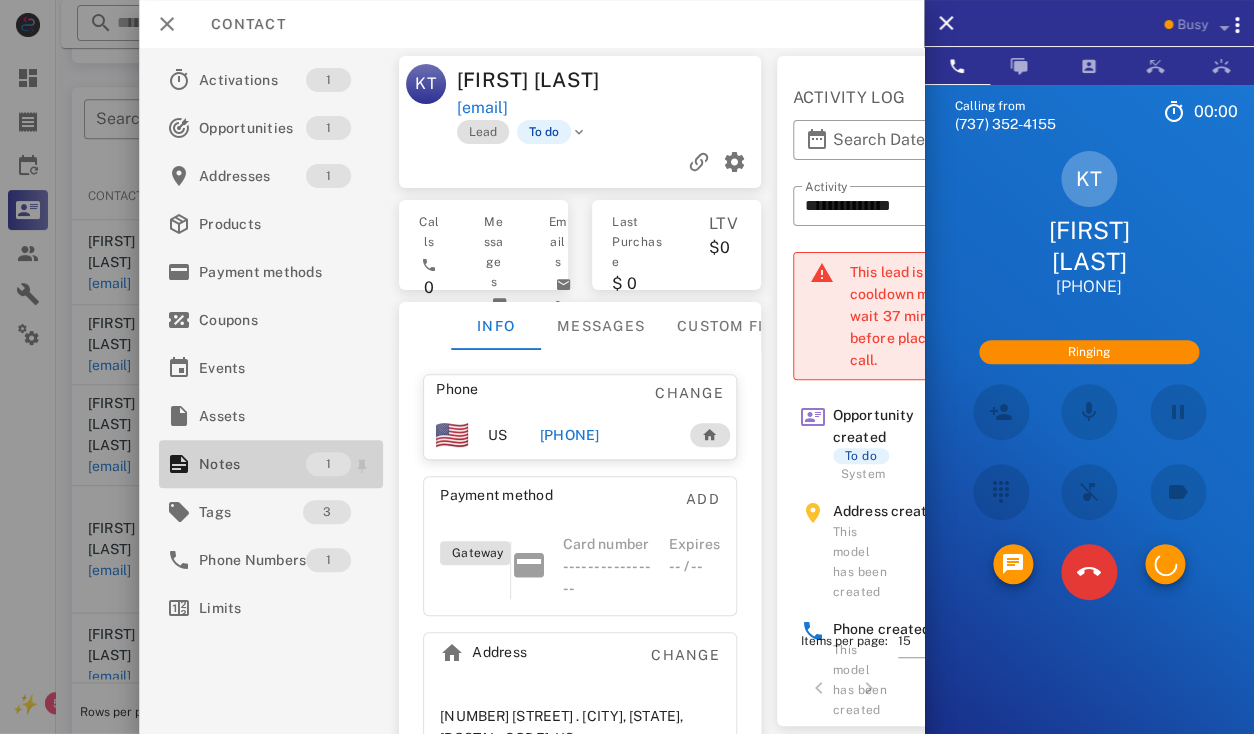 click on "Notes" at bounding box center [252, 464] 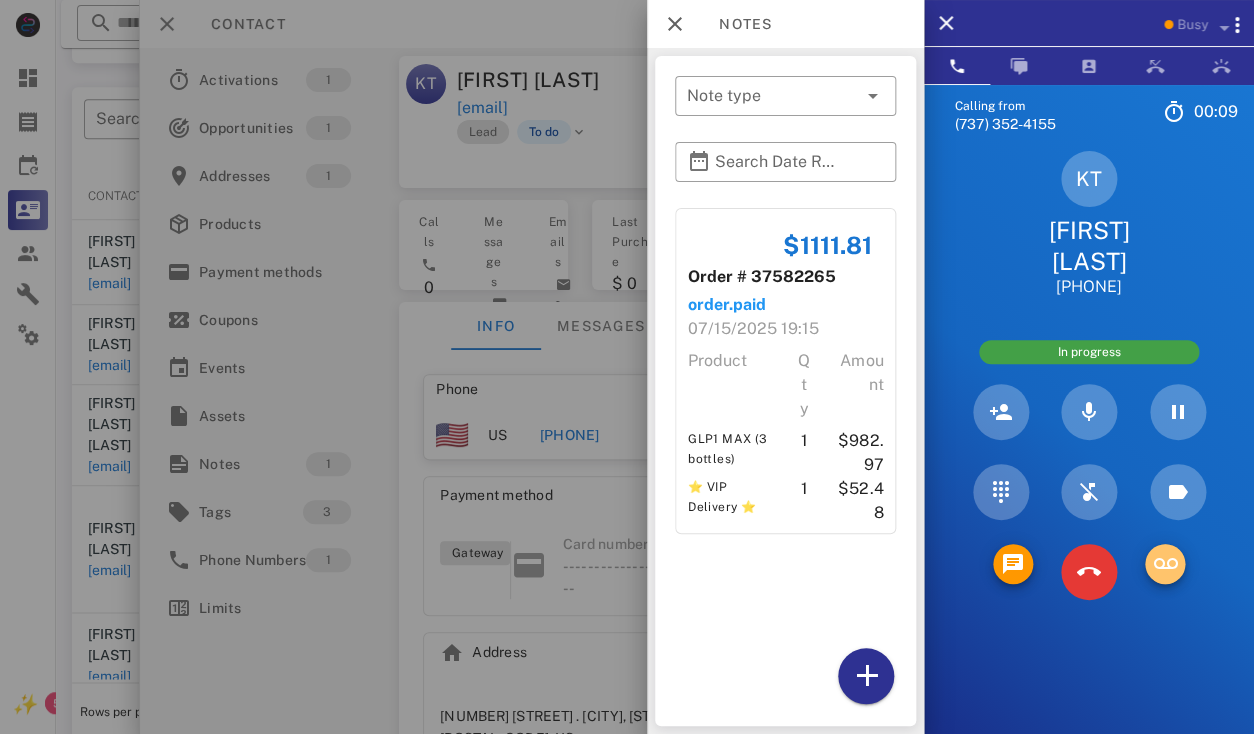 click at bounding box center (1165, 564) 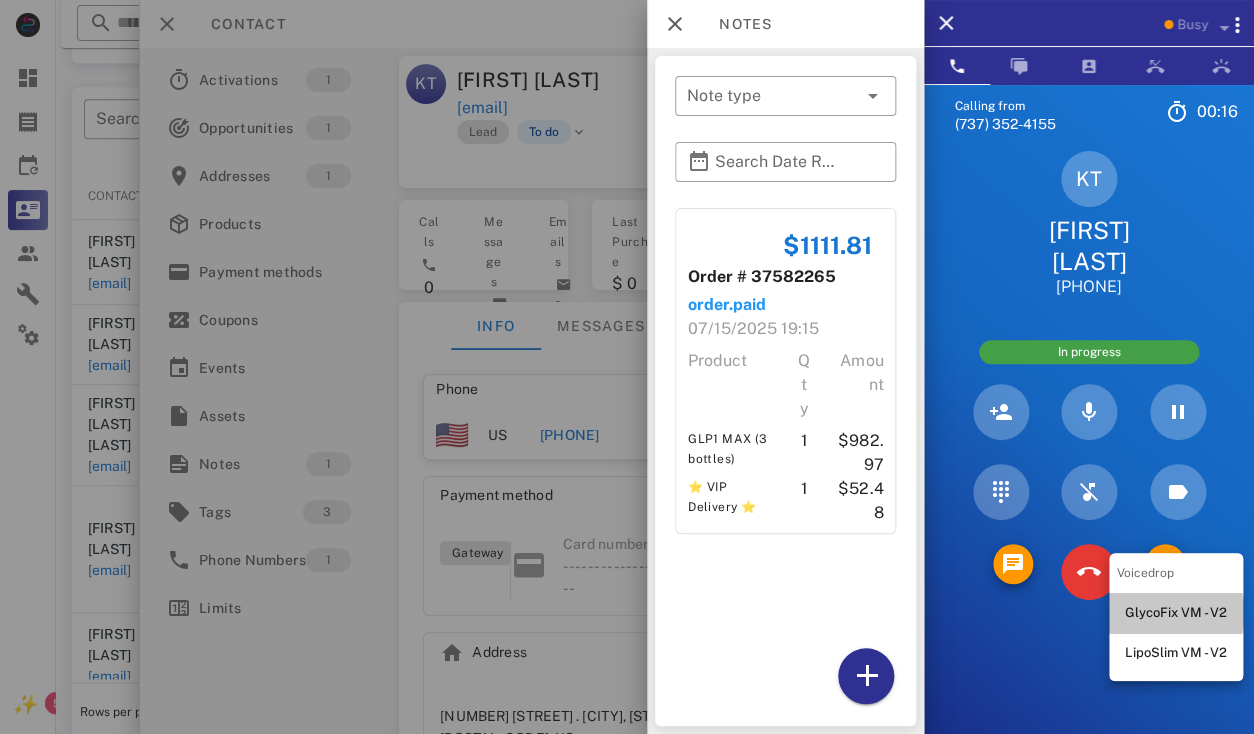 click on "GlycoFix VM - V2" at bounding box center [1176, 613] 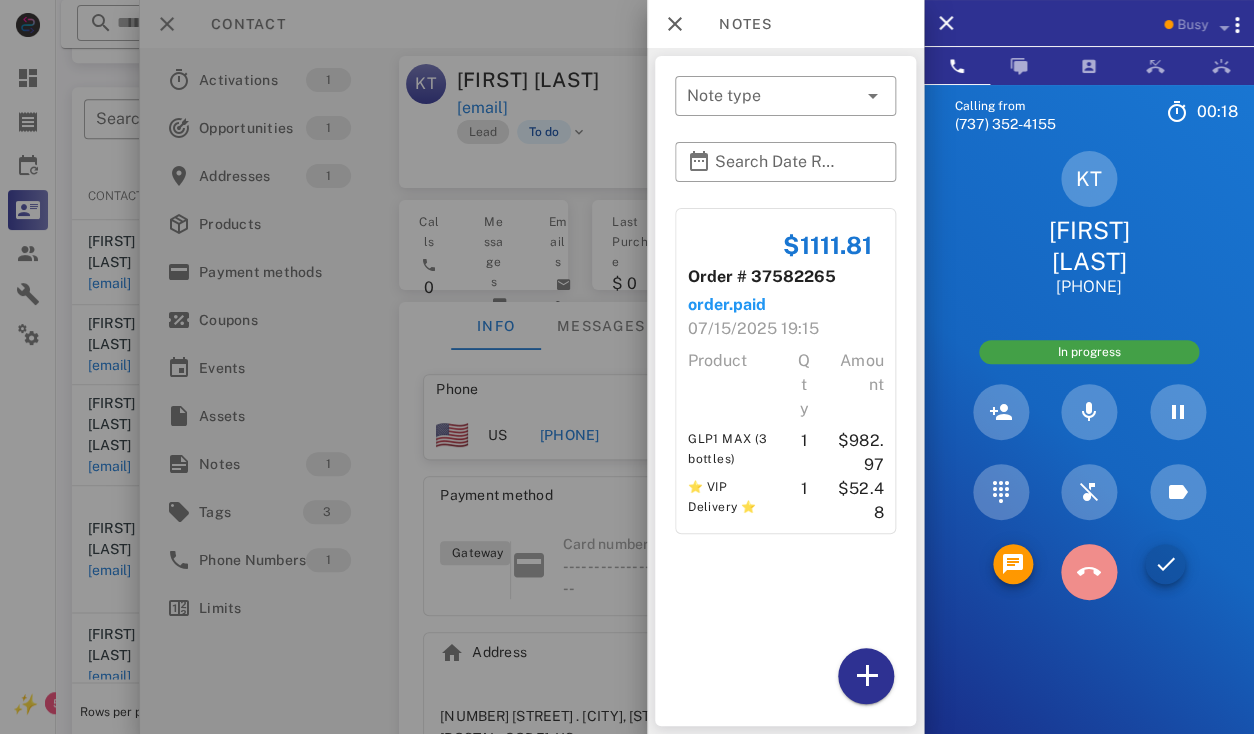 click at bounding box center [1089, 572] 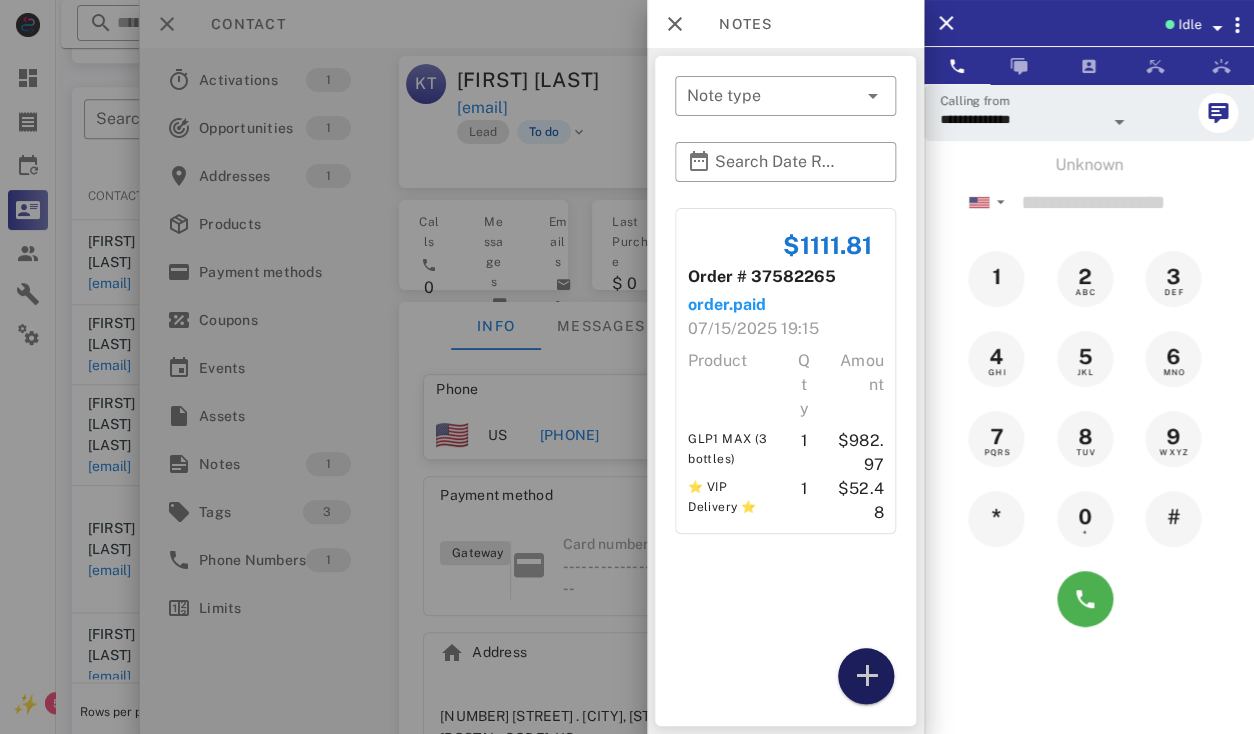 click at bounding box center [866, 676] 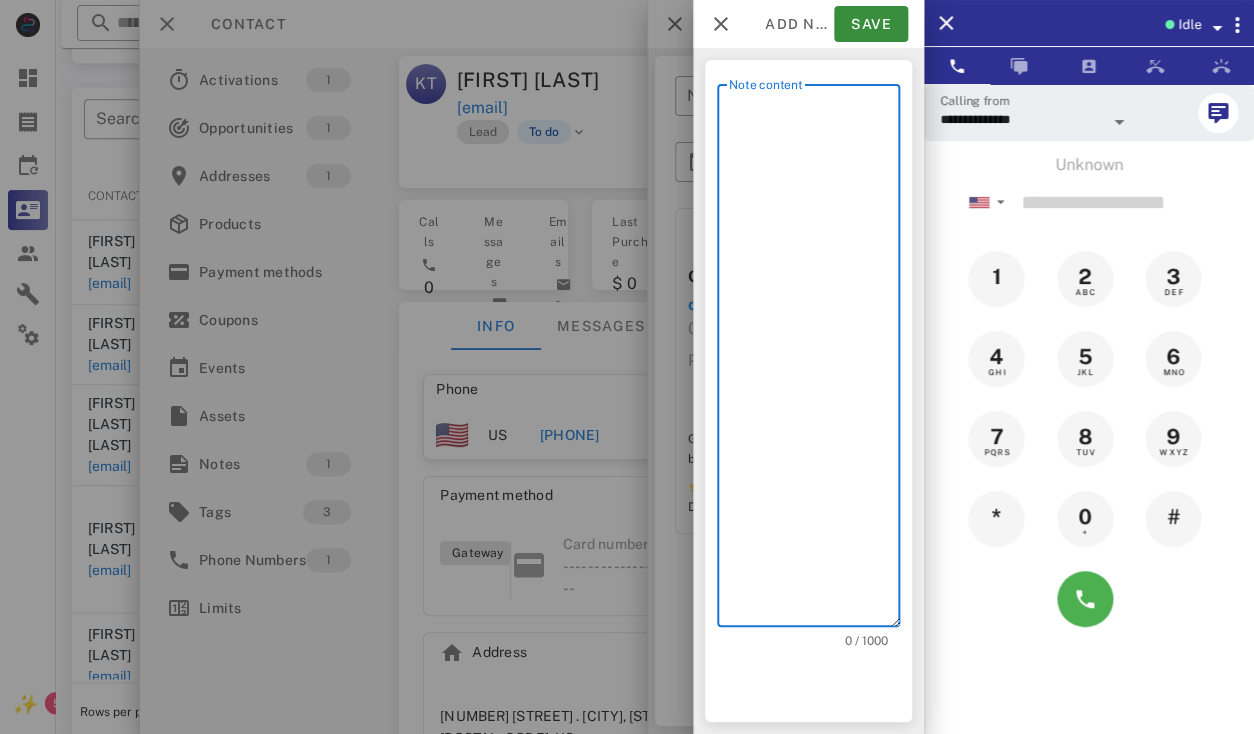 click on "Note content" at bounding box center (814, 360) 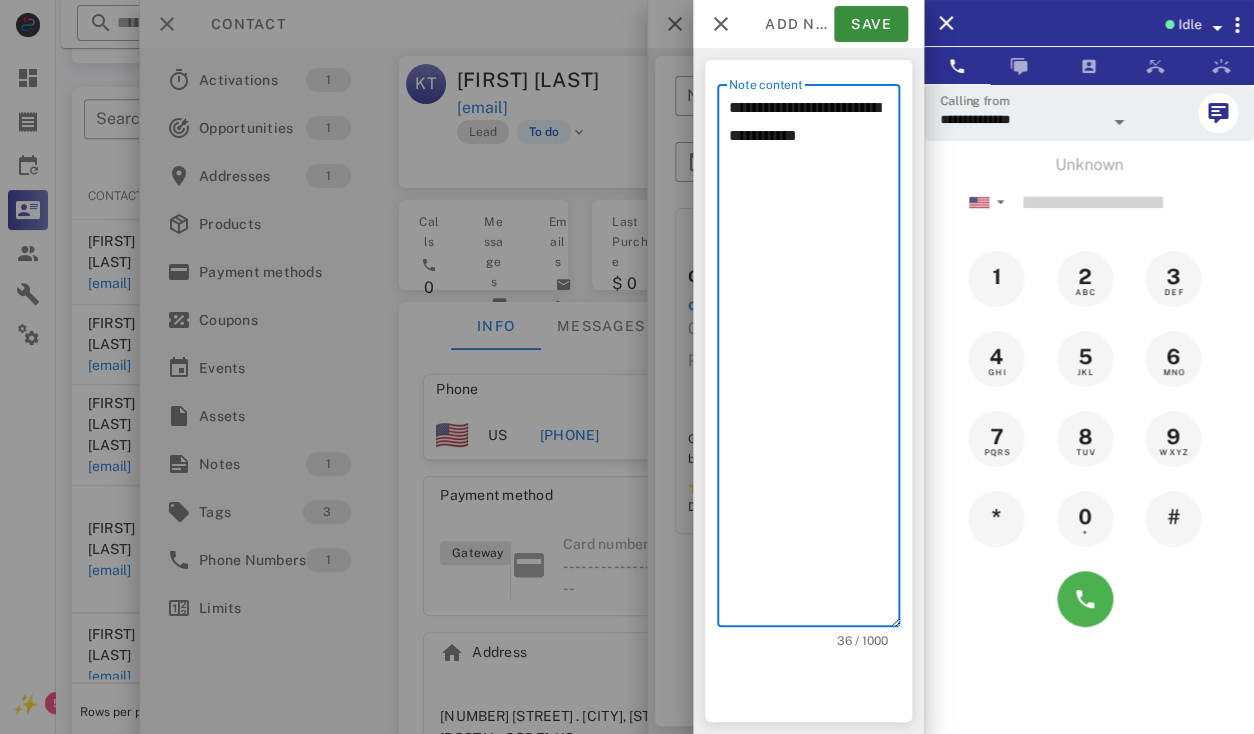 type on "**********" 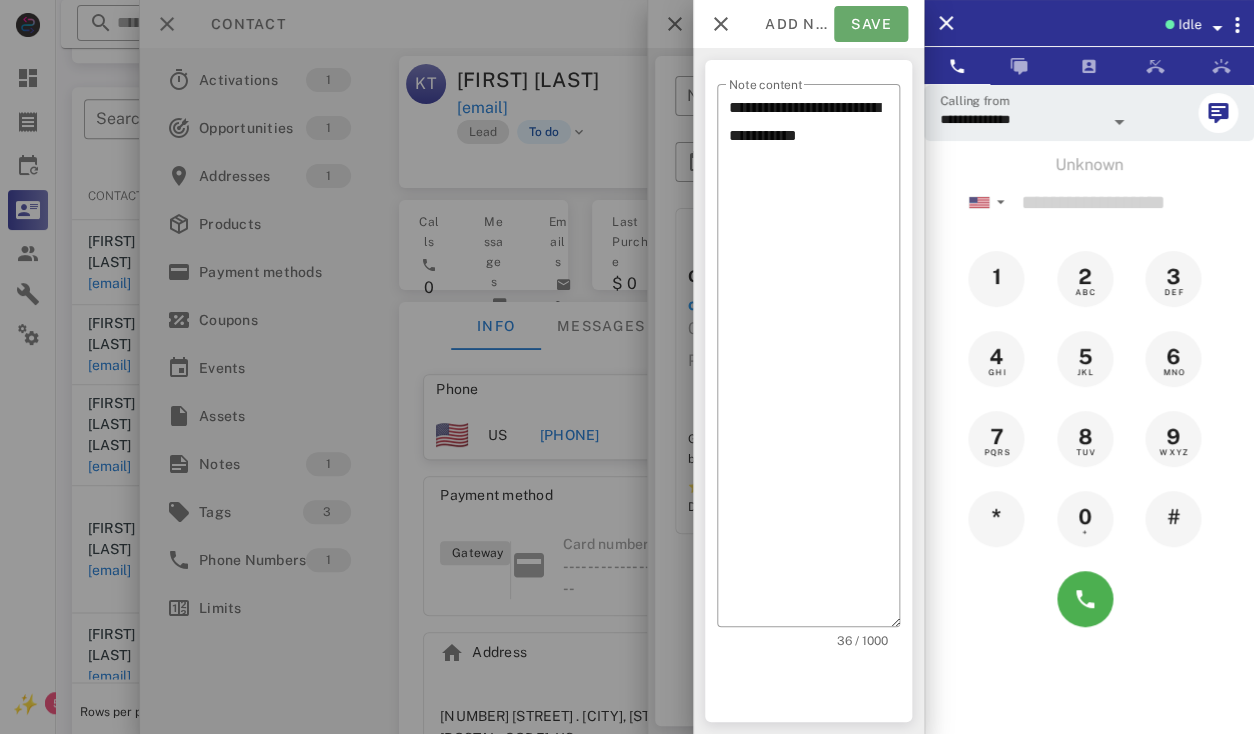 click on "Save" at bounding box center (871, 24) 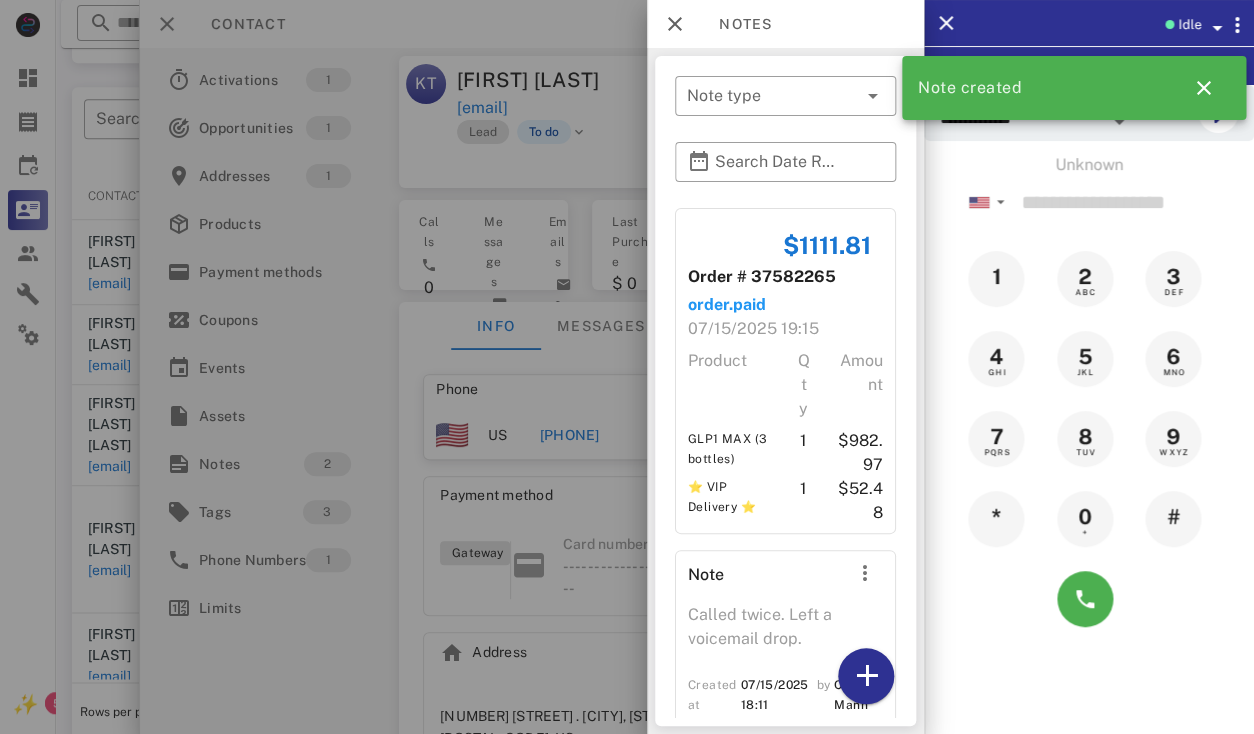 click at bounding box center [627, 367] 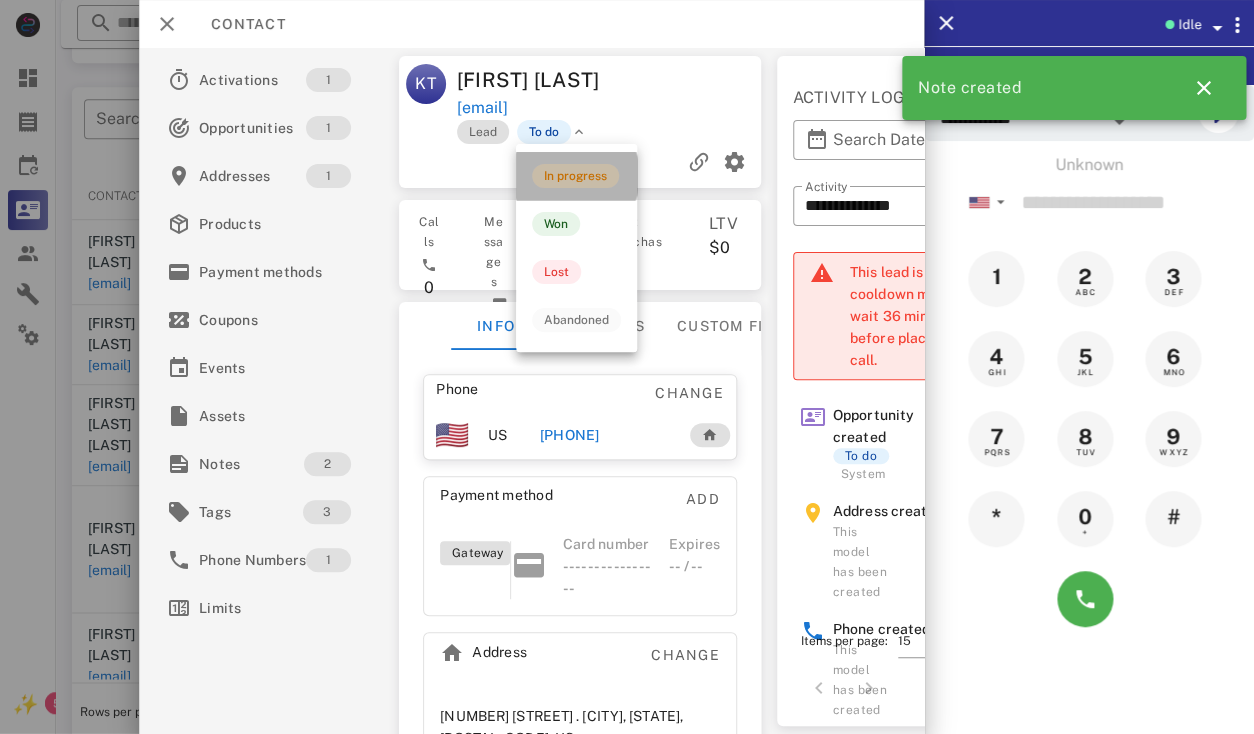click on "In progress" at bounding box center [575, 176] 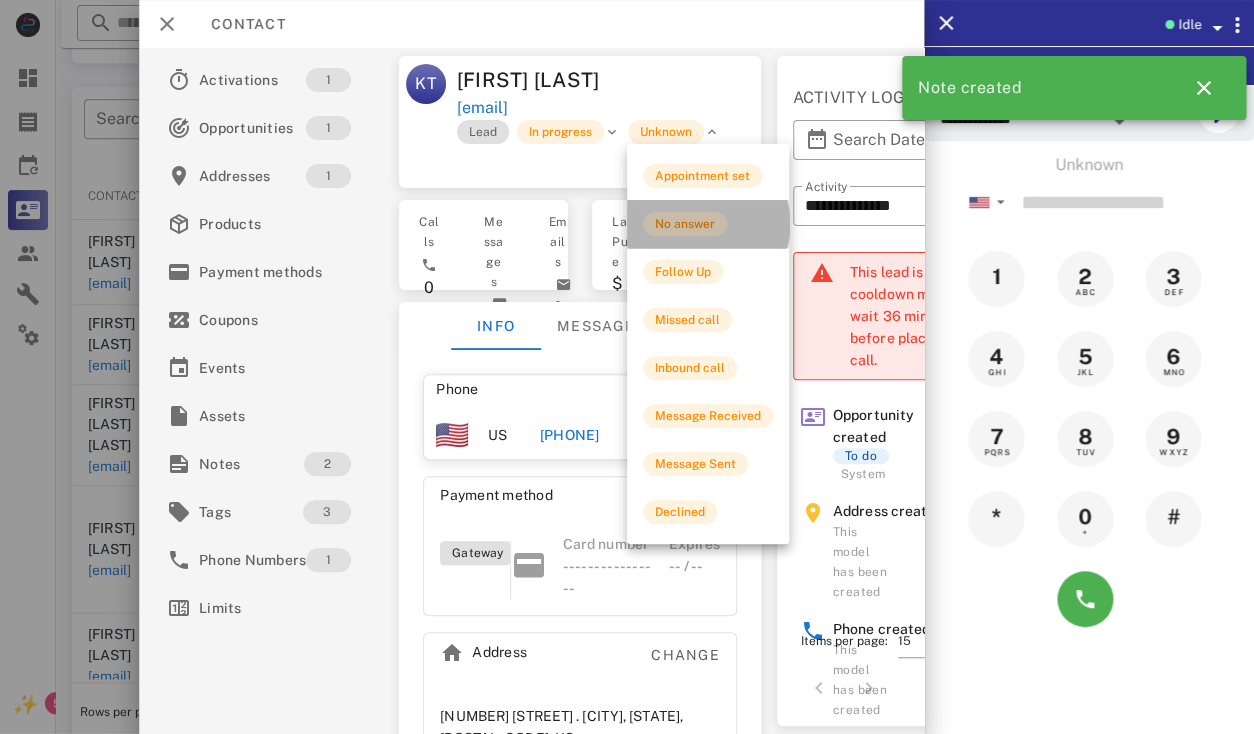 click on "No answer" at bounding box center (685, 224) 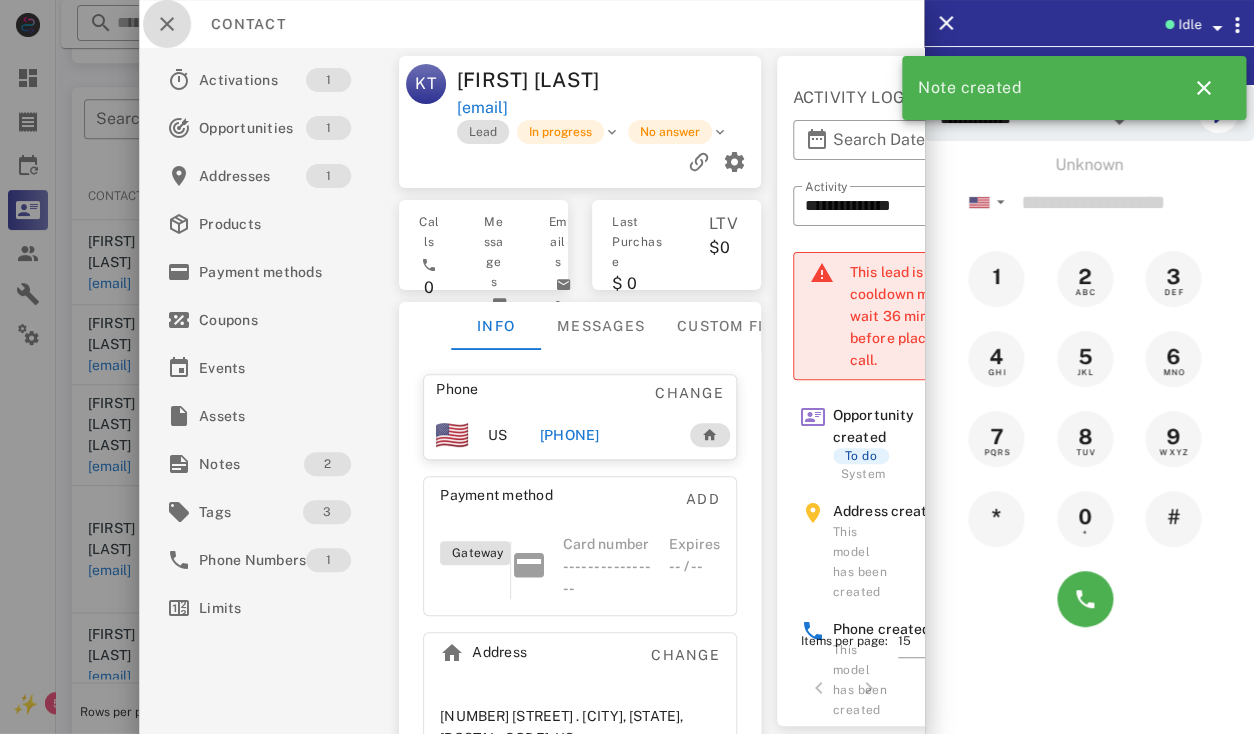 click at bounding box center (167, 24) 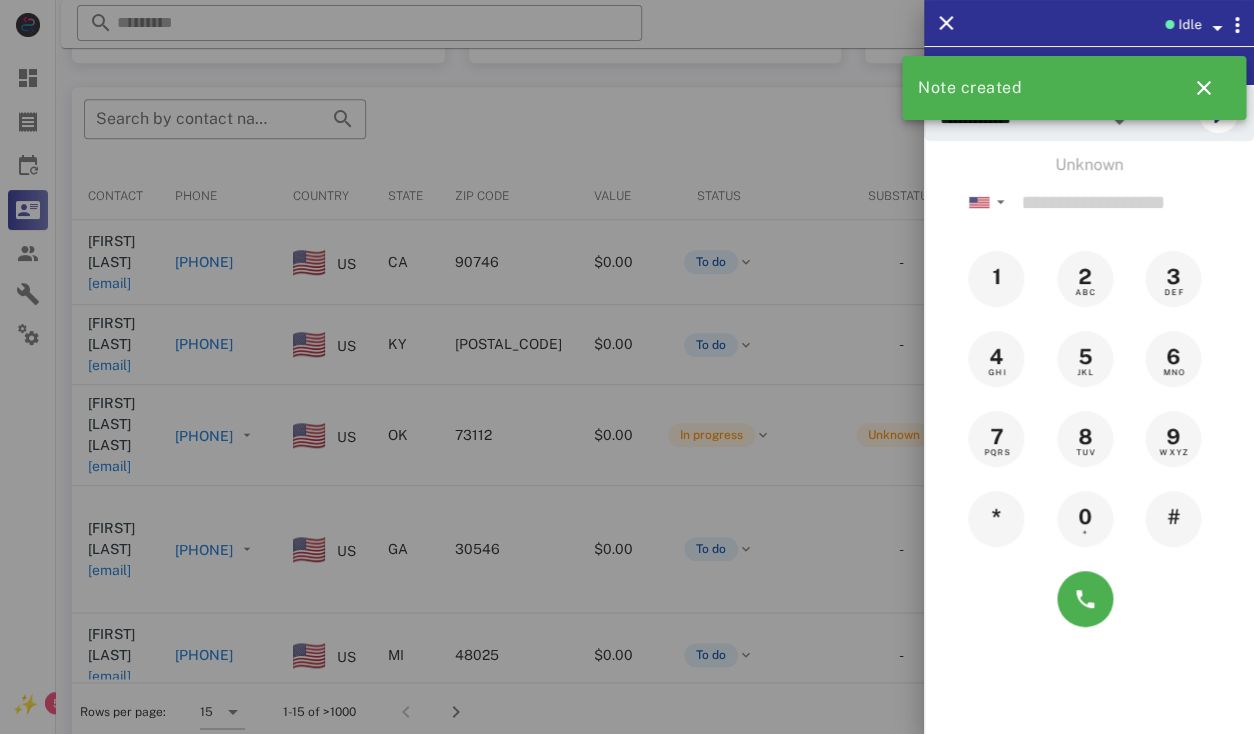 click at bounding box center [627, 367] 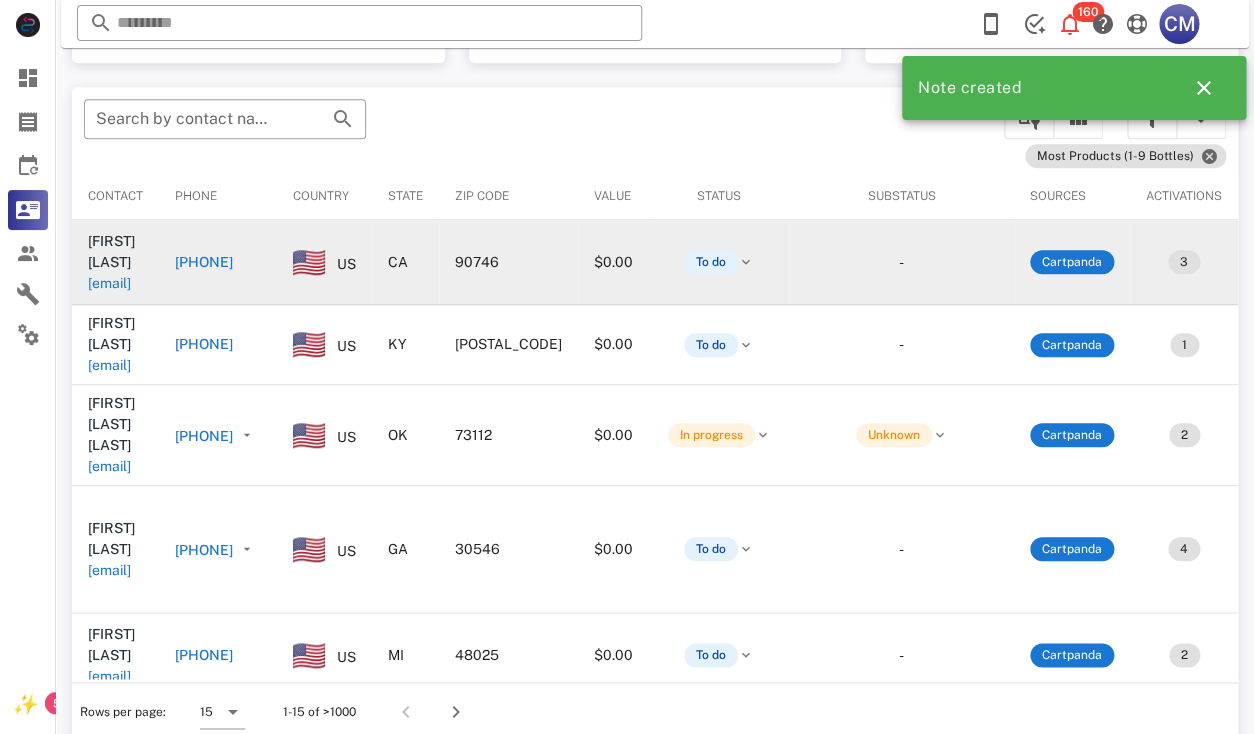 click on "dtaylorhooper@gmail.com" at bounding box center [109, 283] 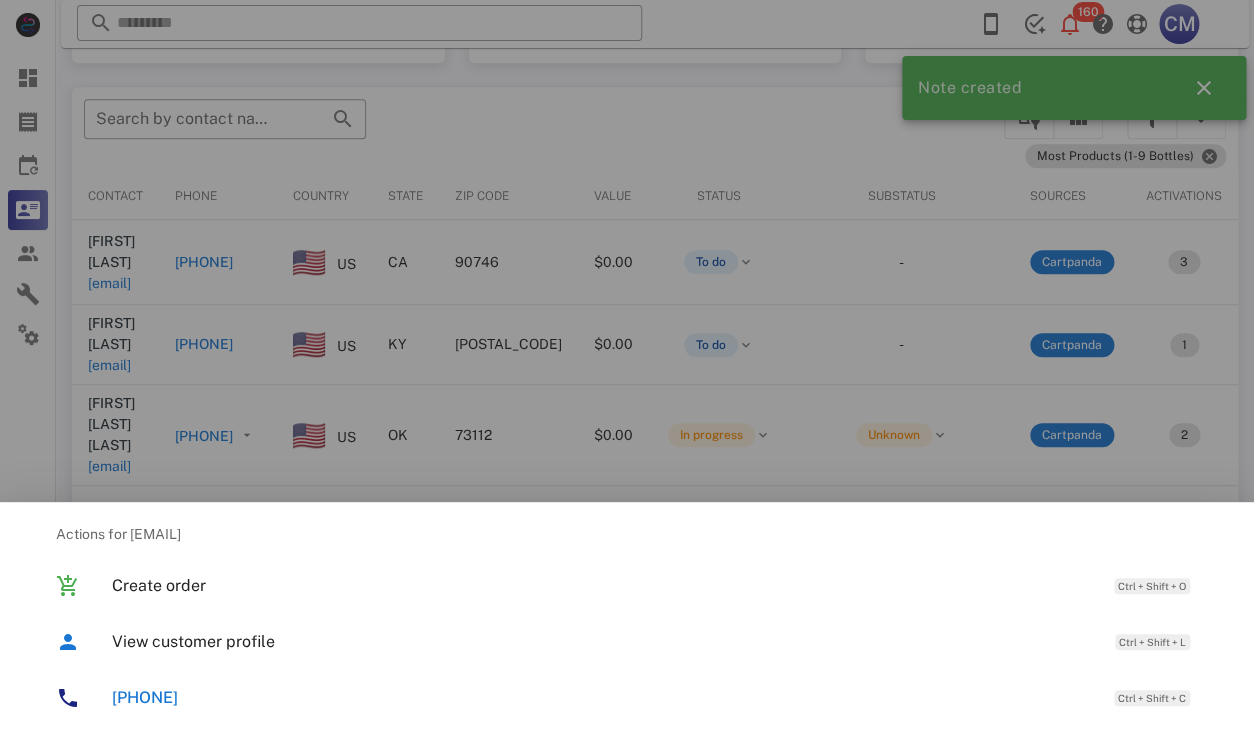 click at bounding box center (627, 367) 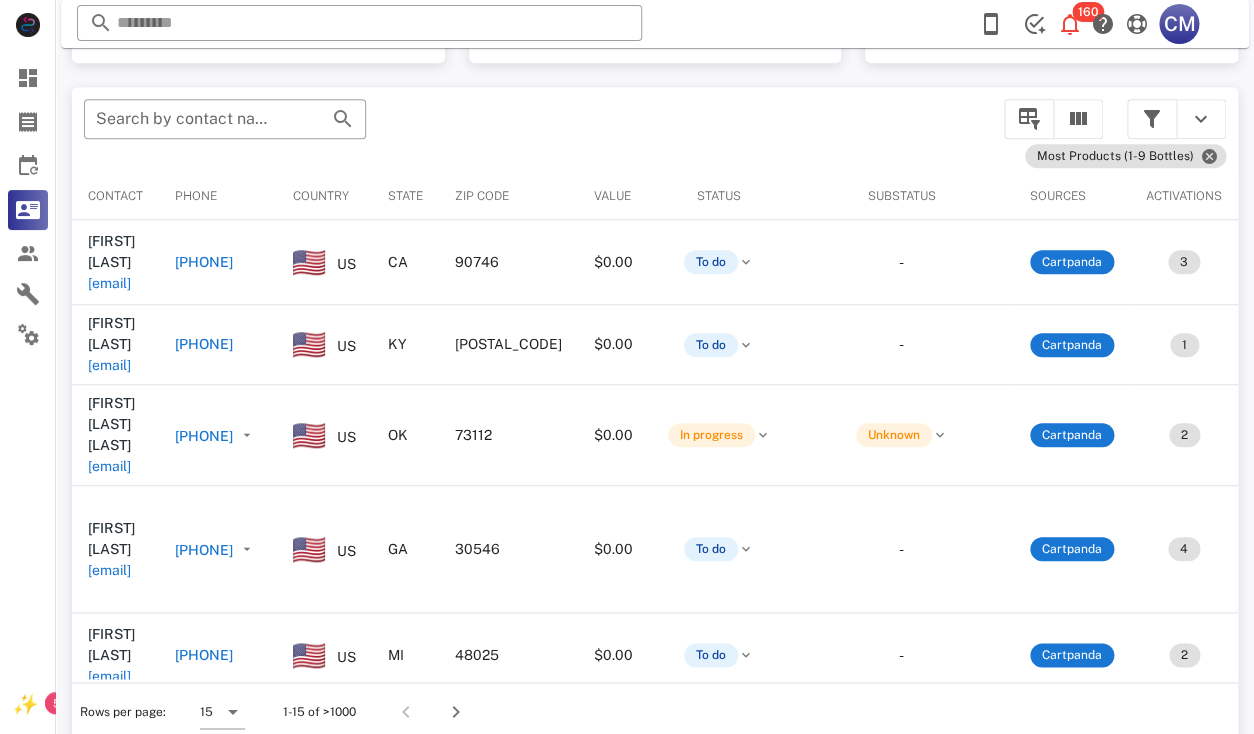 click on "denniscaine2020@yahoo.com" at bounding box center (109, 365) 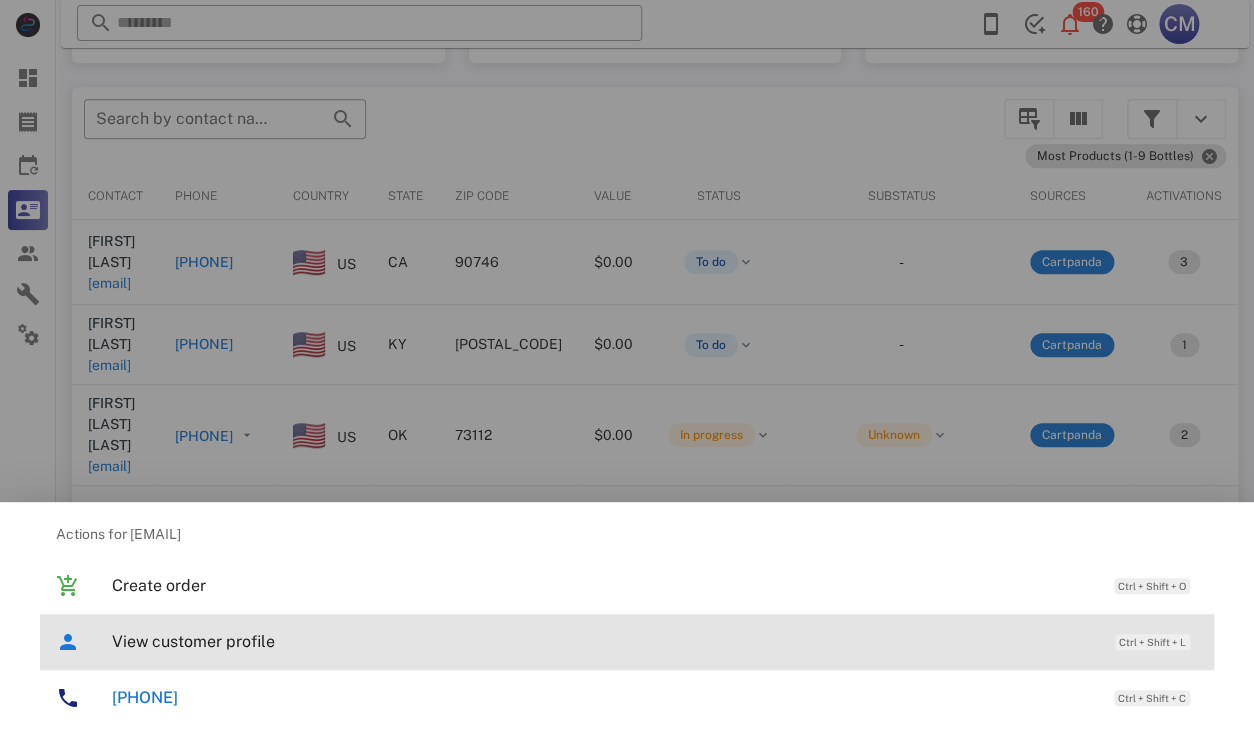 click on "View customer profile Ctrl + Shift + L" at bounding box center (655, 641) 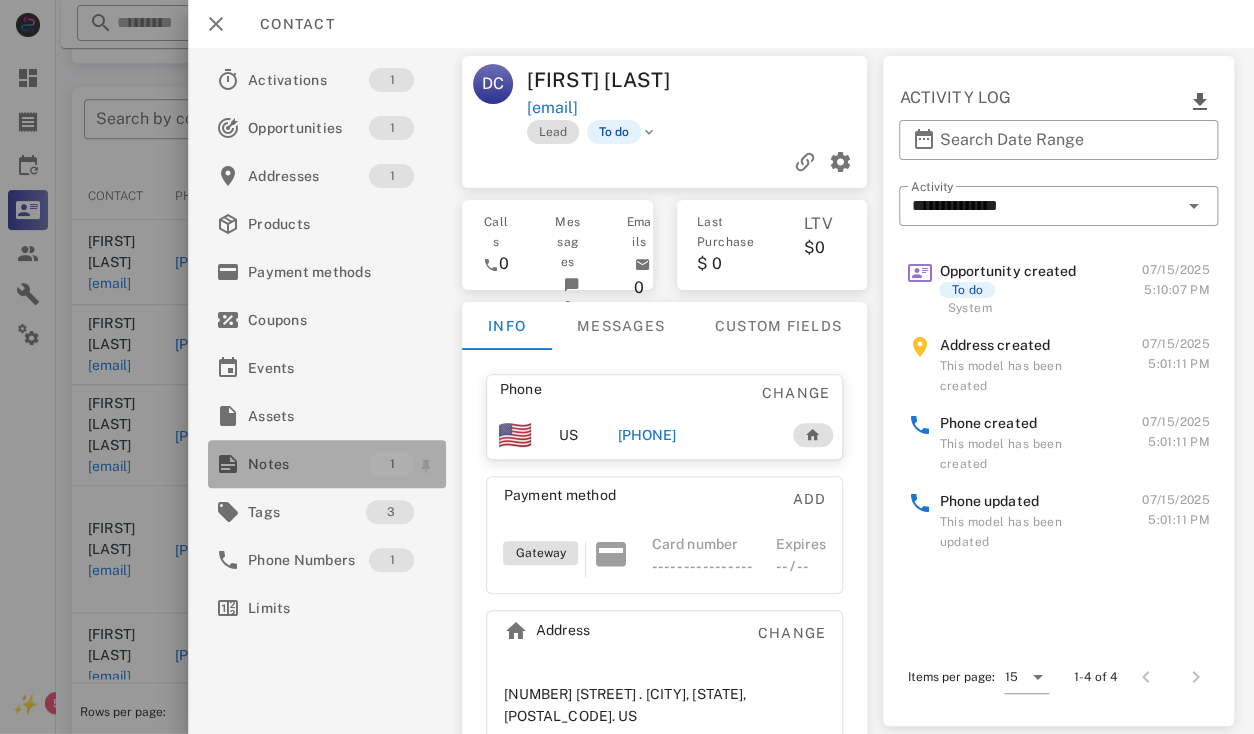 click on "Notes" at bounding box center [308, 464] 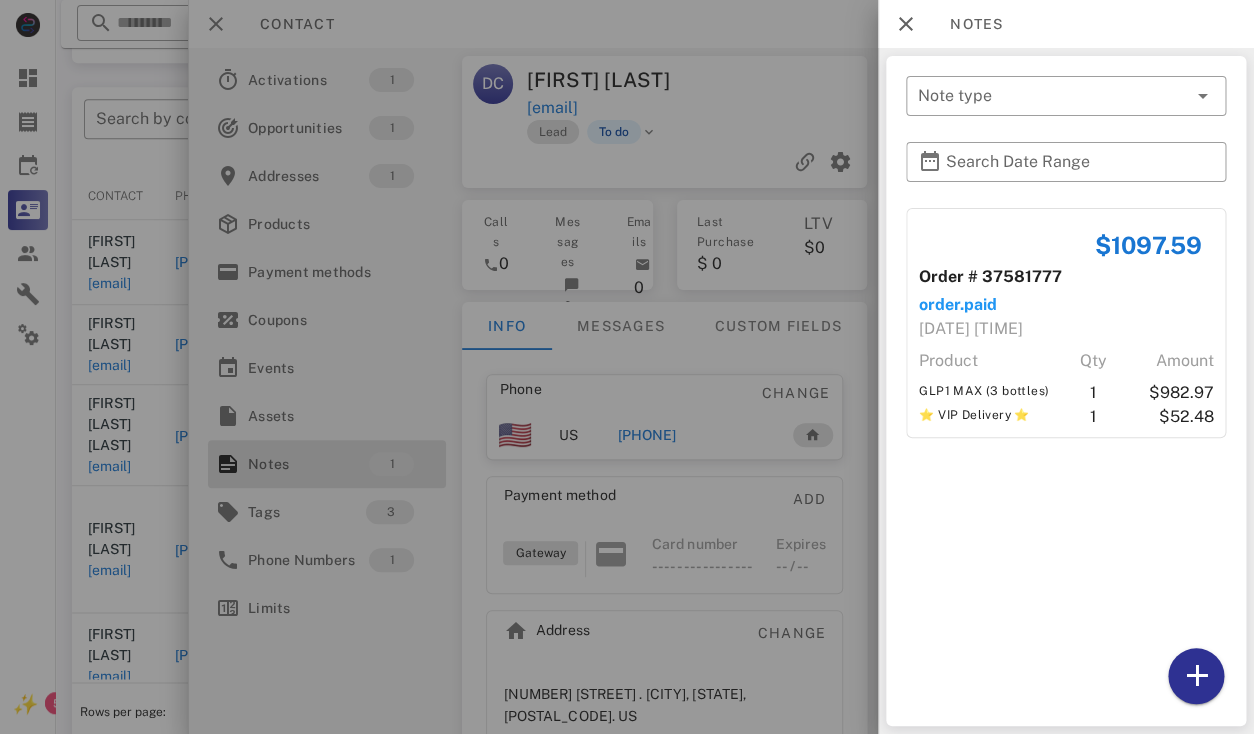 click at bounding box center [627, 367] 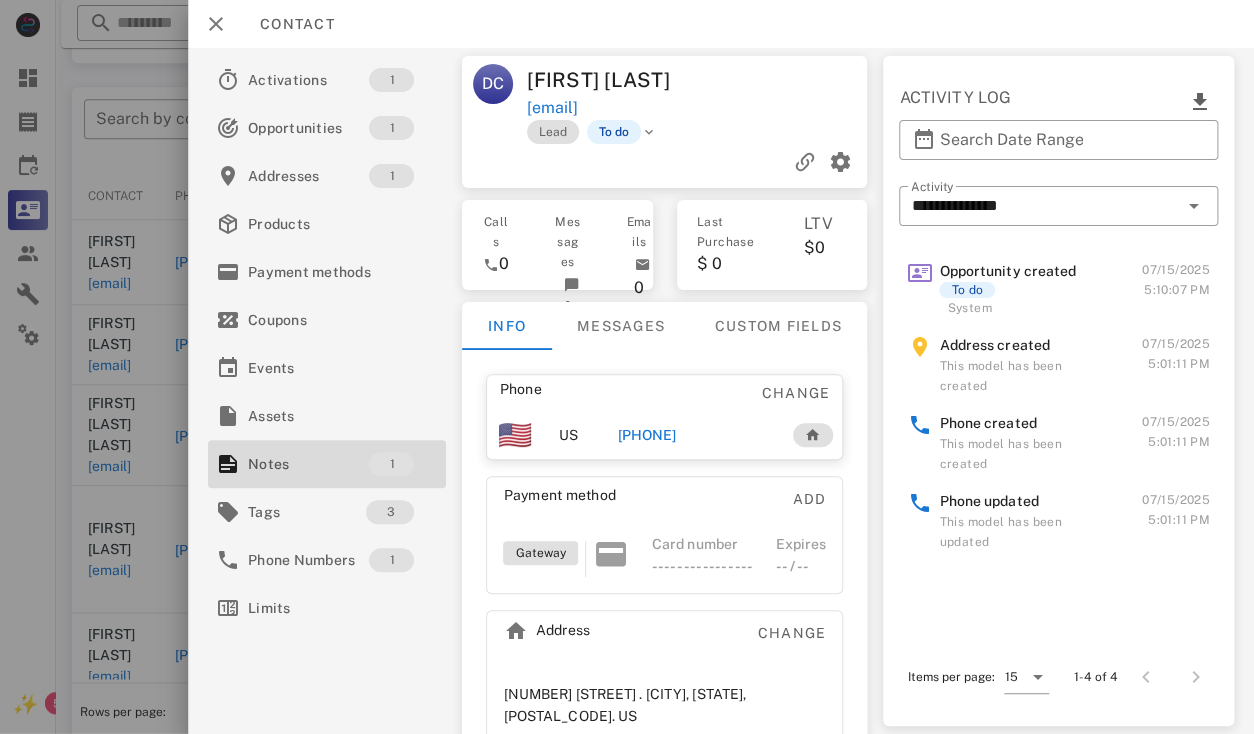 click at bounding box center (665, 162) 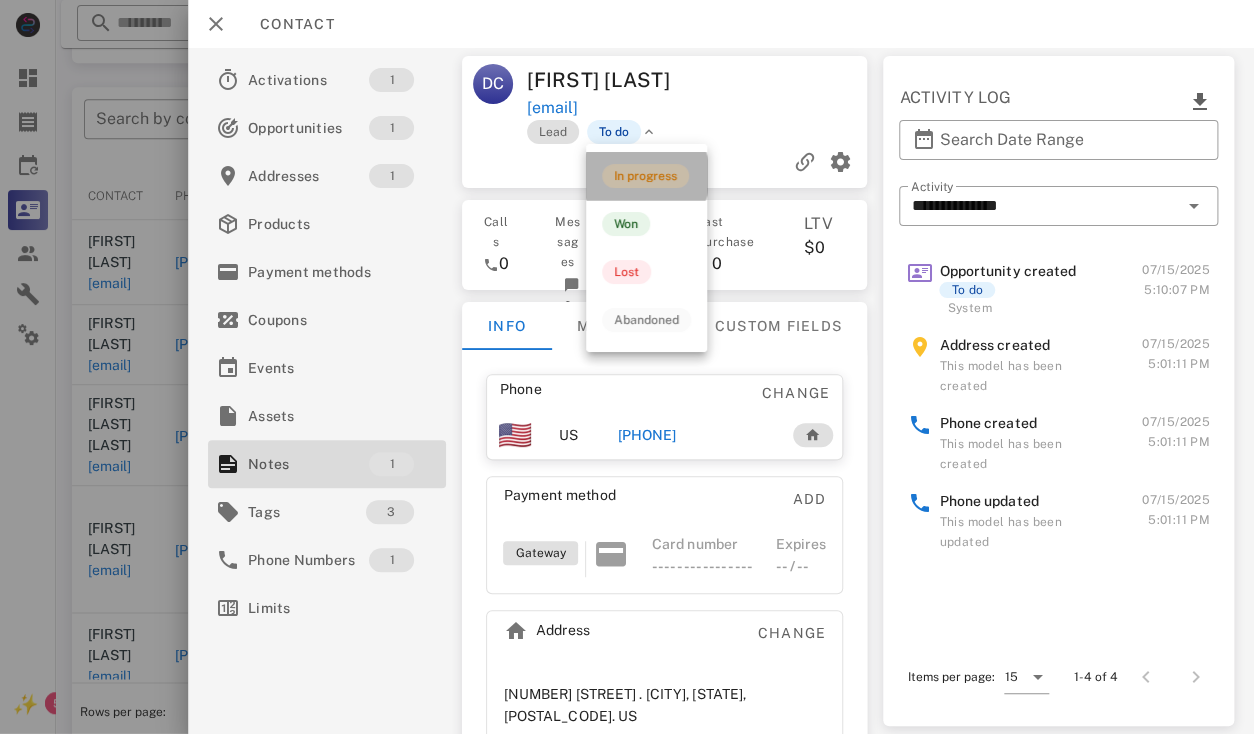 click on "In progress" at bounding box center [645, 176] 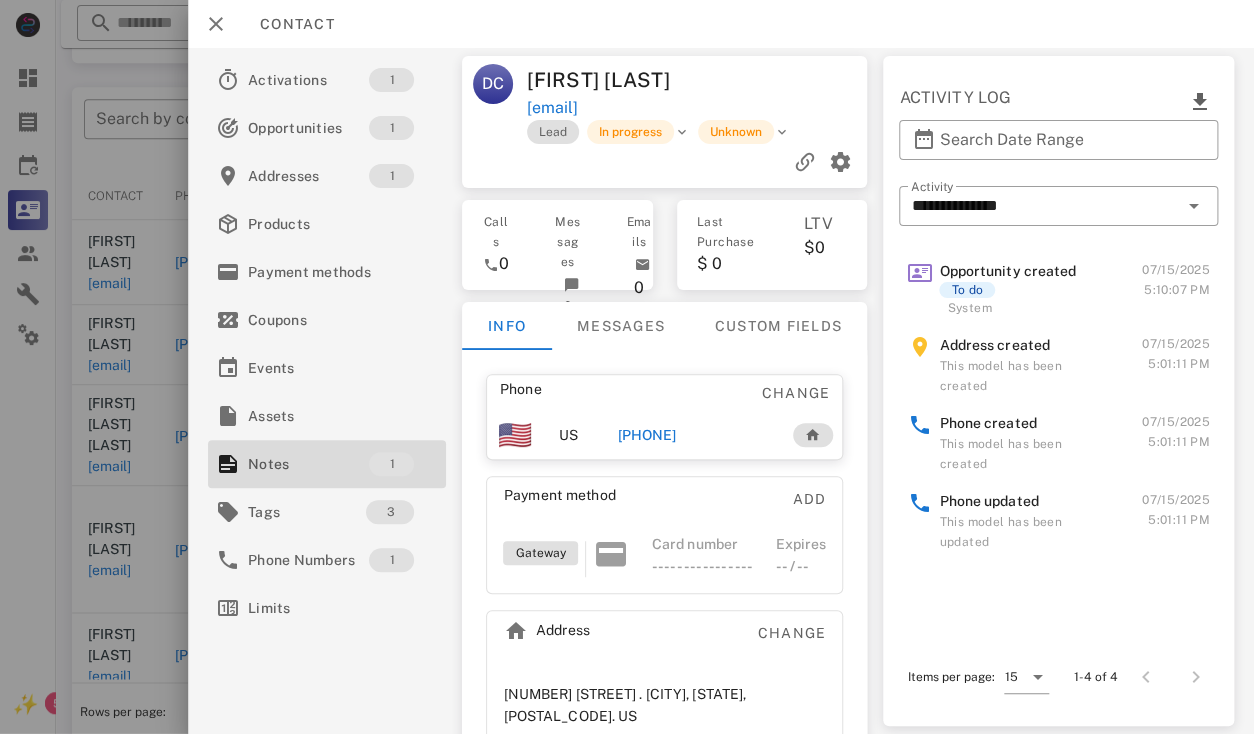 click on "1964 S L And N Tpke .
buffalo, KY, 42716-9109.
US" at bounding box center [665, 705] 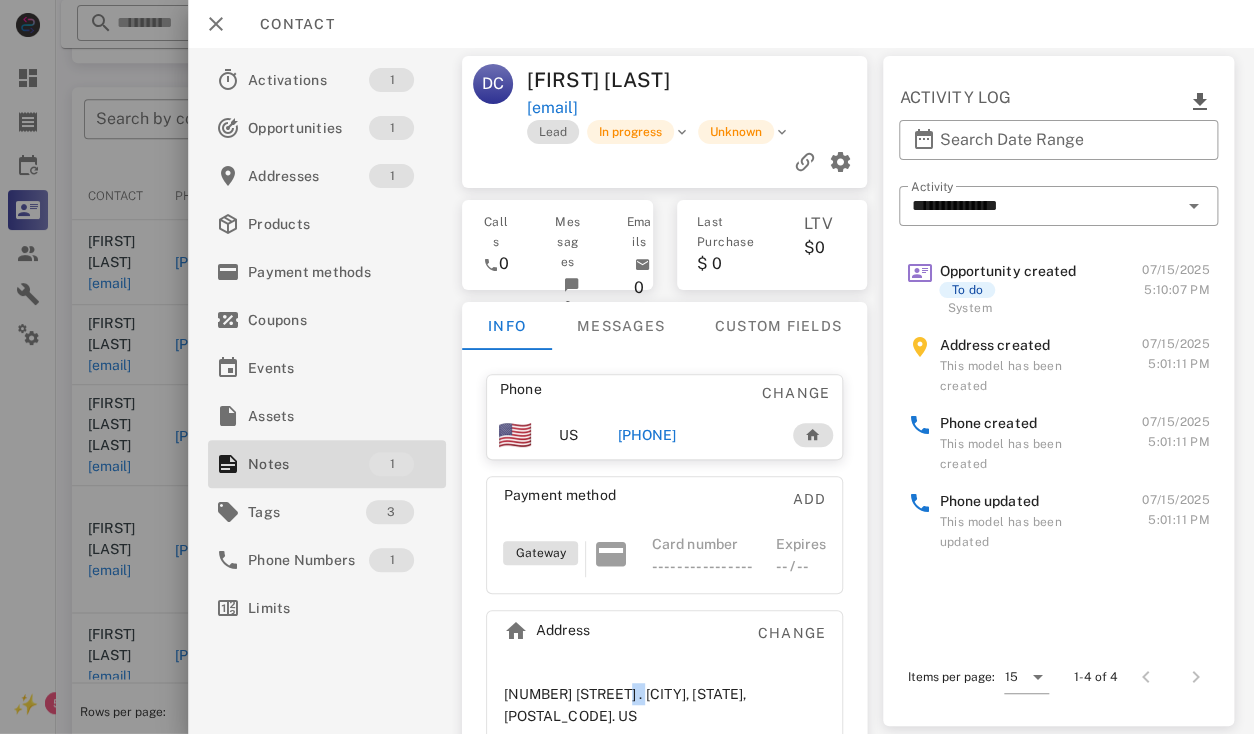 click on "1964 S L And N Tpke .
buffalo, KY, 42716-9109.
US" at bounding box center (665, 705) 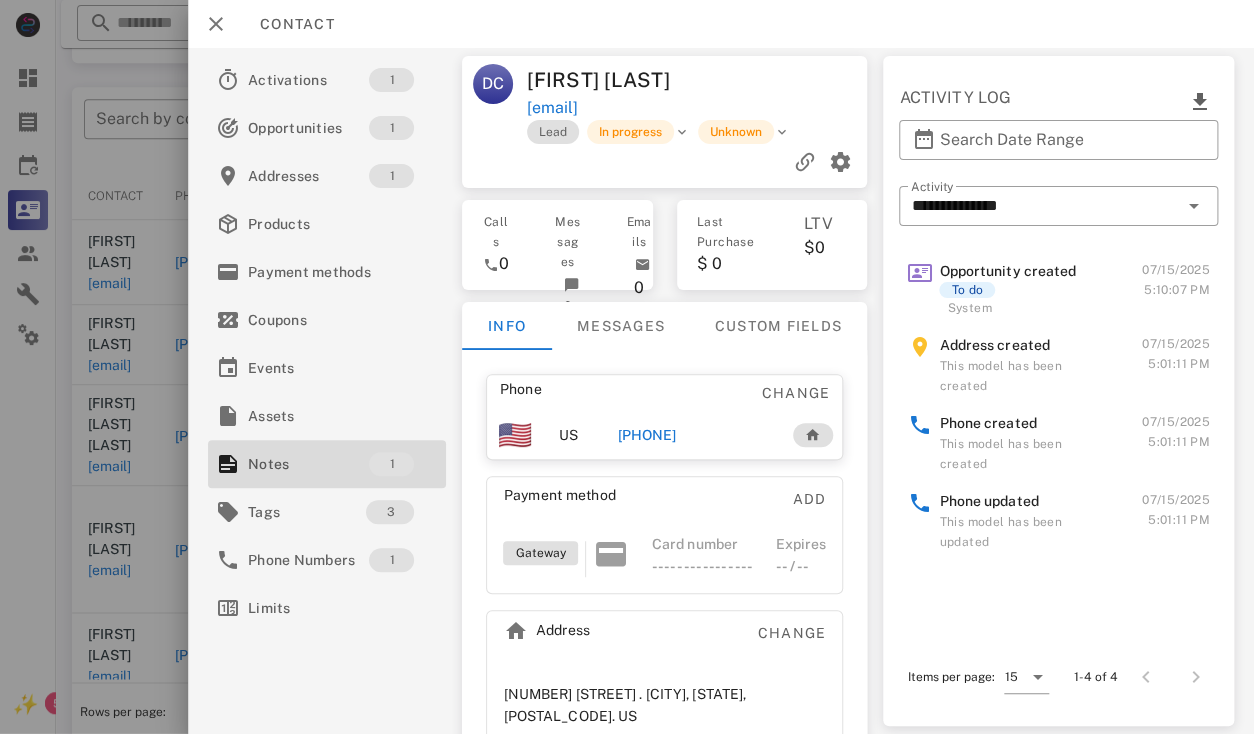 click on "1964 S L And N Tpke .
buffalo, KY, 42716-9109.
US" at bounding box center (665, 705) 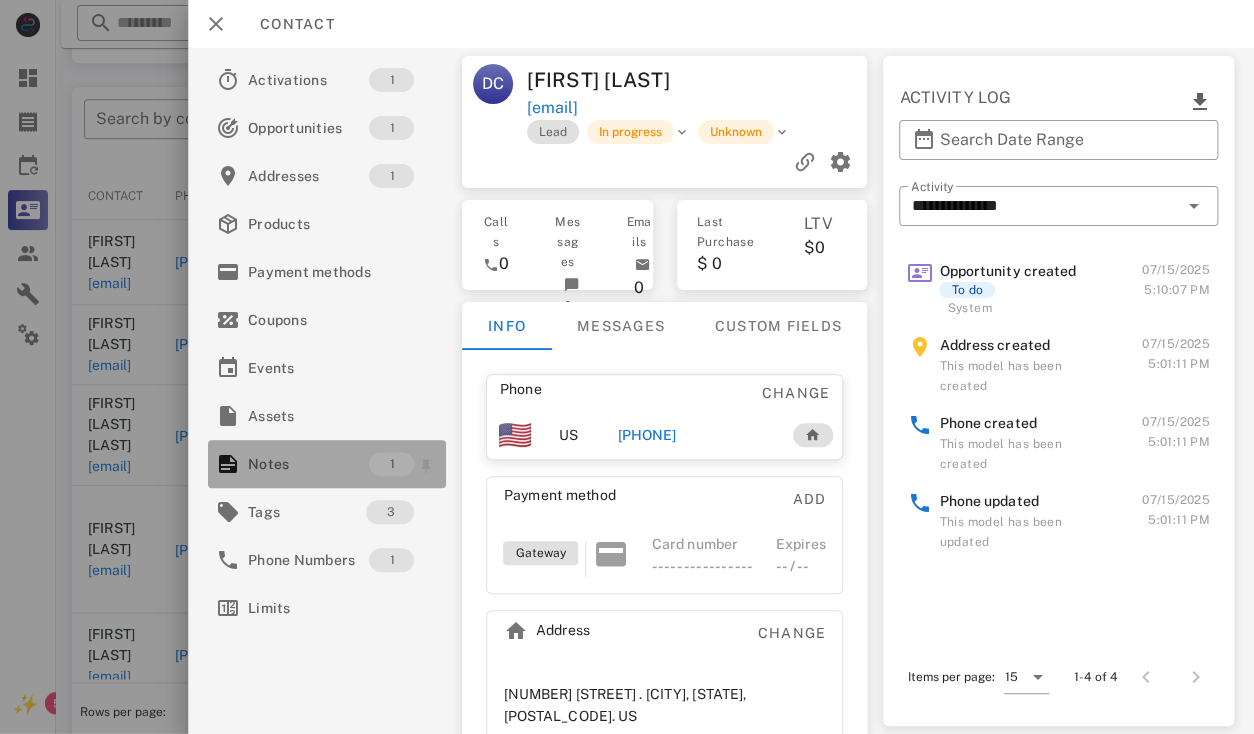 click on "Notes" at bounding box center (308, 464) 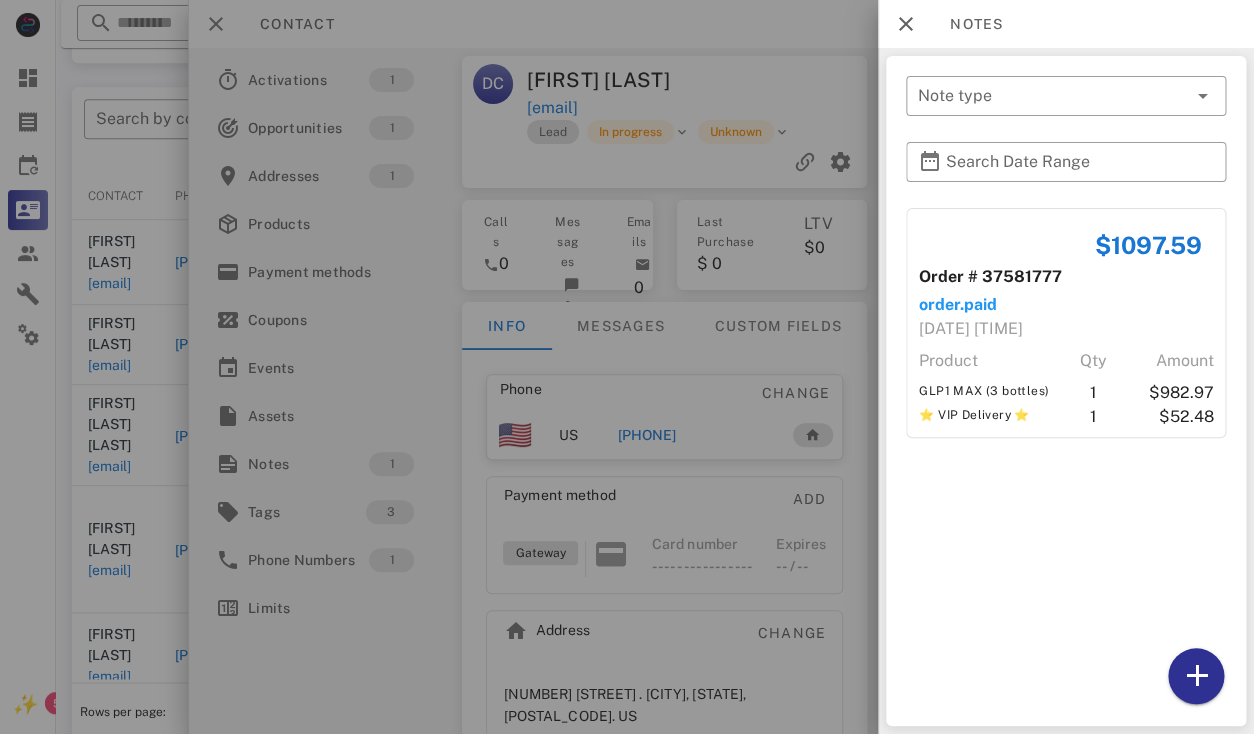 click at bounding box center (627, 367) 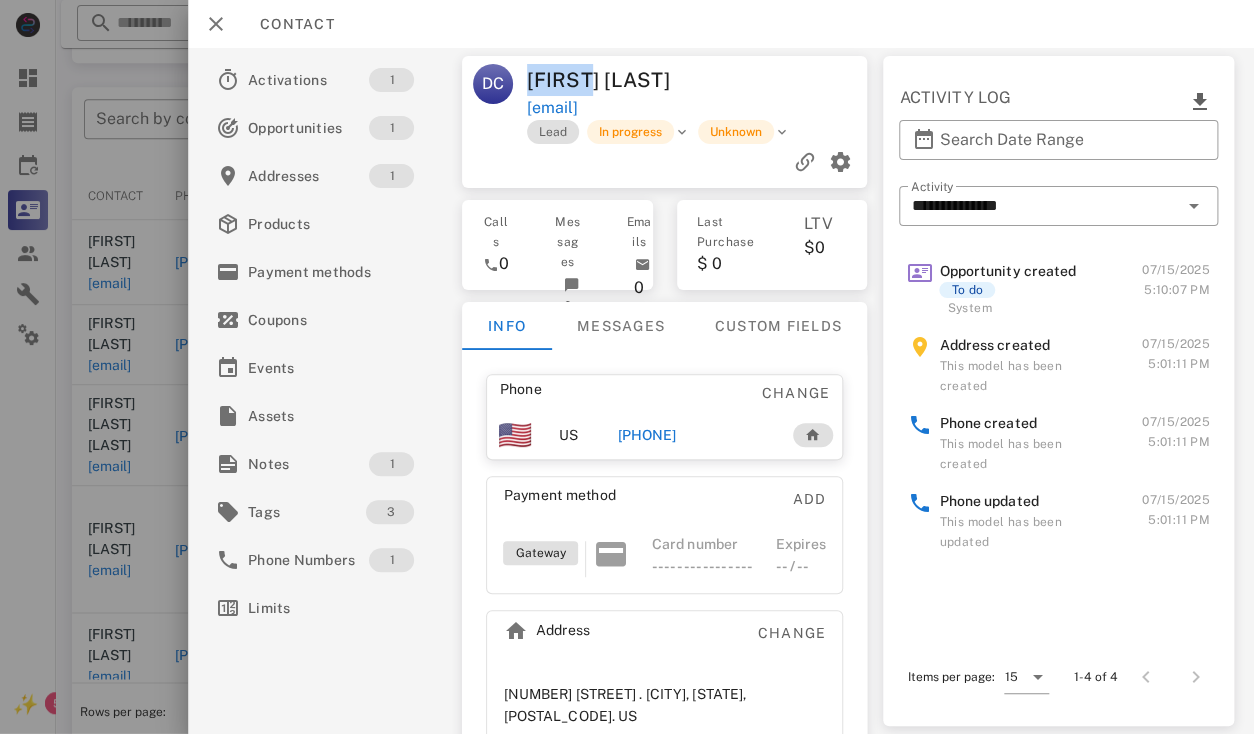 click on "Dennis Caine" at bounding box center [613, 80] 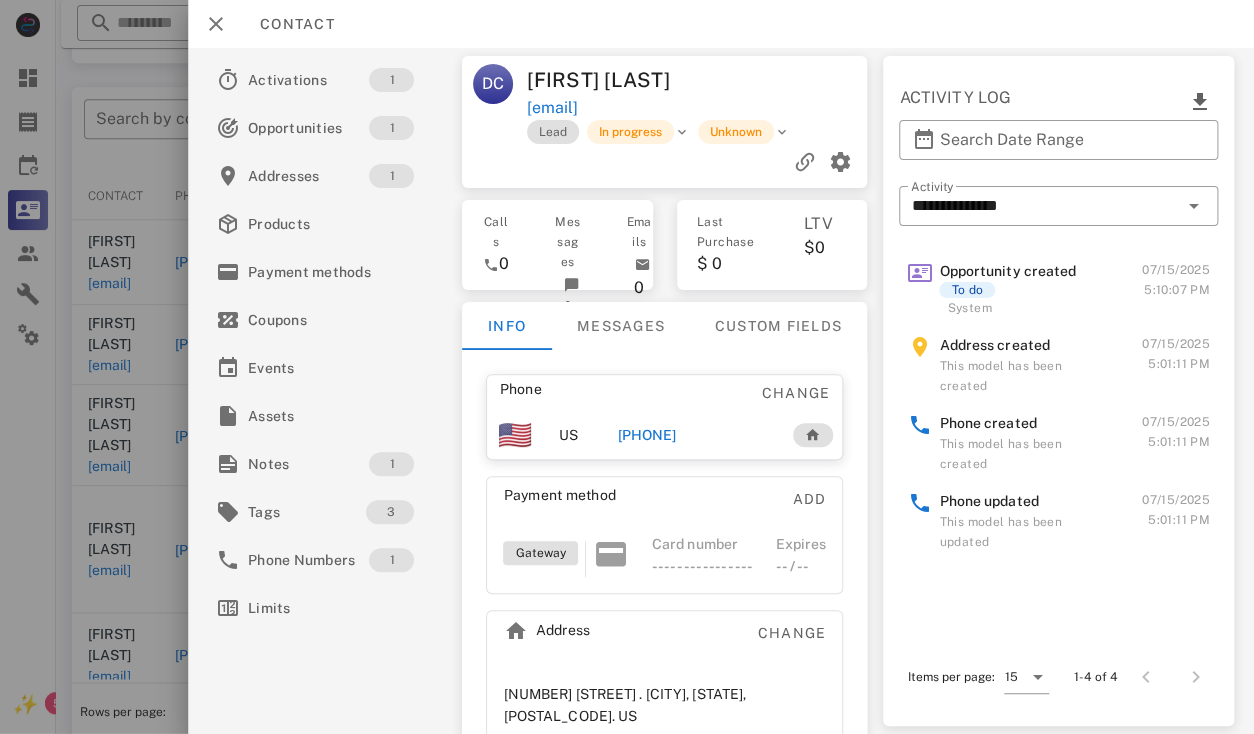 click on "Dennis Caine" at bounding box center [613, 80] 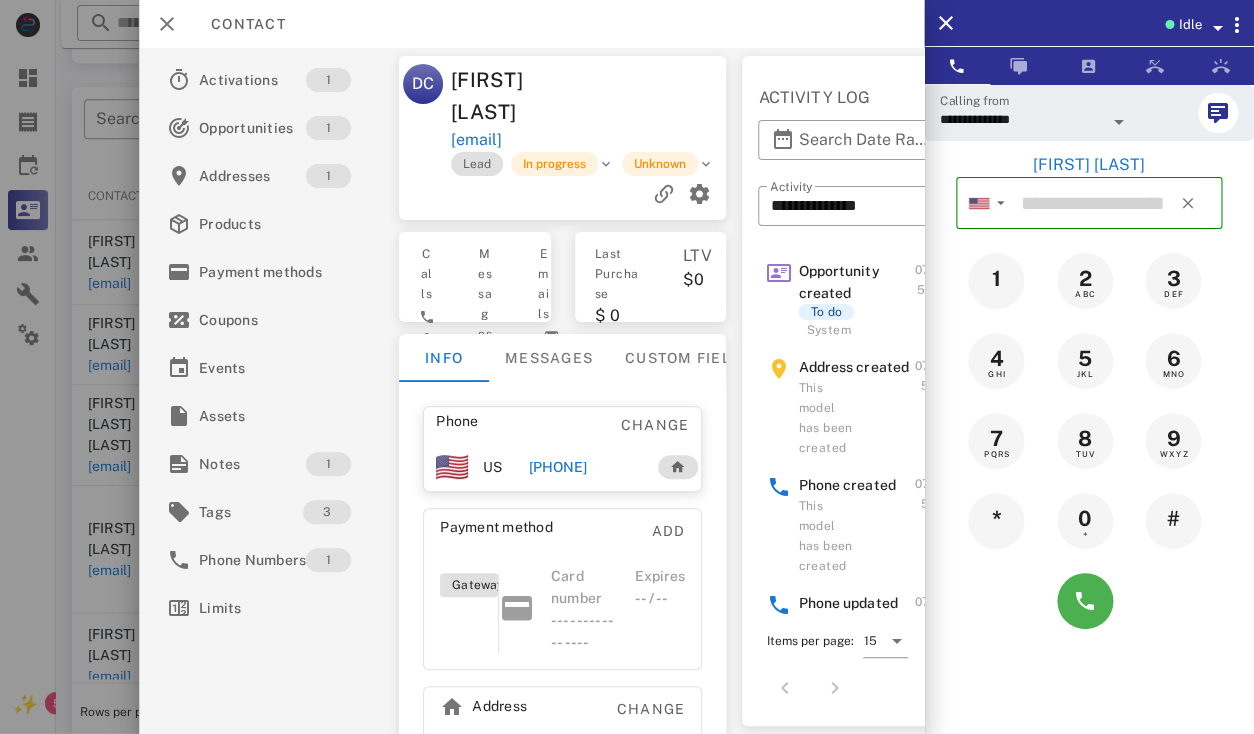 type on "**********" 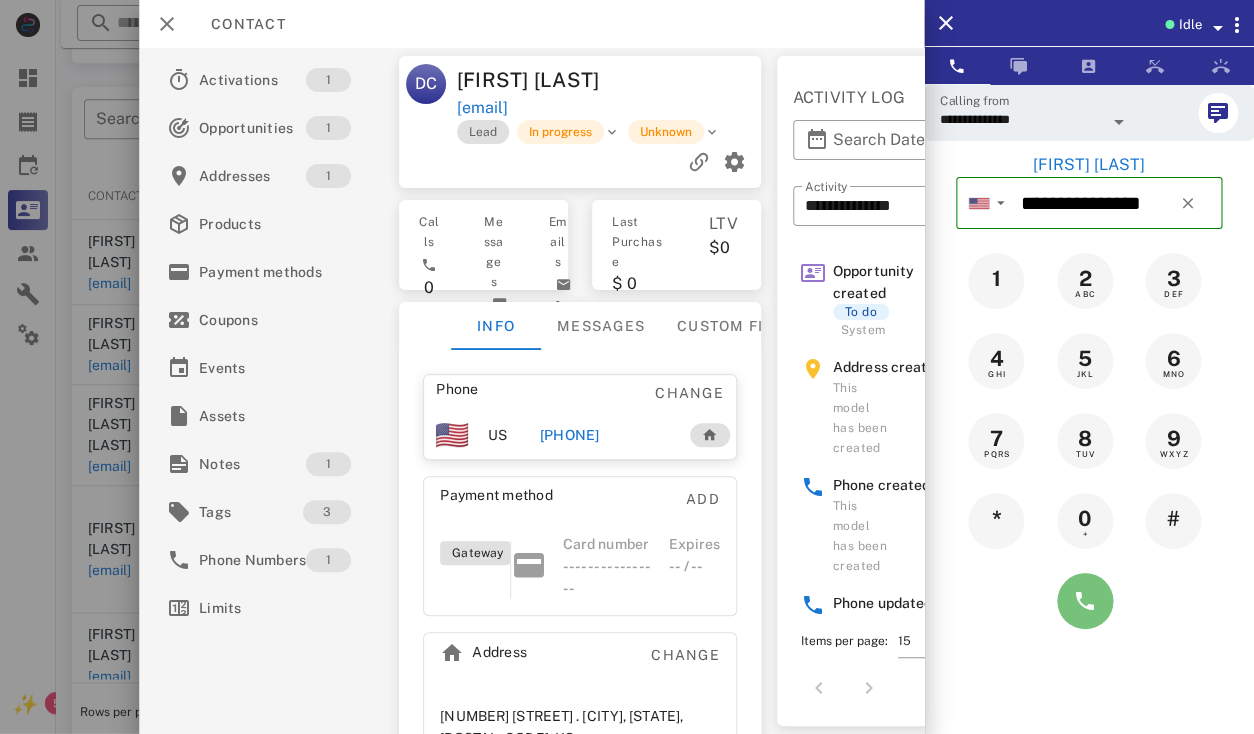click at bounding box center [1085, 601] 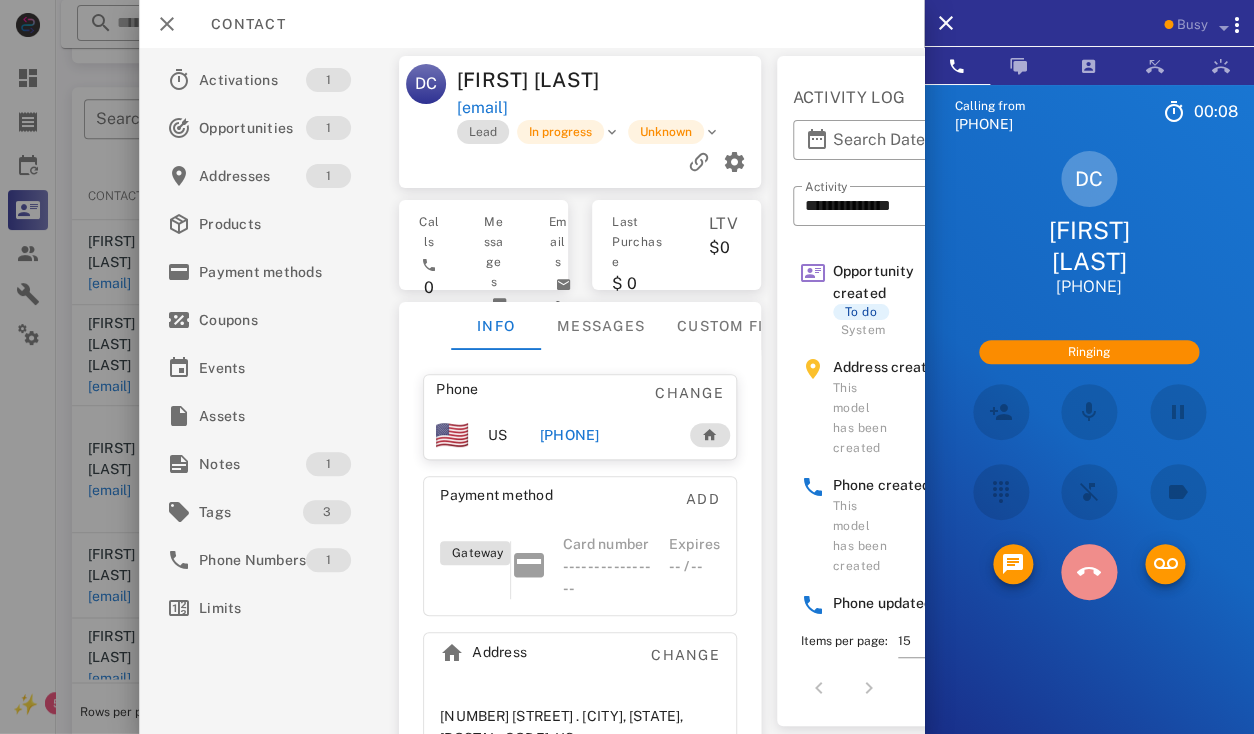 click at bounding box center (1089, 572) 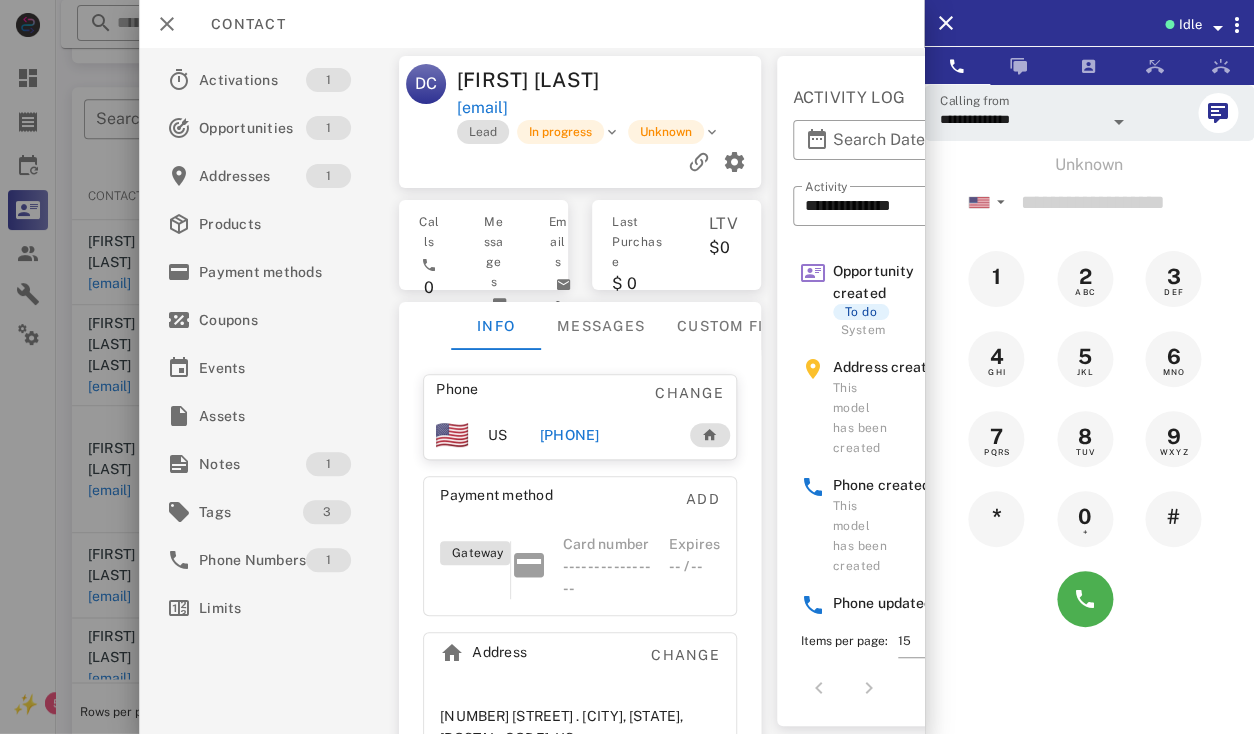 click on "+12703252020" at bounding box center [569, 435] 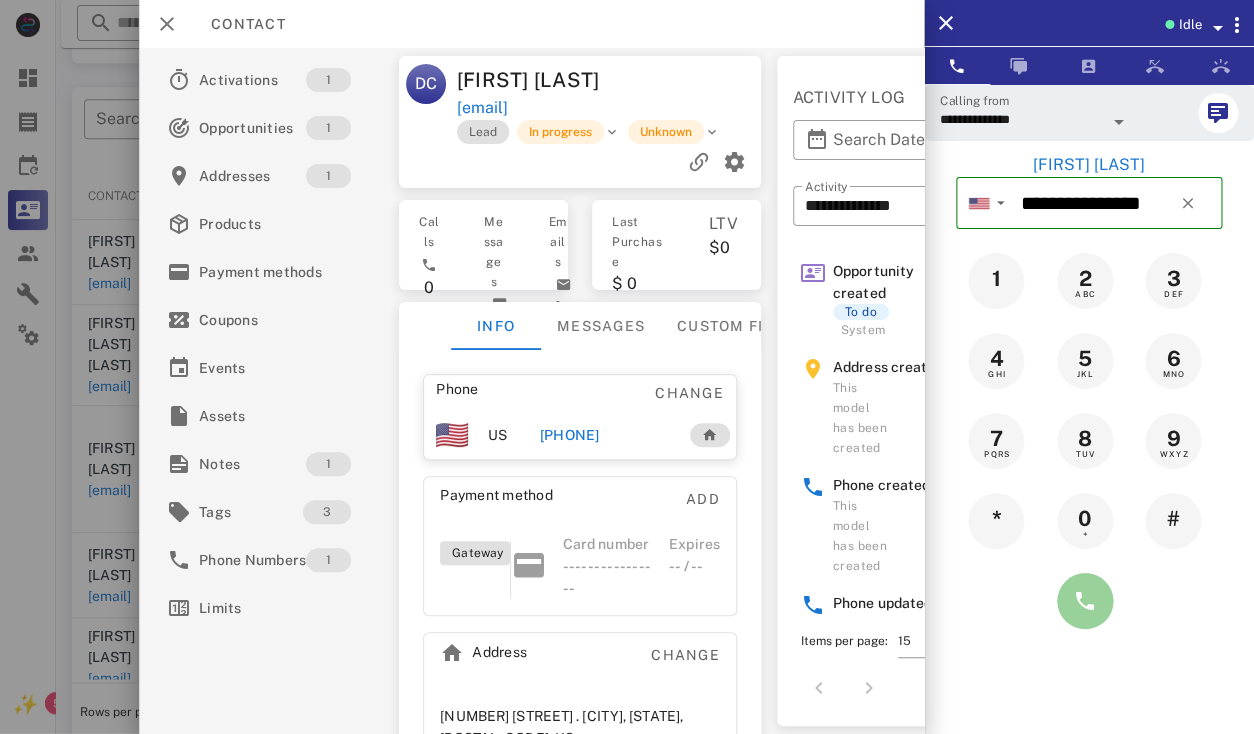 click at bounding box center [1085, 601] 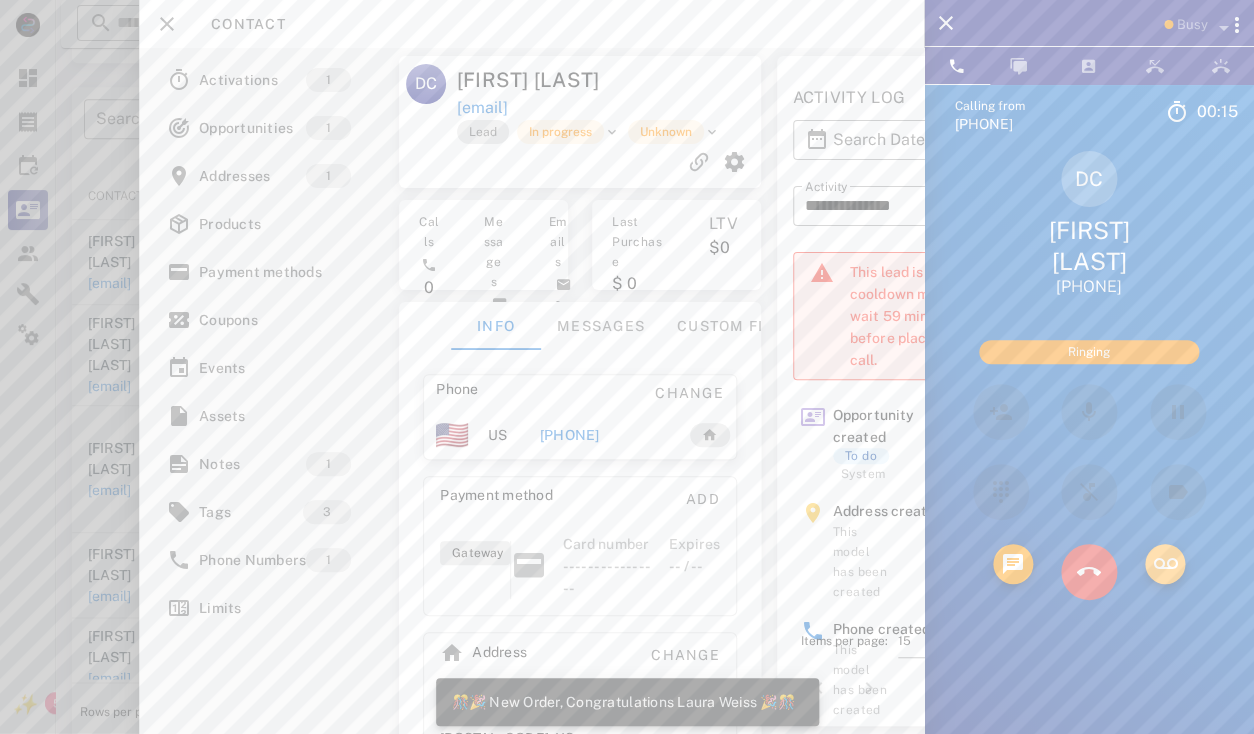 click at bounding box center [1165, 564] 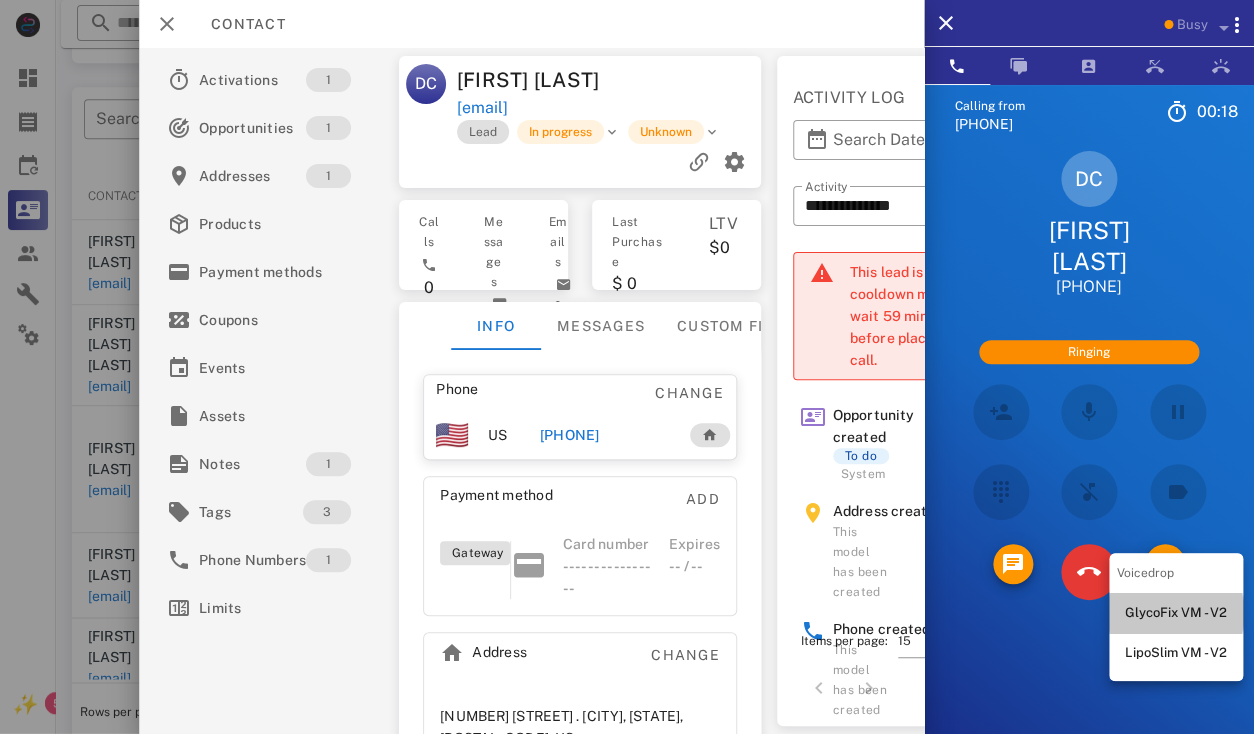click on "GlycoFix VM - V2" at bounding box center (1176, 613) 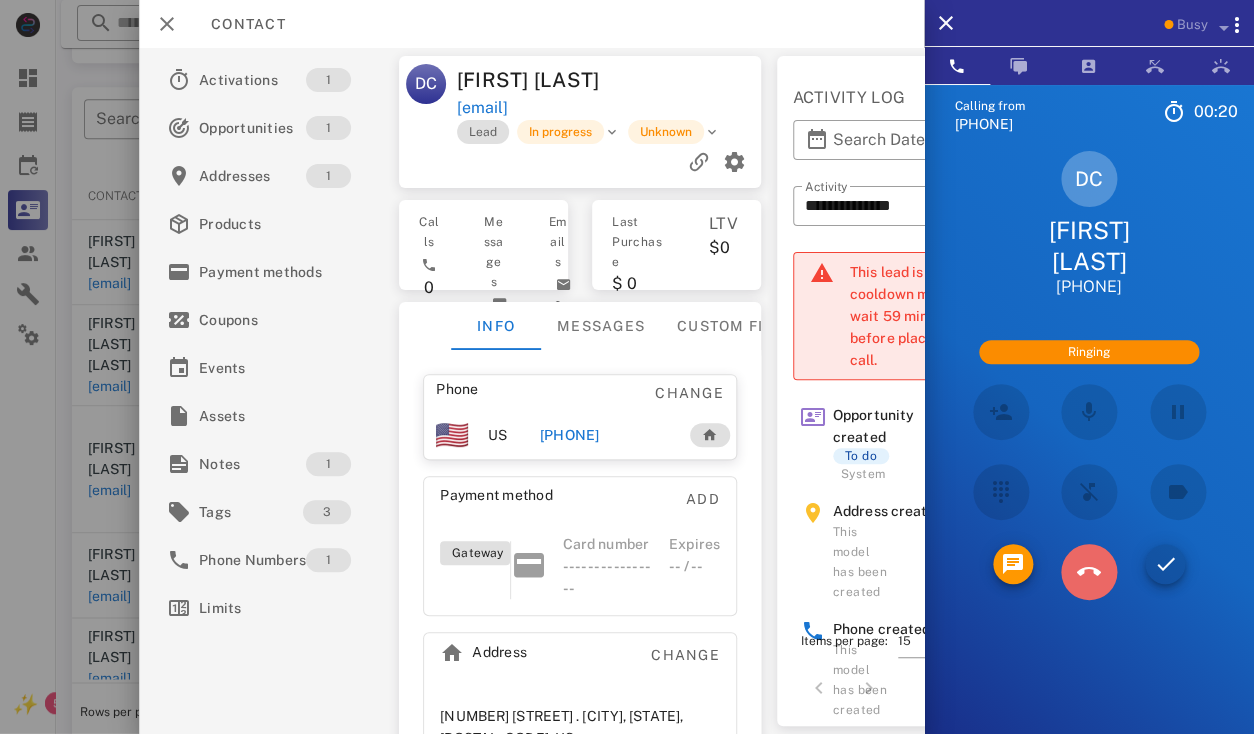 click at bounding box center [1089, 572] 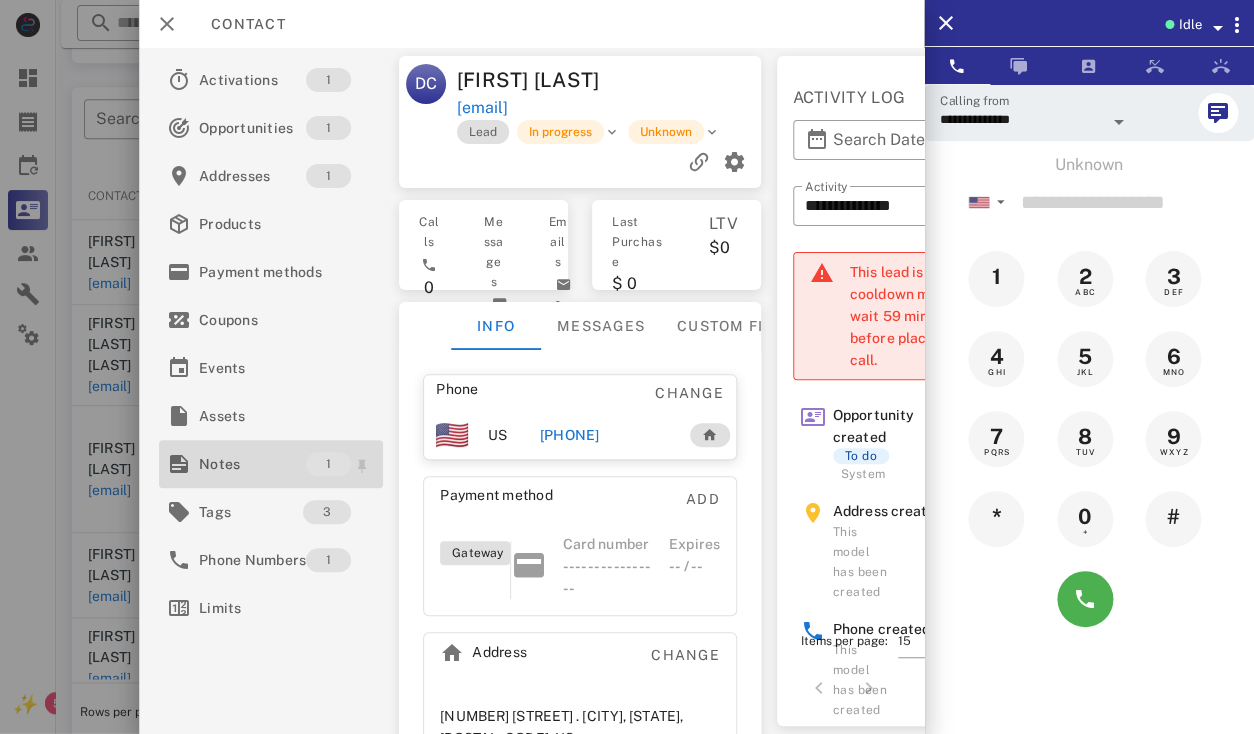 click on "Notes" at bounding box center (252, 464) 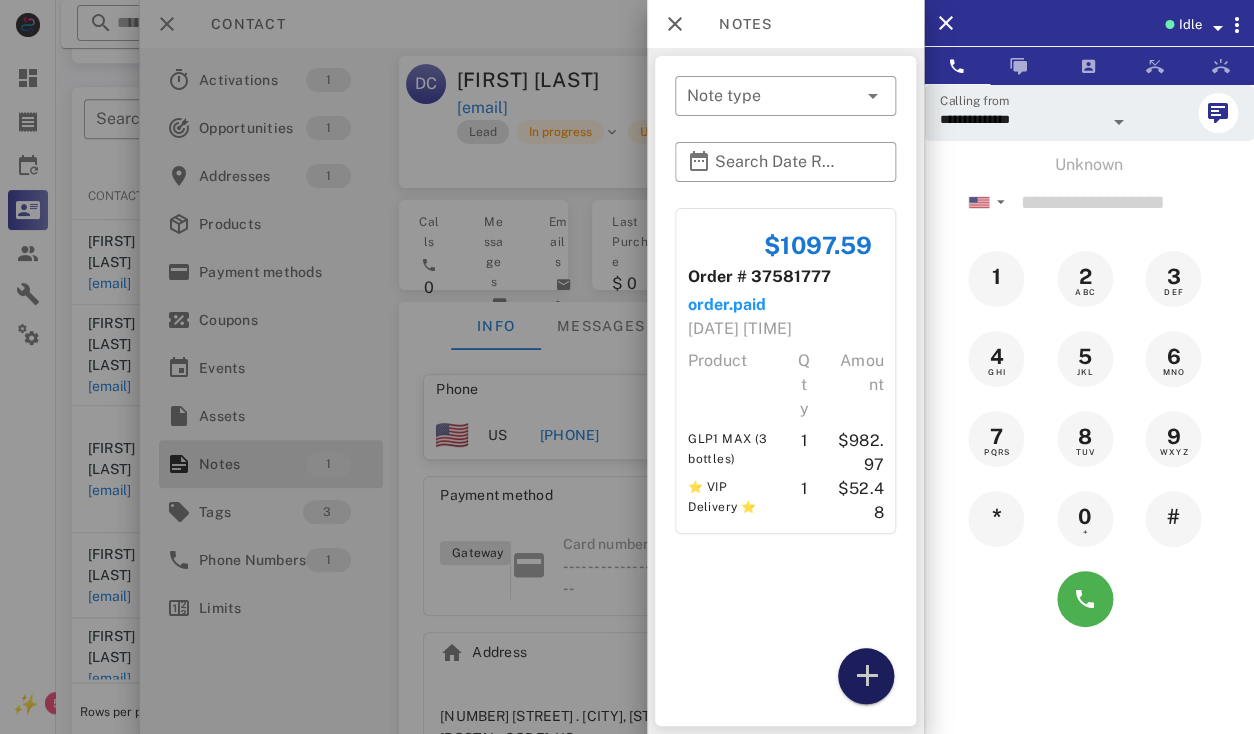 click at bounding box center (866, 676) 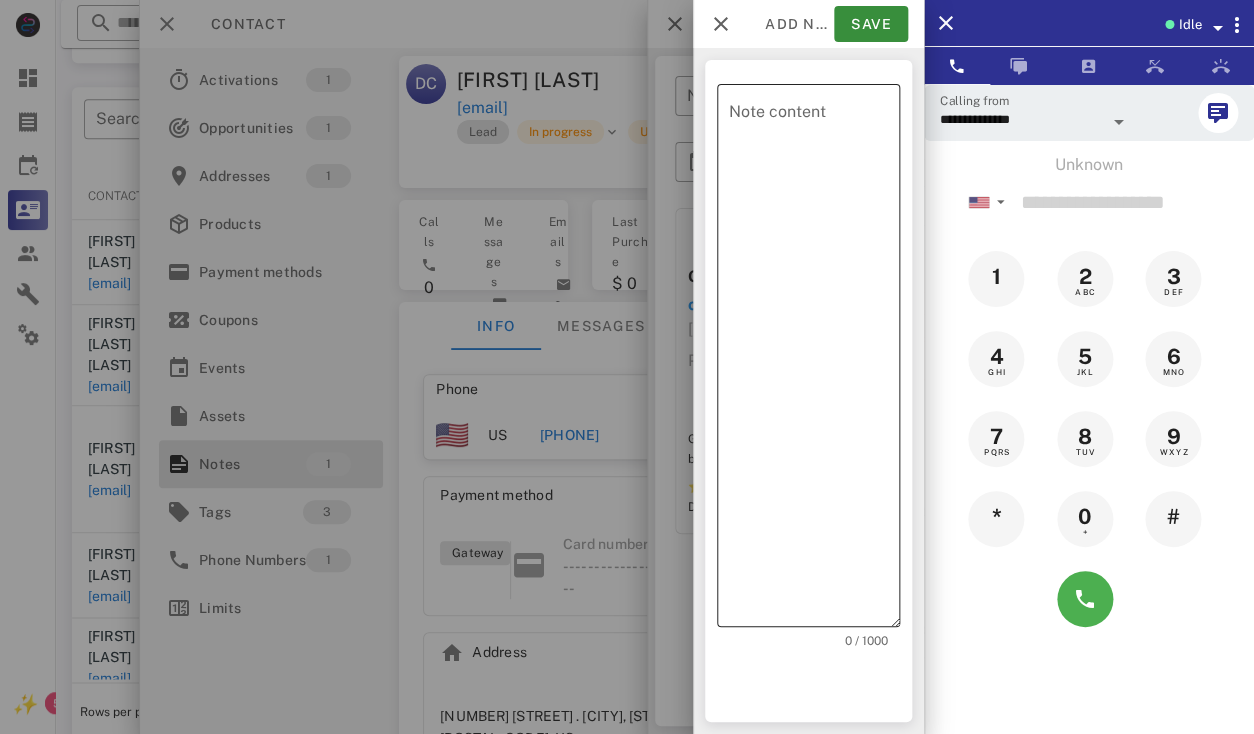 click on "Note content" at bounding box center (814, 360) 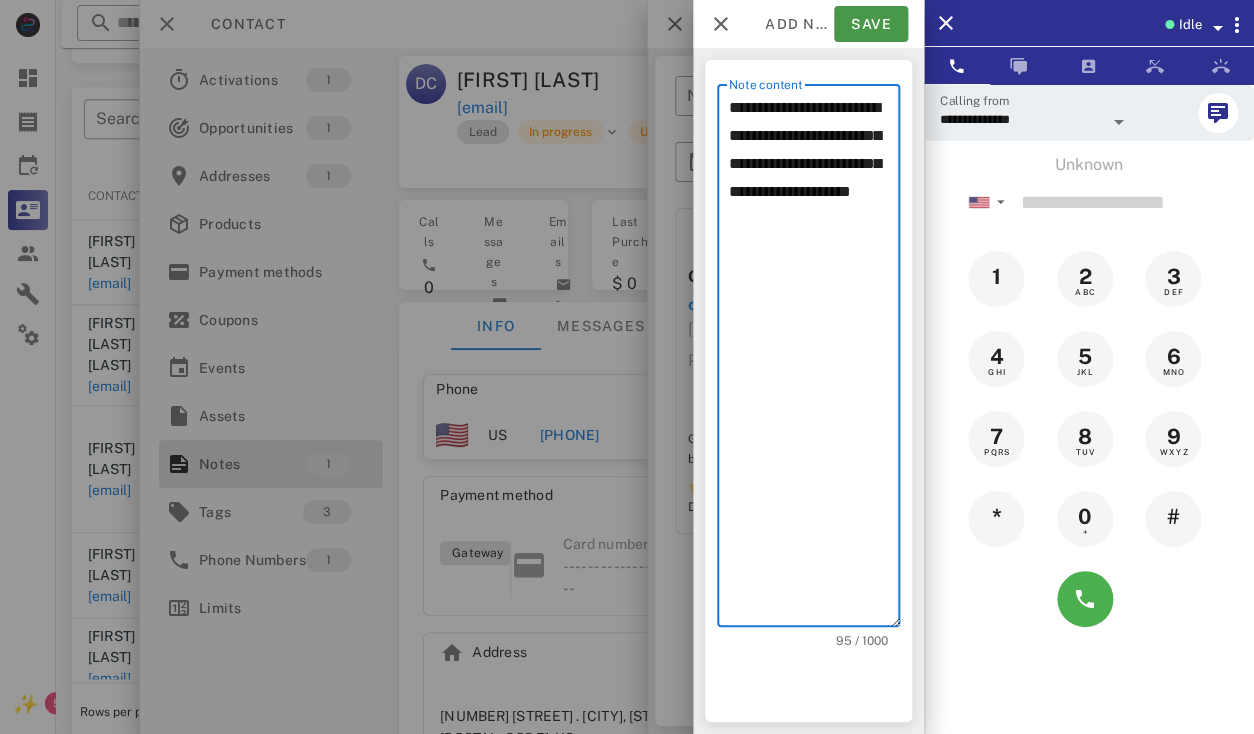 type on "**********" 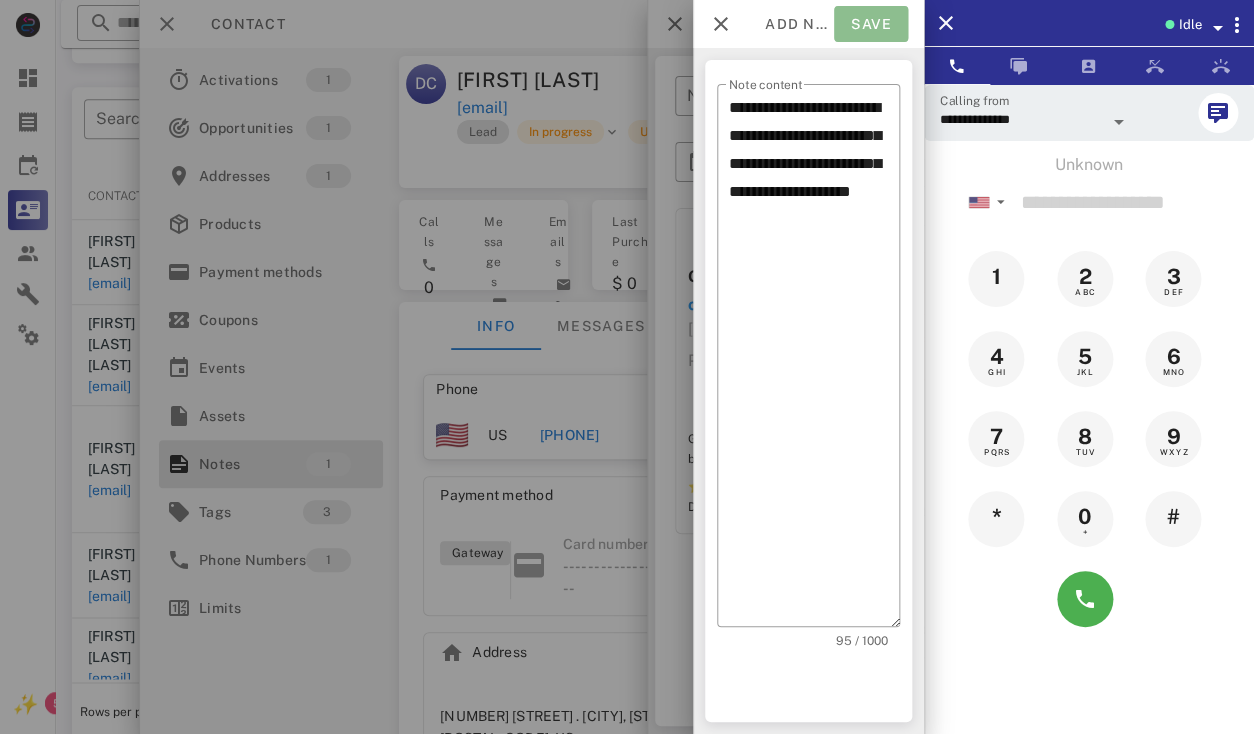 click on "Save" at bounding box center [871, 24] 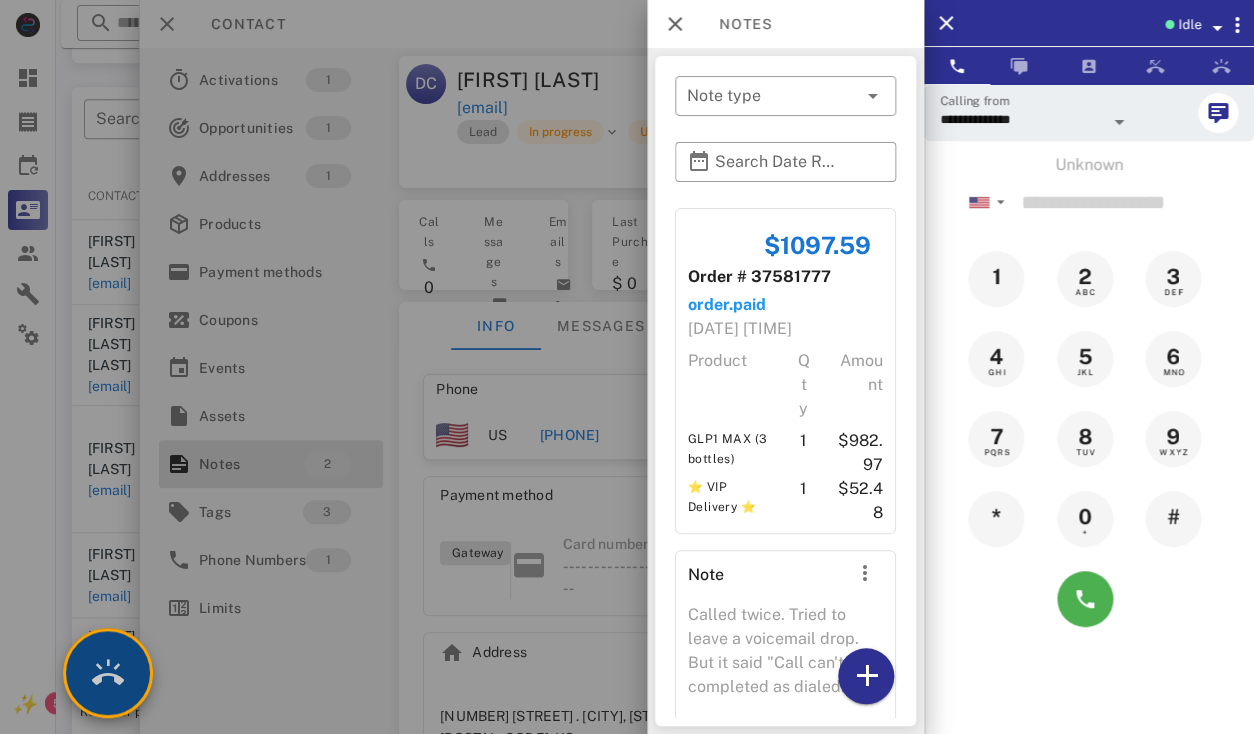 click at bounding box center [108, 673] 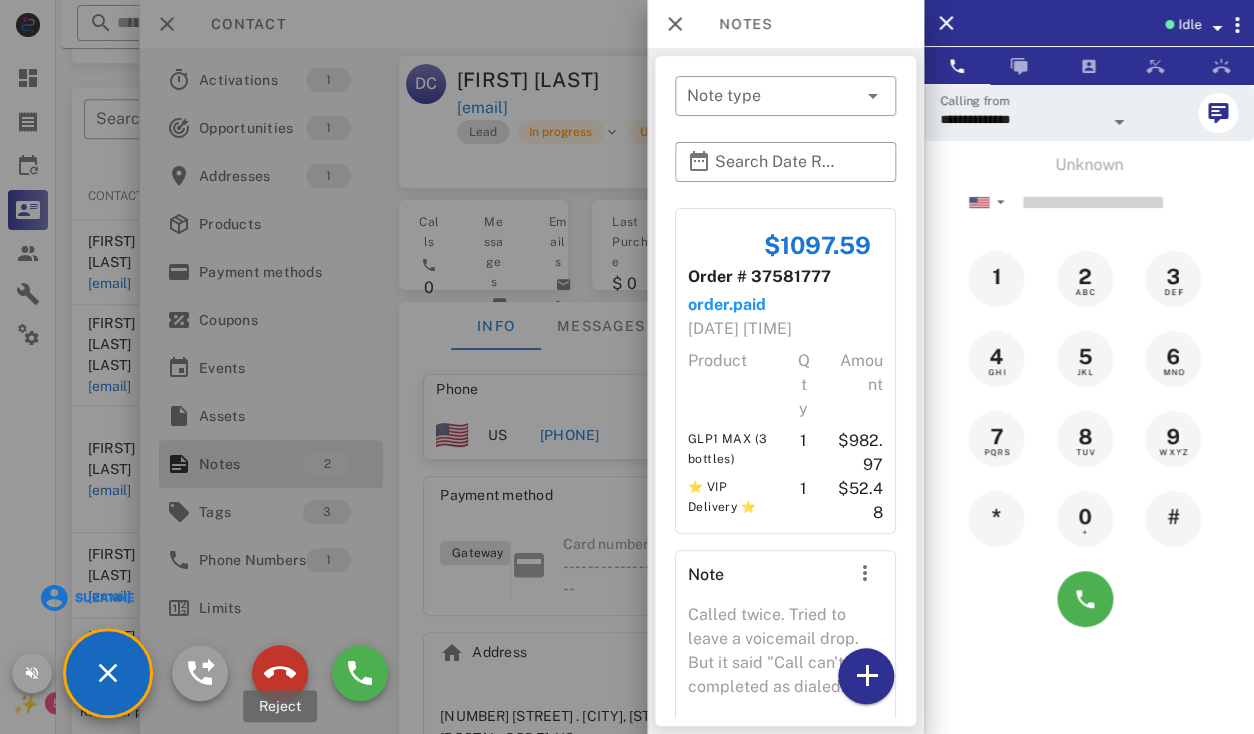 click at bounding box center [280, 673] 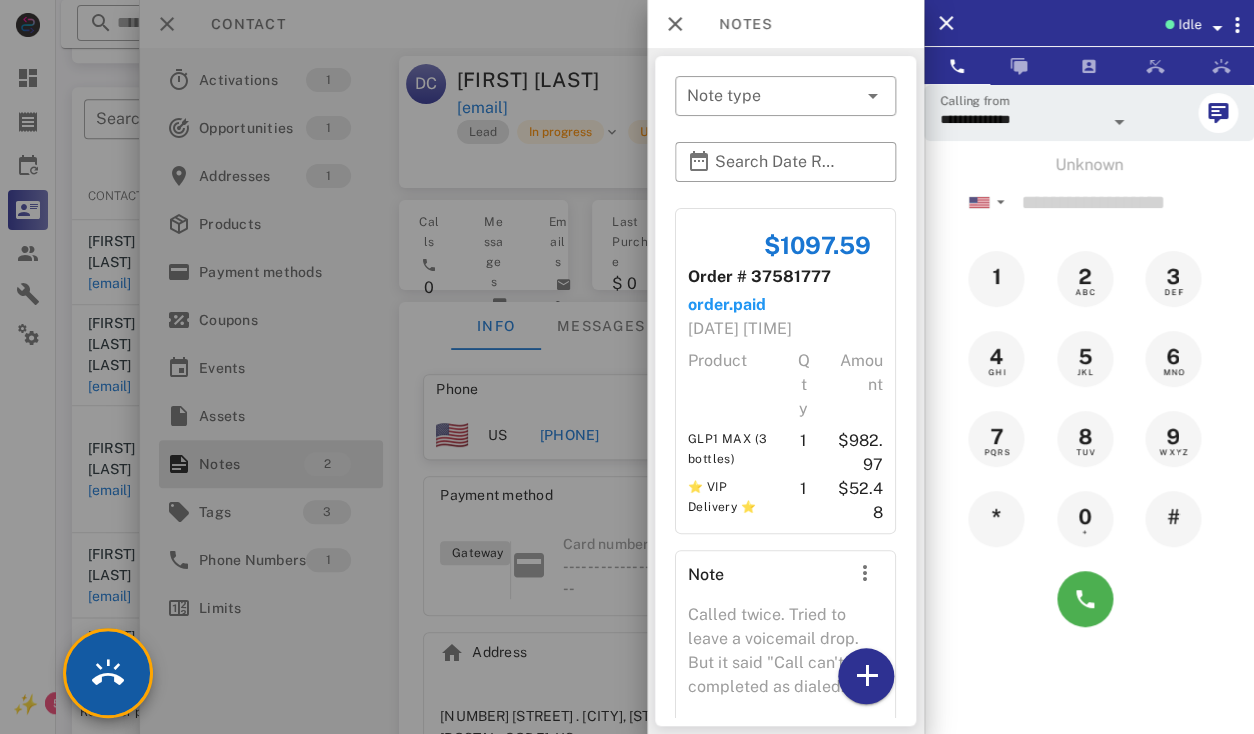 click at bounding box center [108, 673] 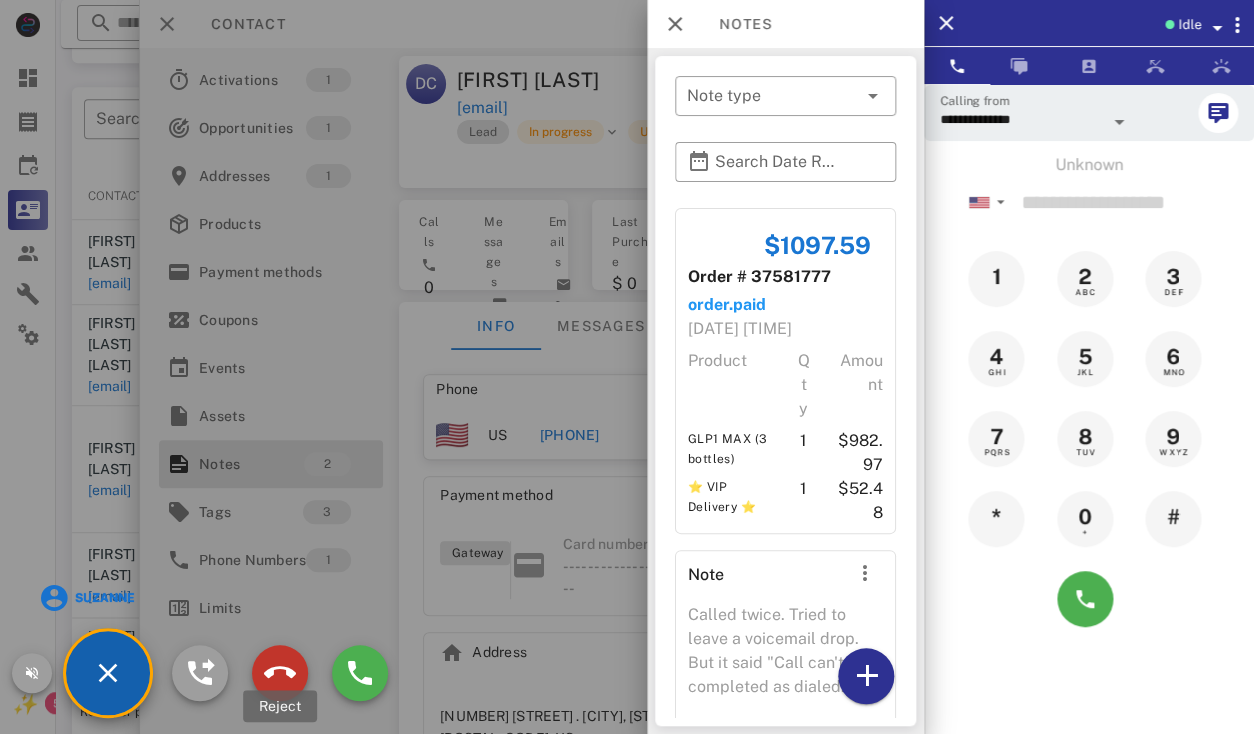 click at bounding box center (280, 673) 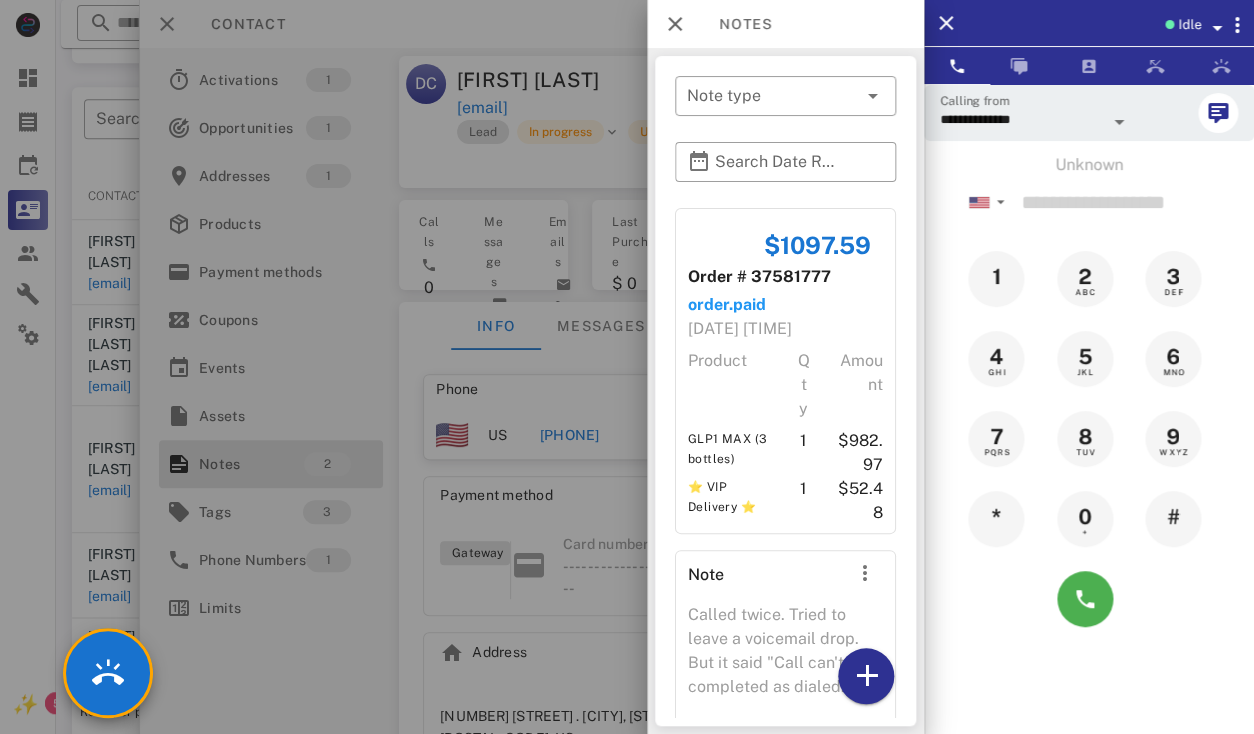click at bounding box center [627, 367] 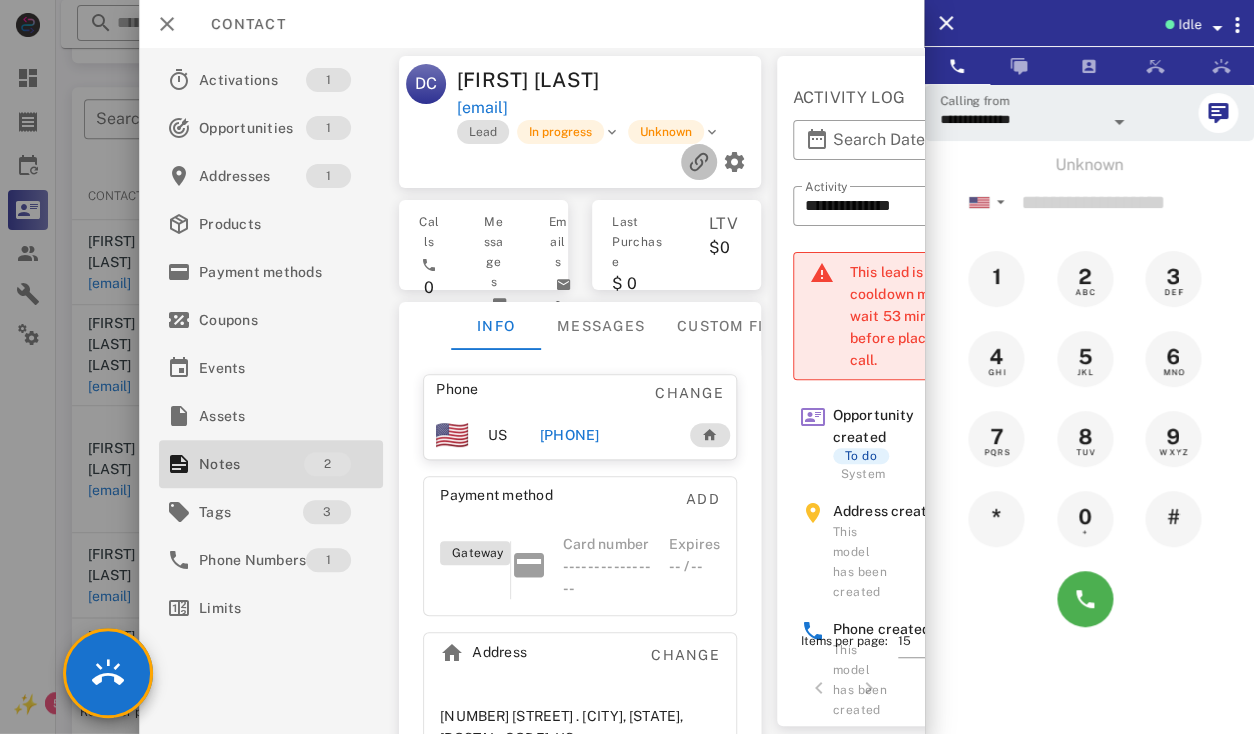 click at bounding box center [698, 162] 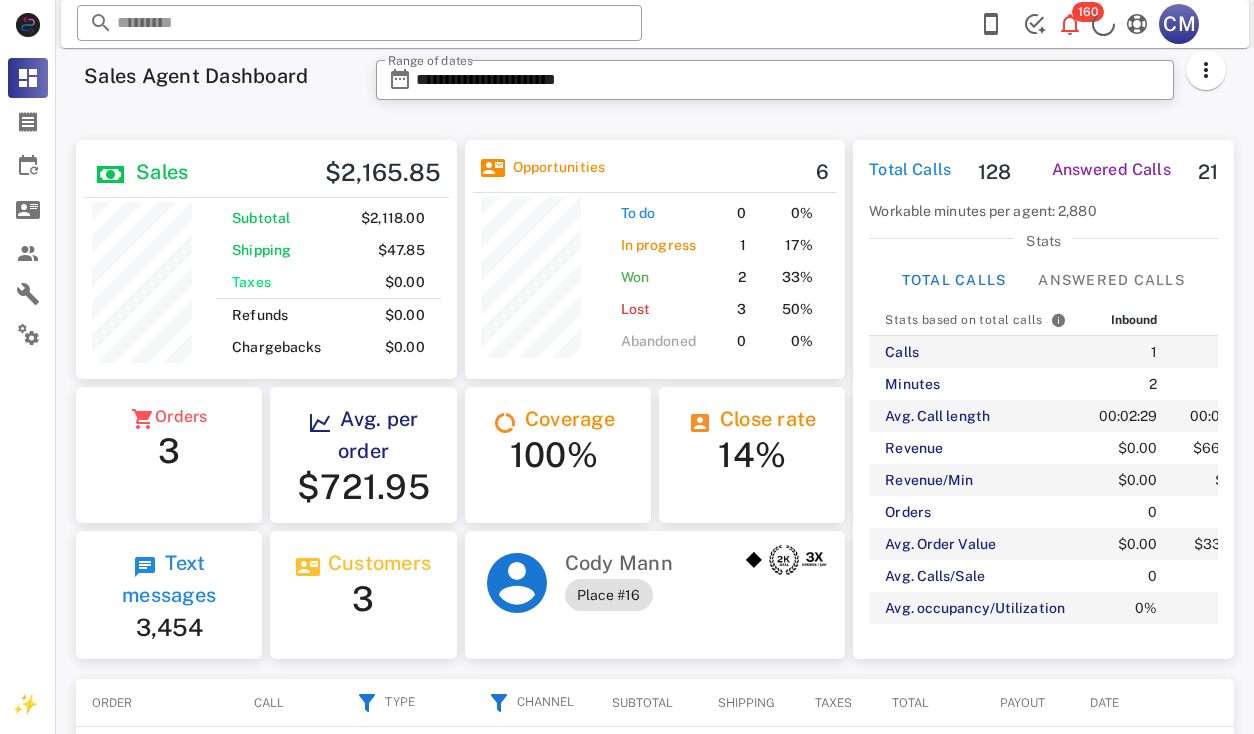 scroll, scrollTop: 0, scrollLeft: 0, axis: both 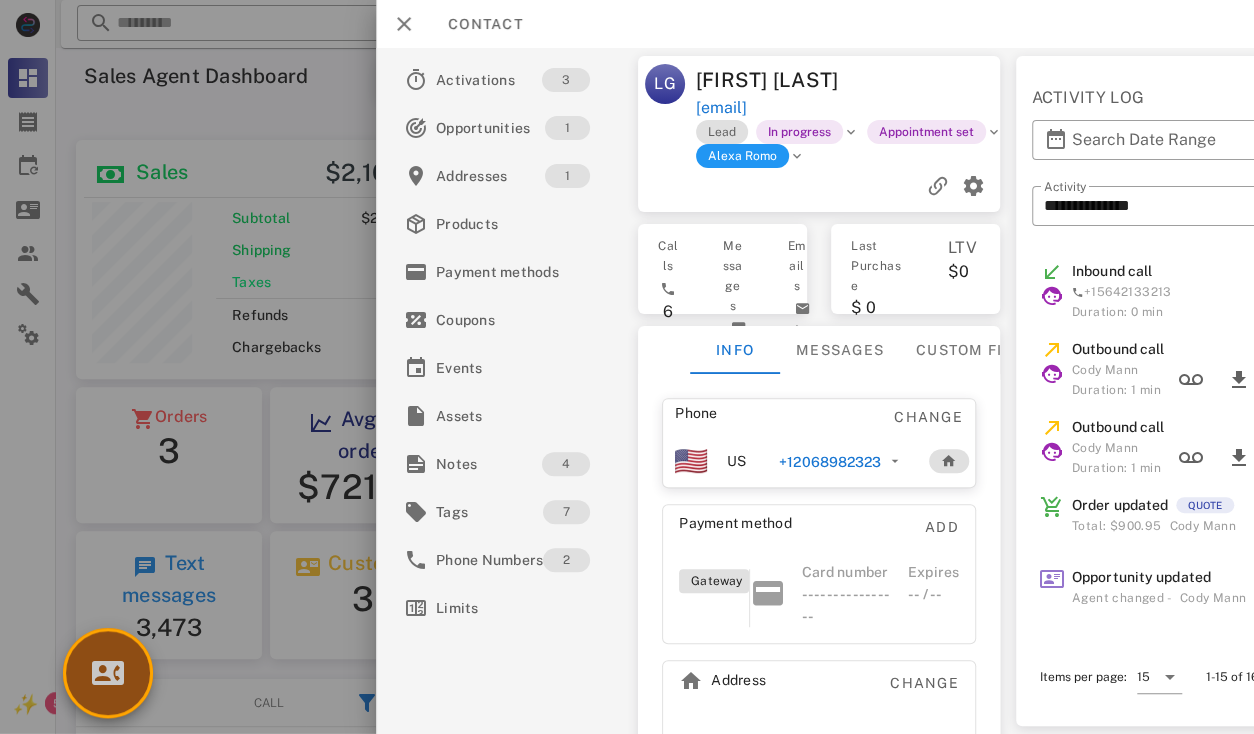 click at bounding box center [108, 673] 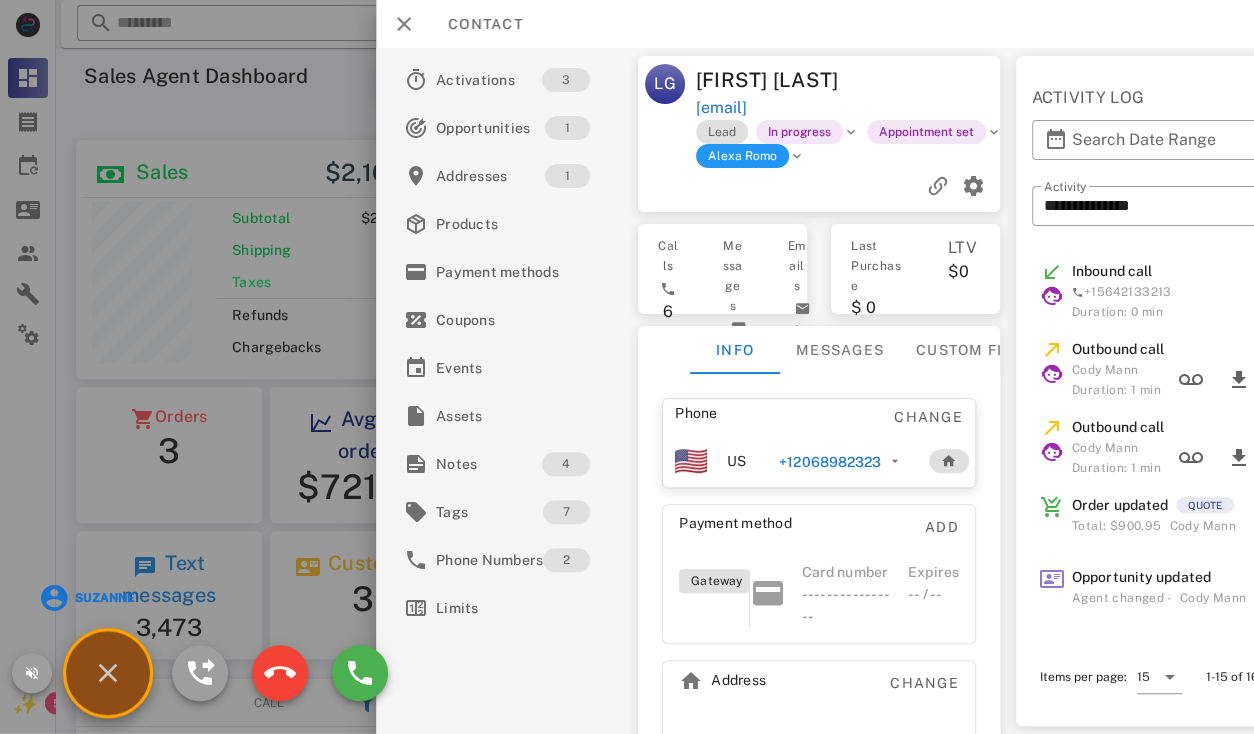 click on "Suzanne" at bounding box center [88, 598] 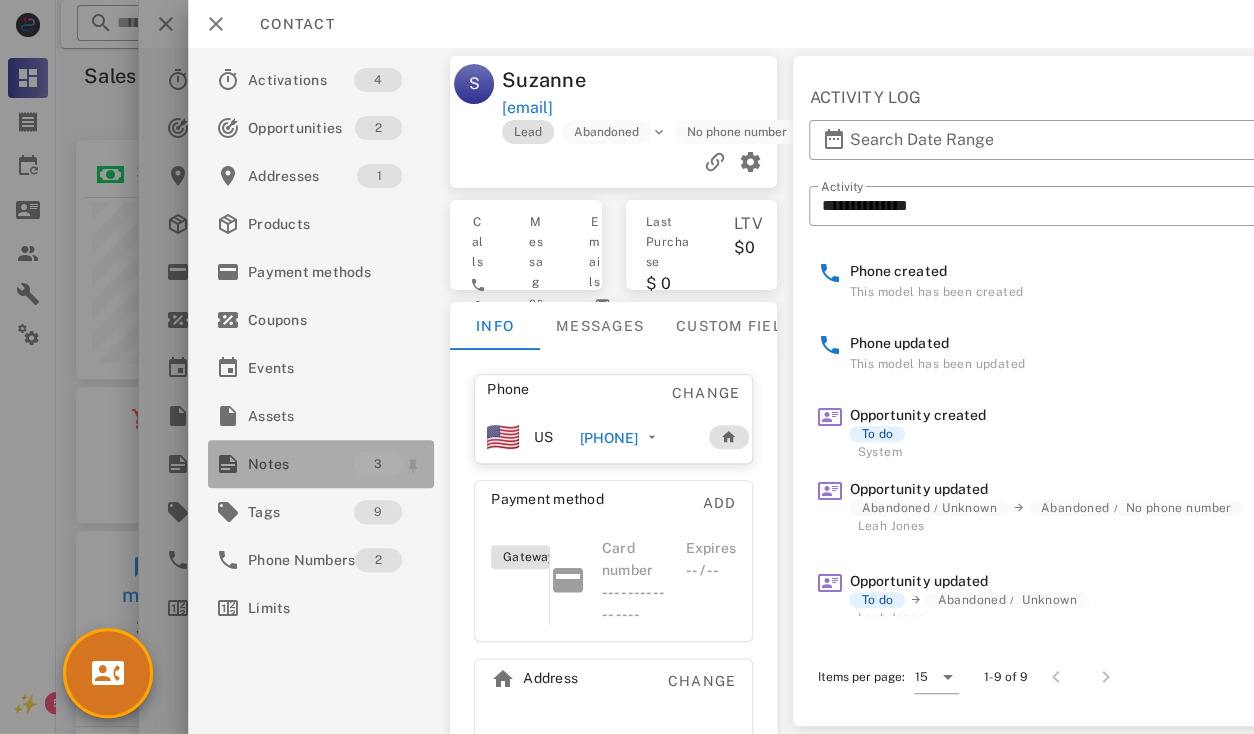 click on "Notes" at bounding box center (301, 464) 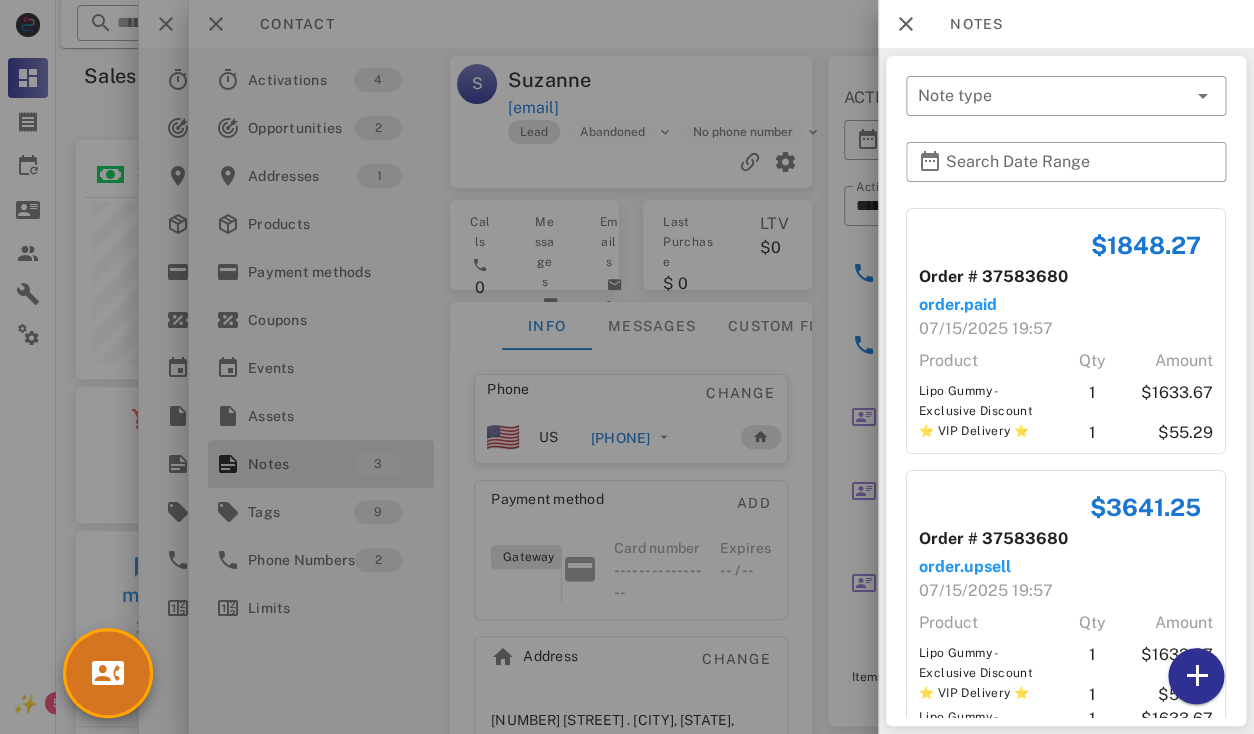 scroll, scrollTop: 410, scrollLeft: 0, axis: vertical 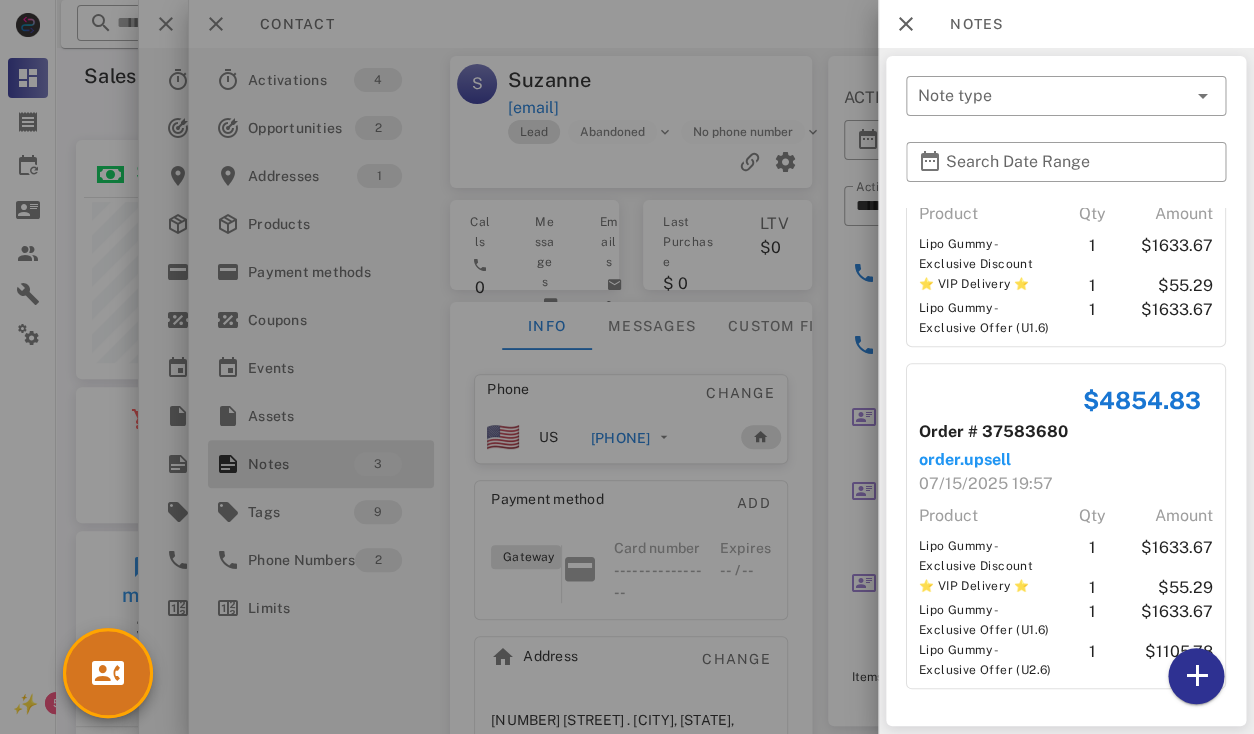 click at bounding box center (627, 367) 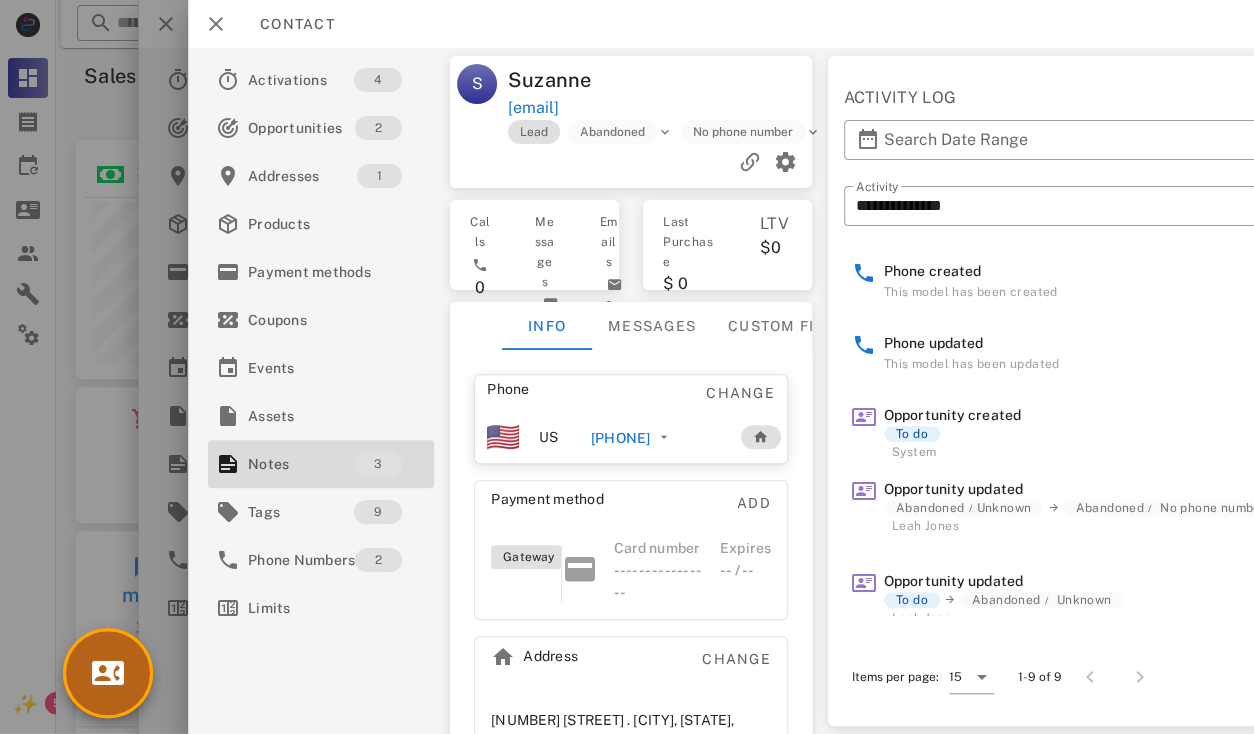 click at bounding box center [108, 673] 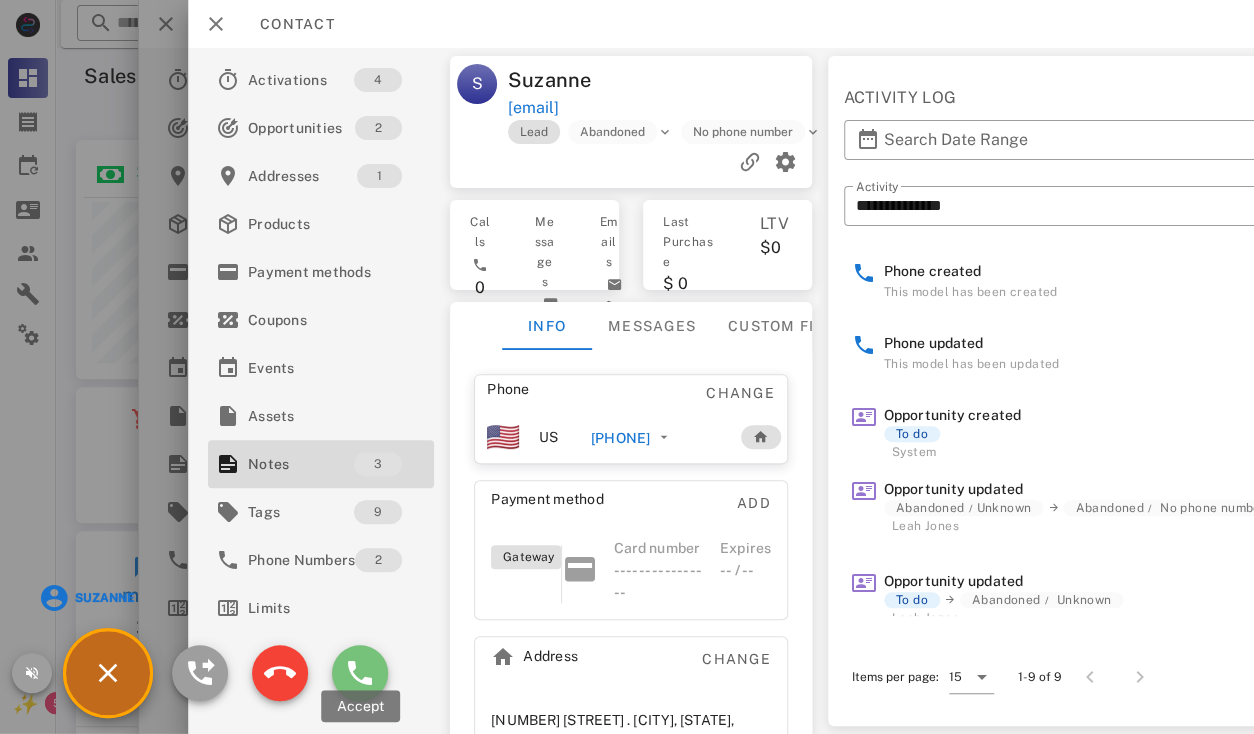 click at bounding box center (360, 673) 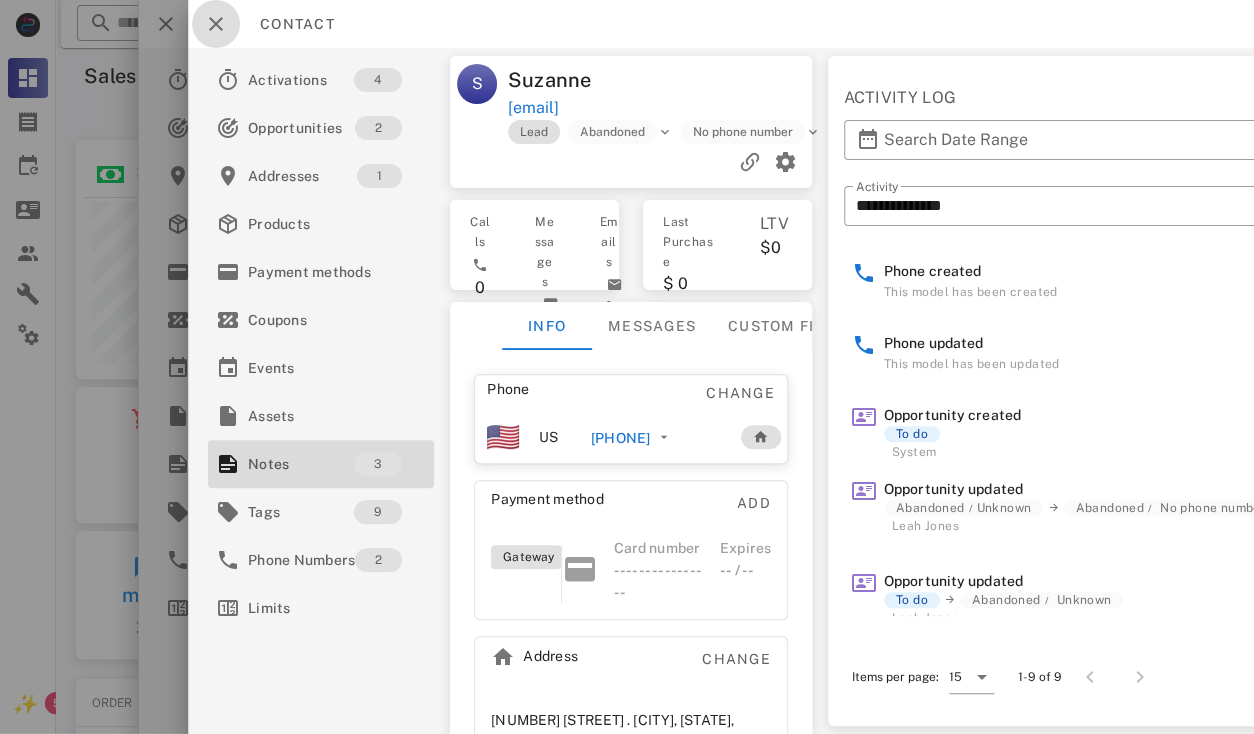 click at bounding box center (216, 24) 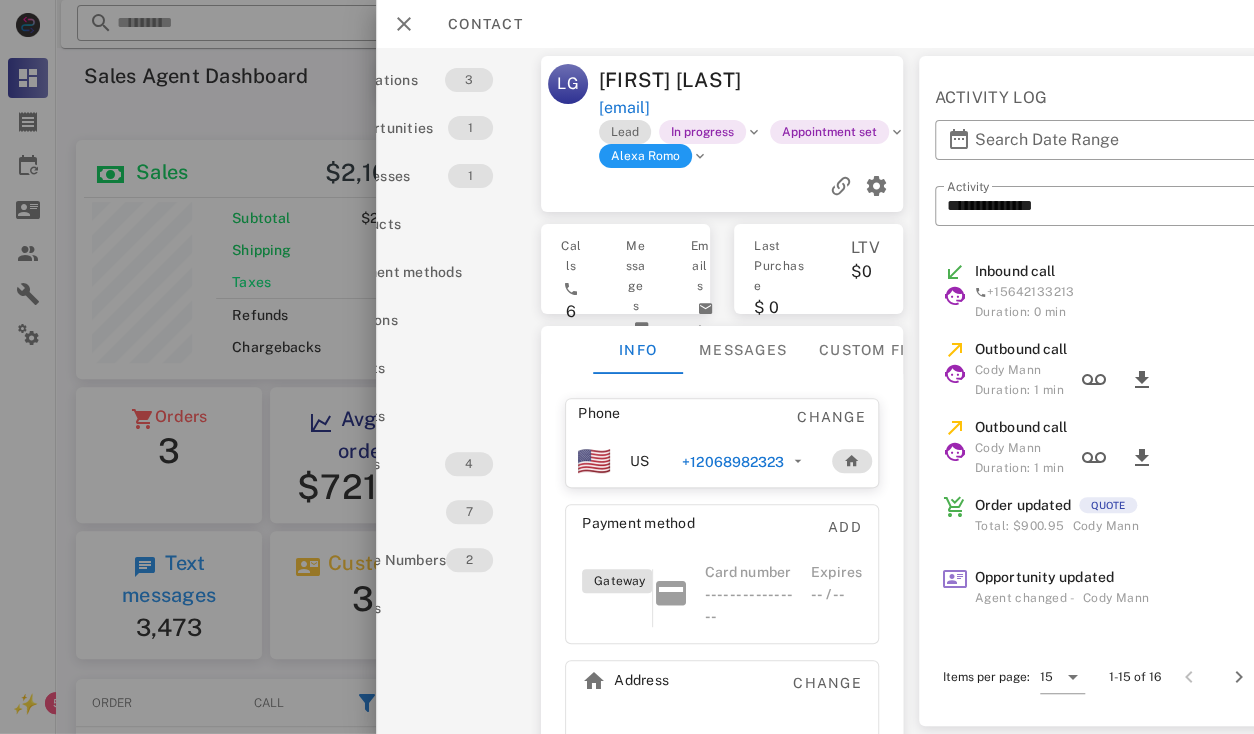 scroll, scrollTop: 0, scrollLeft: 354, axis: horizontal 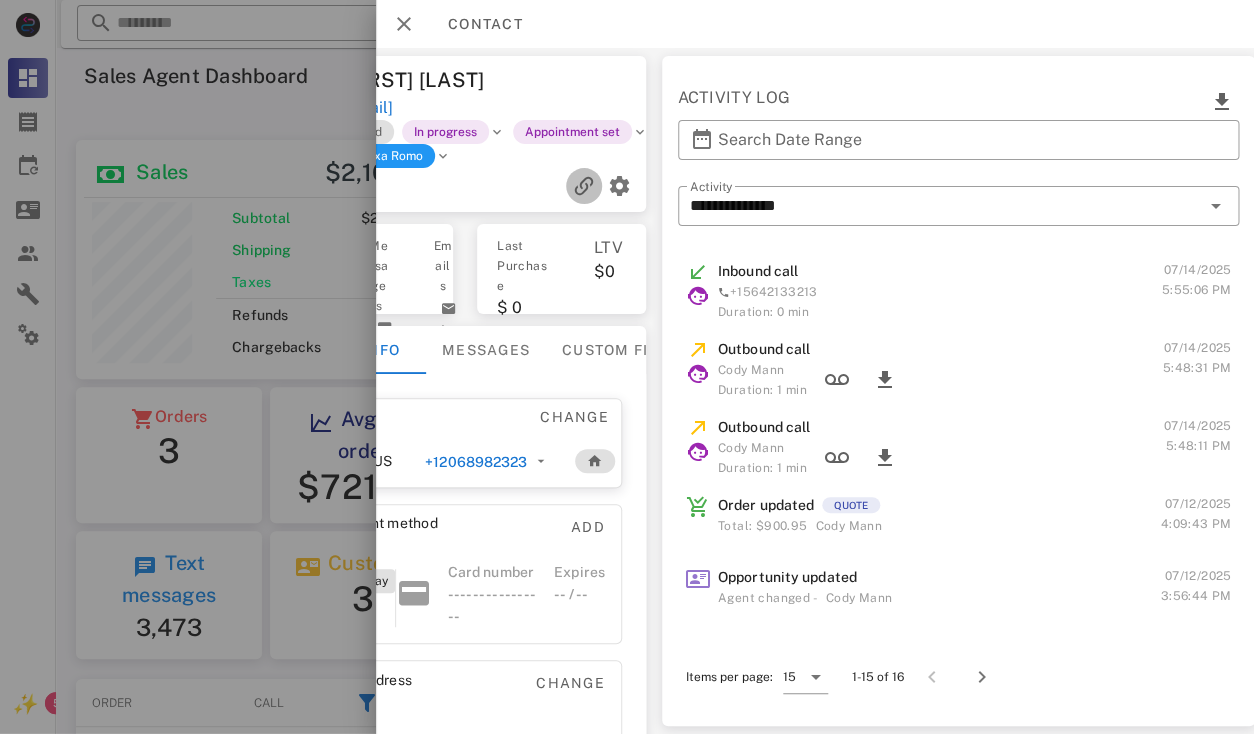 click at bounding box center (584, 186) 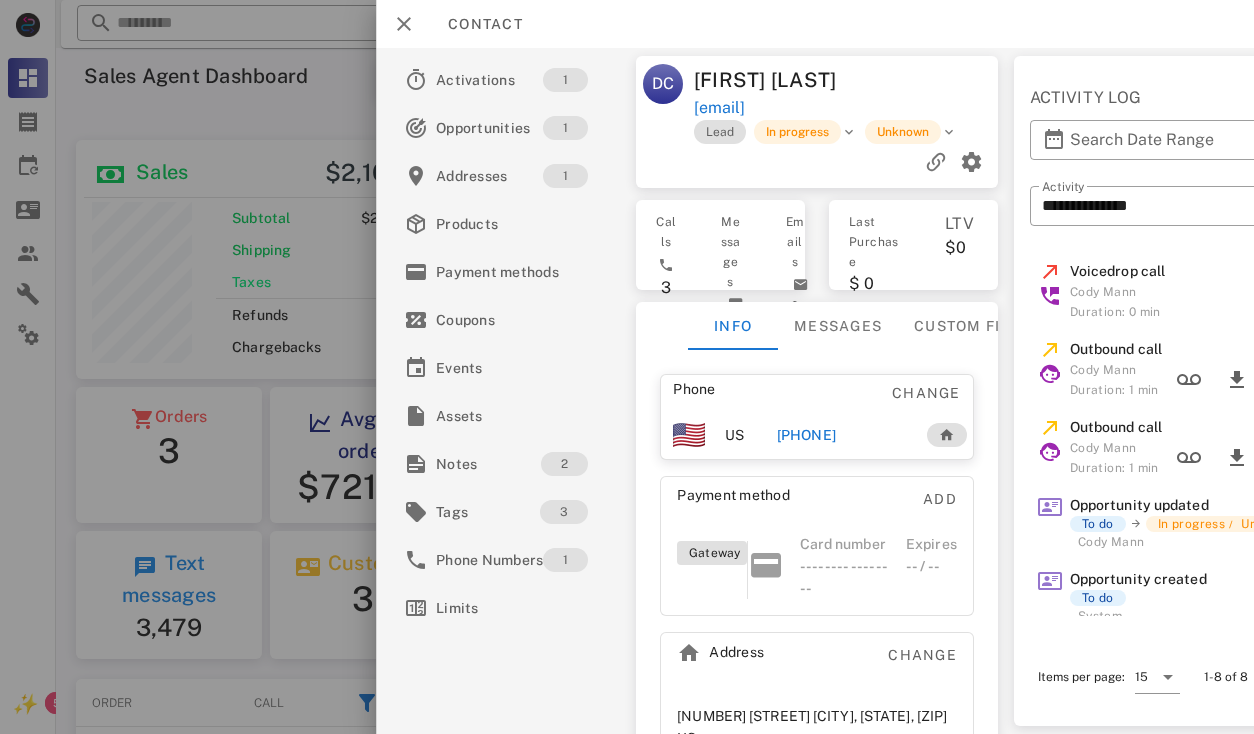 scroll, scrollTop: 0, scrollLeft: 0, axis: both 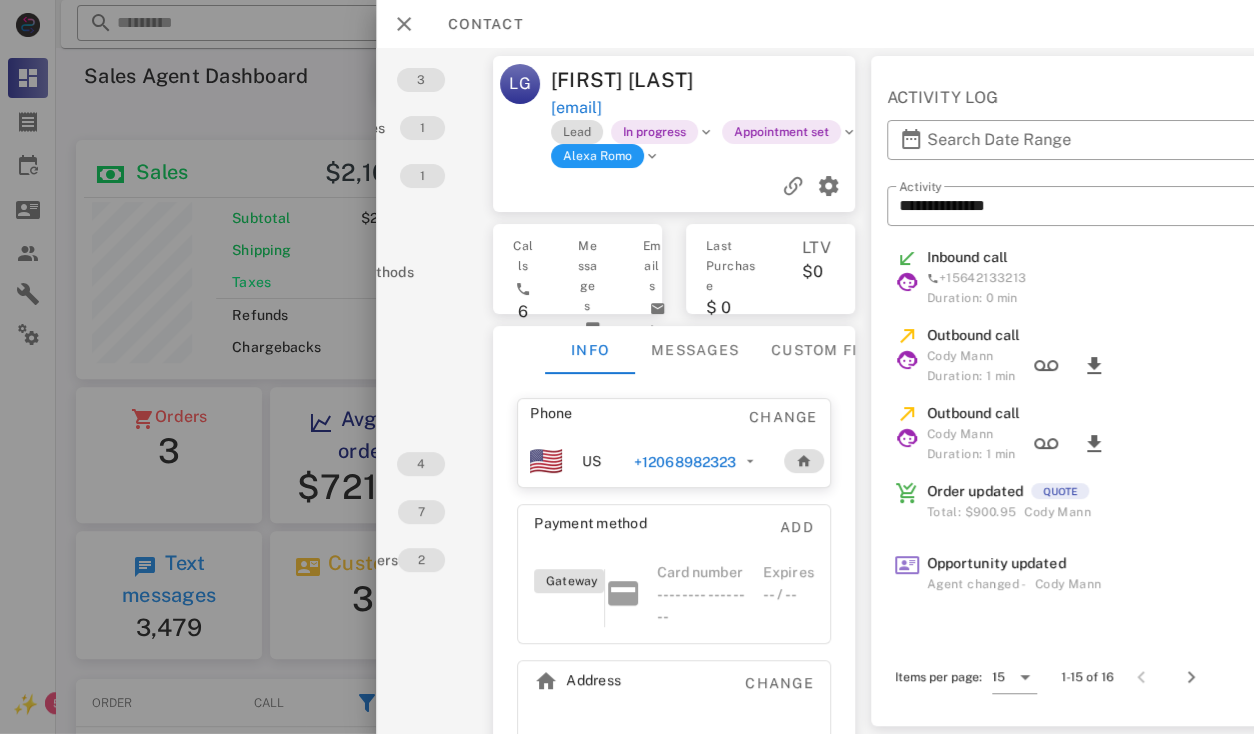 click on "+12068982323" at bounding box center [685, 462] 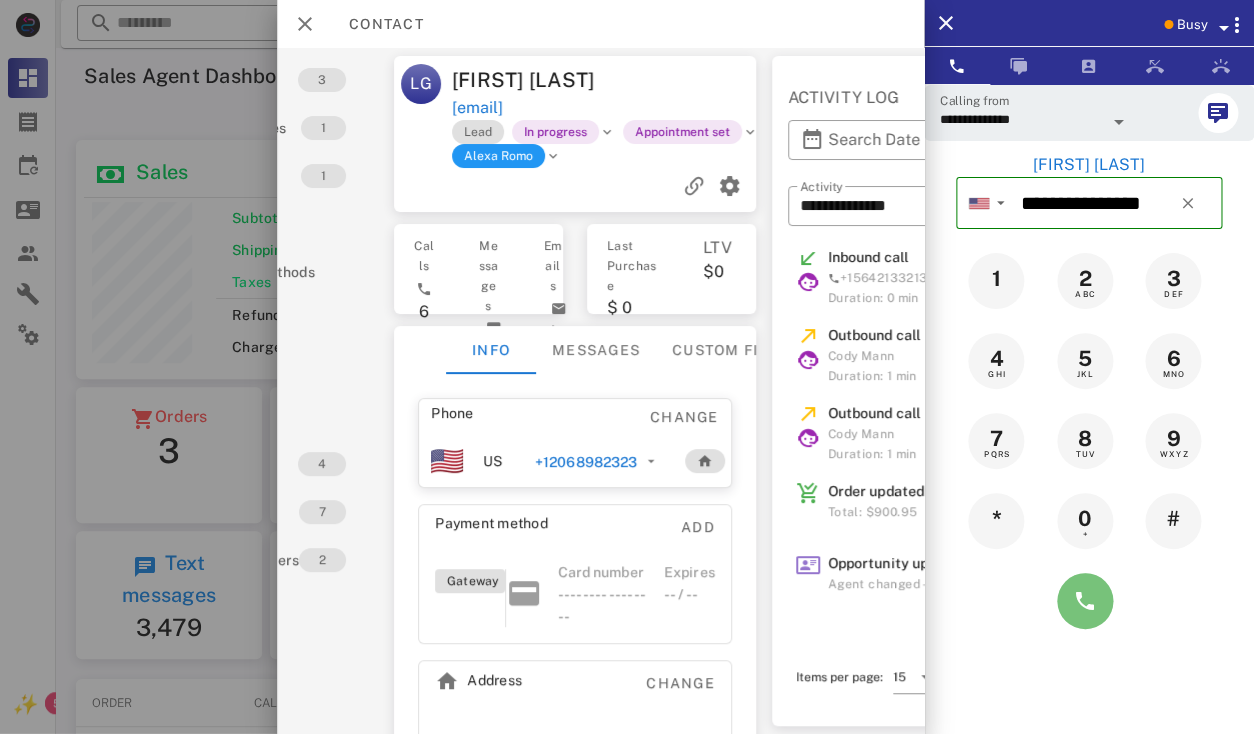 click at bounding box center (1085, 601) 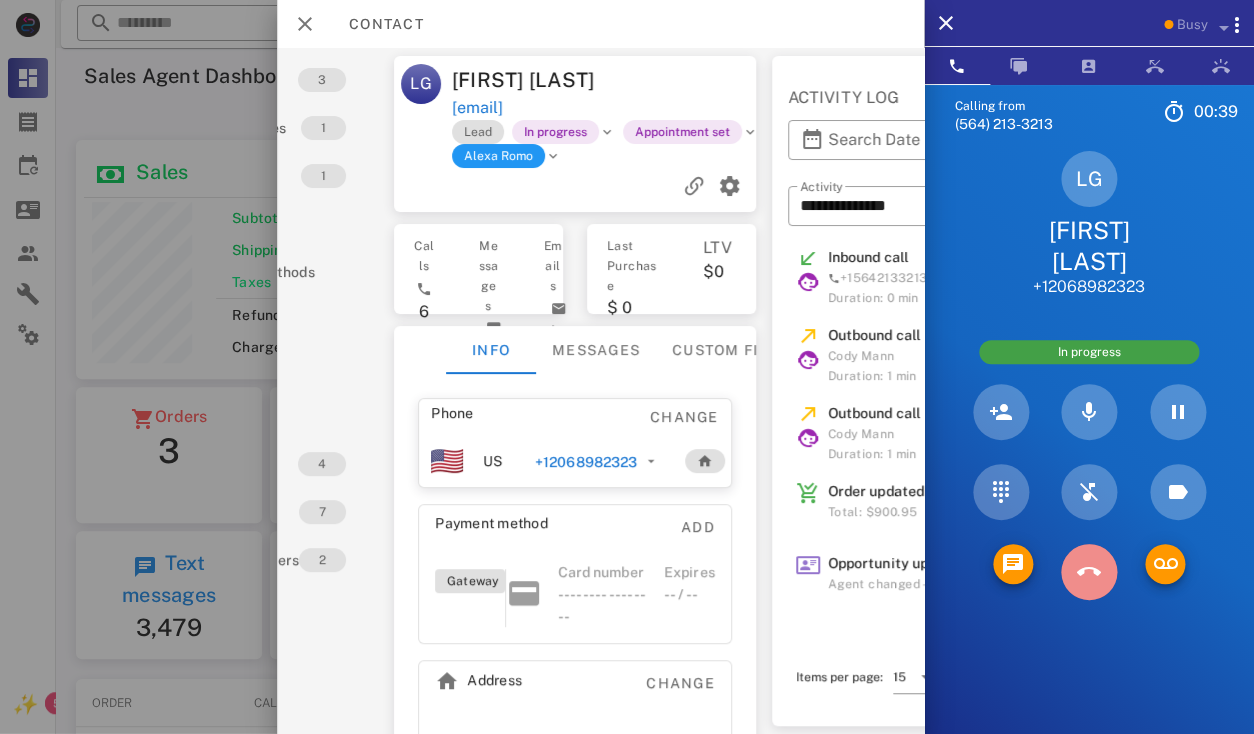 click at bounding box center (1089, 572) 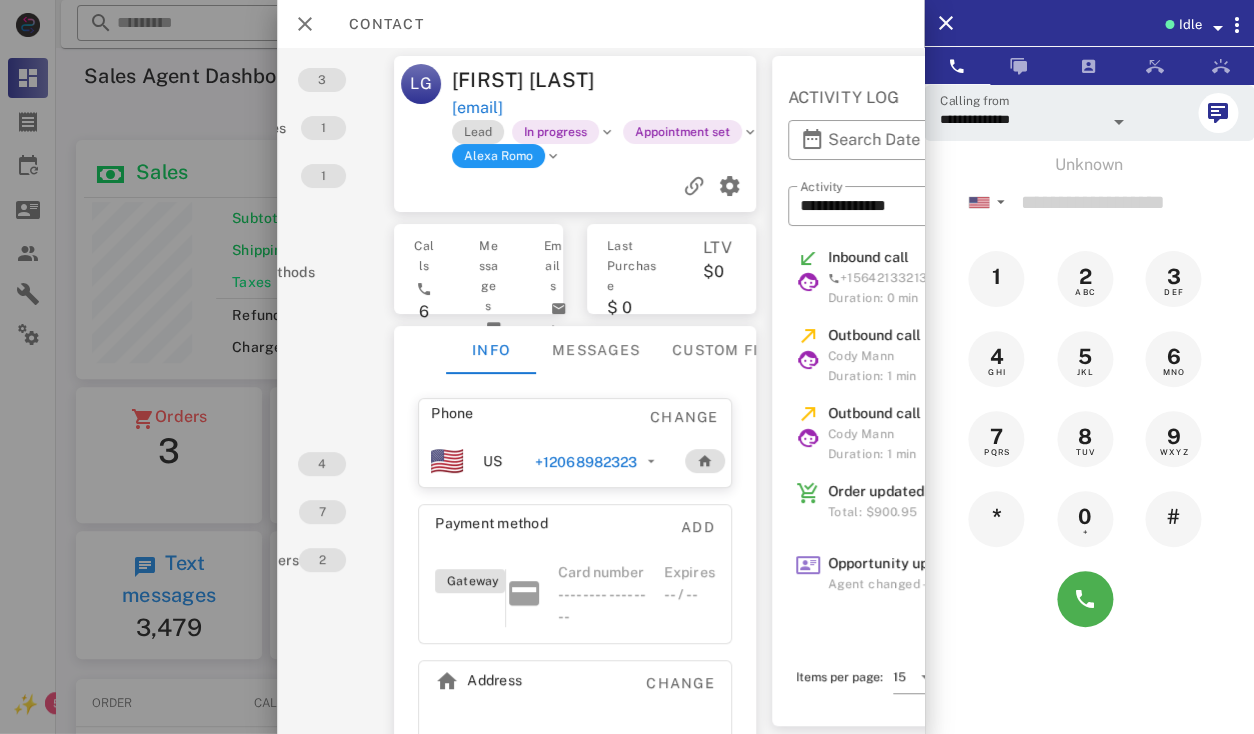 click on "+12068982323" at bounding box center (586, 462) 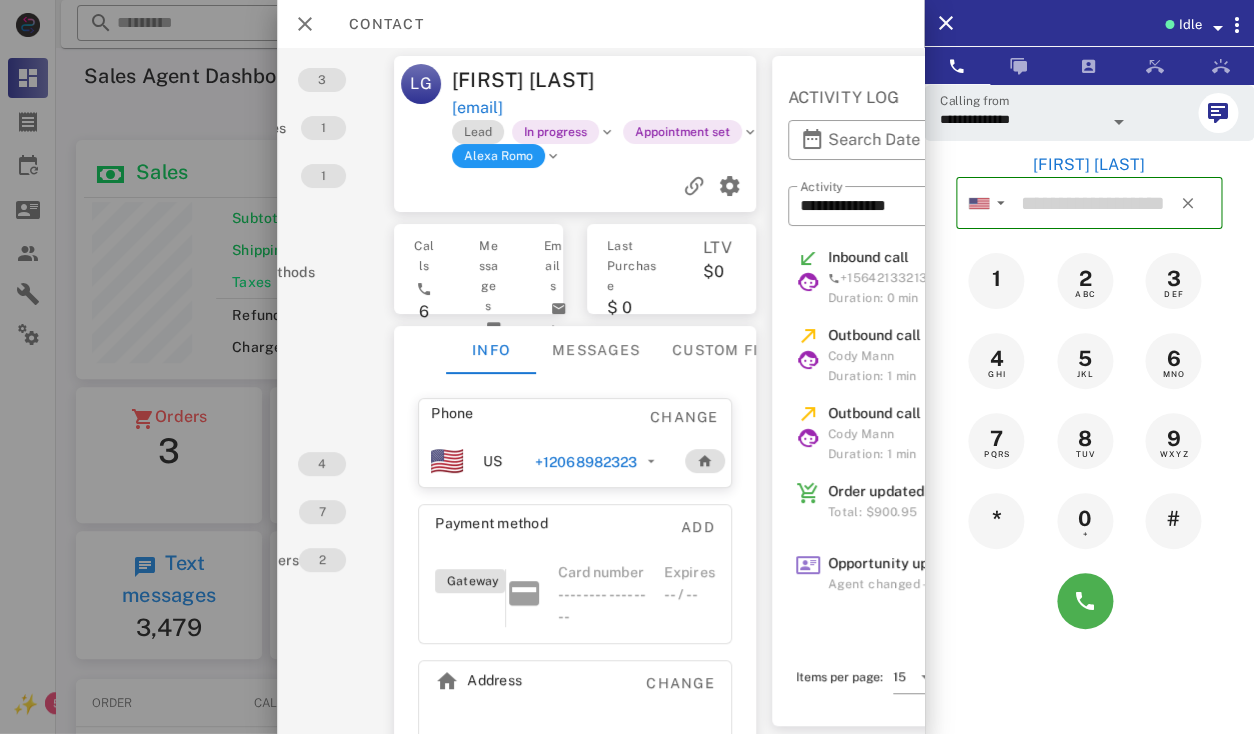 type on "**********" 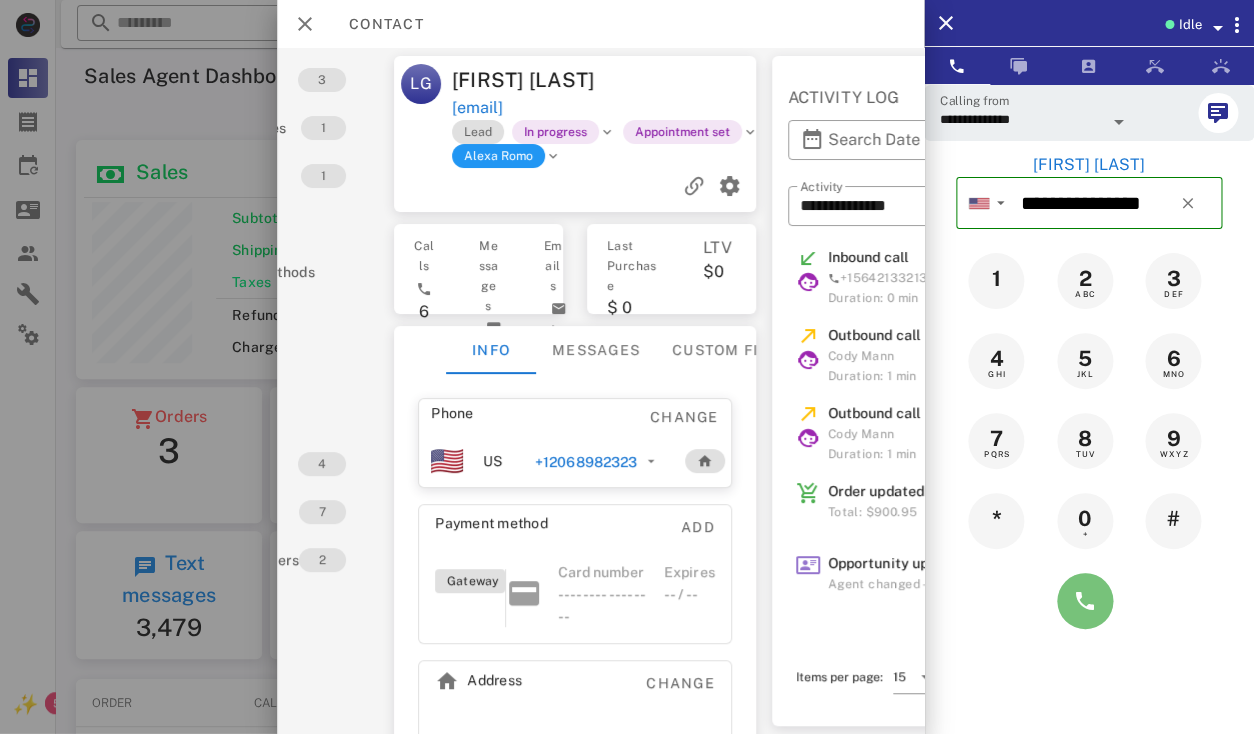 click at bounding box center (1085, 601) 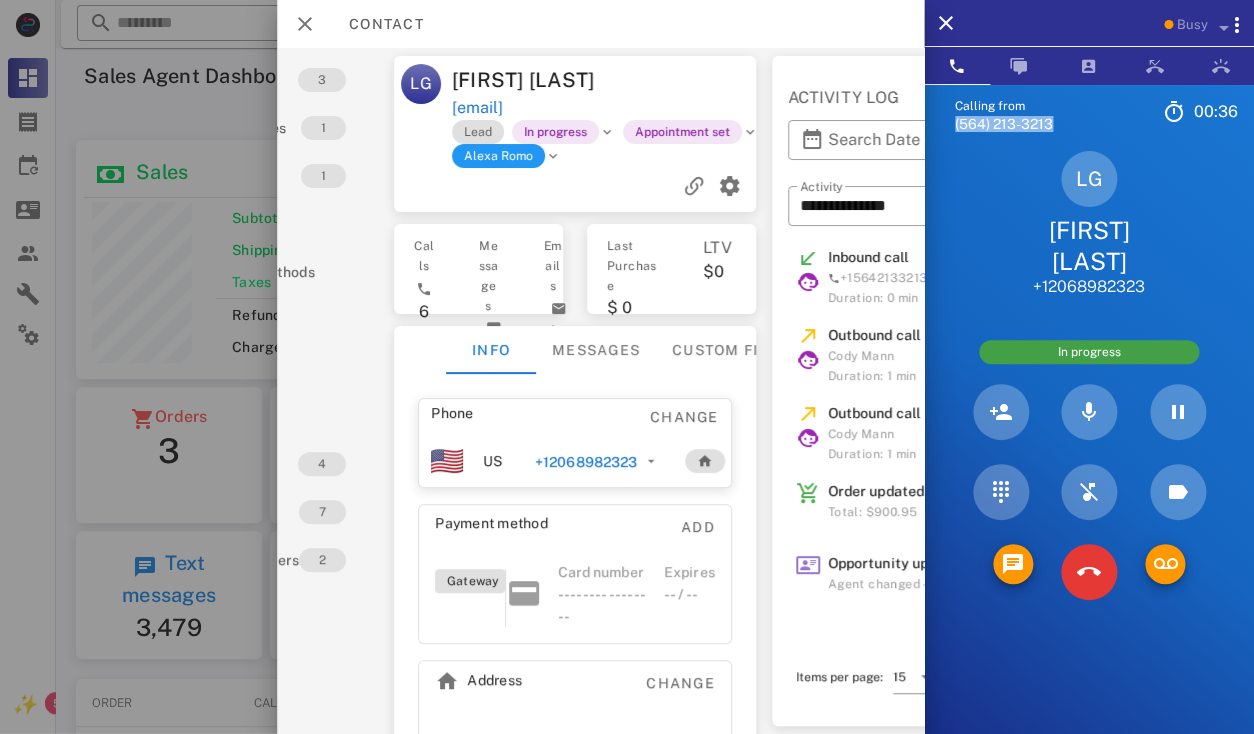 copy on "(564) 213-3213" 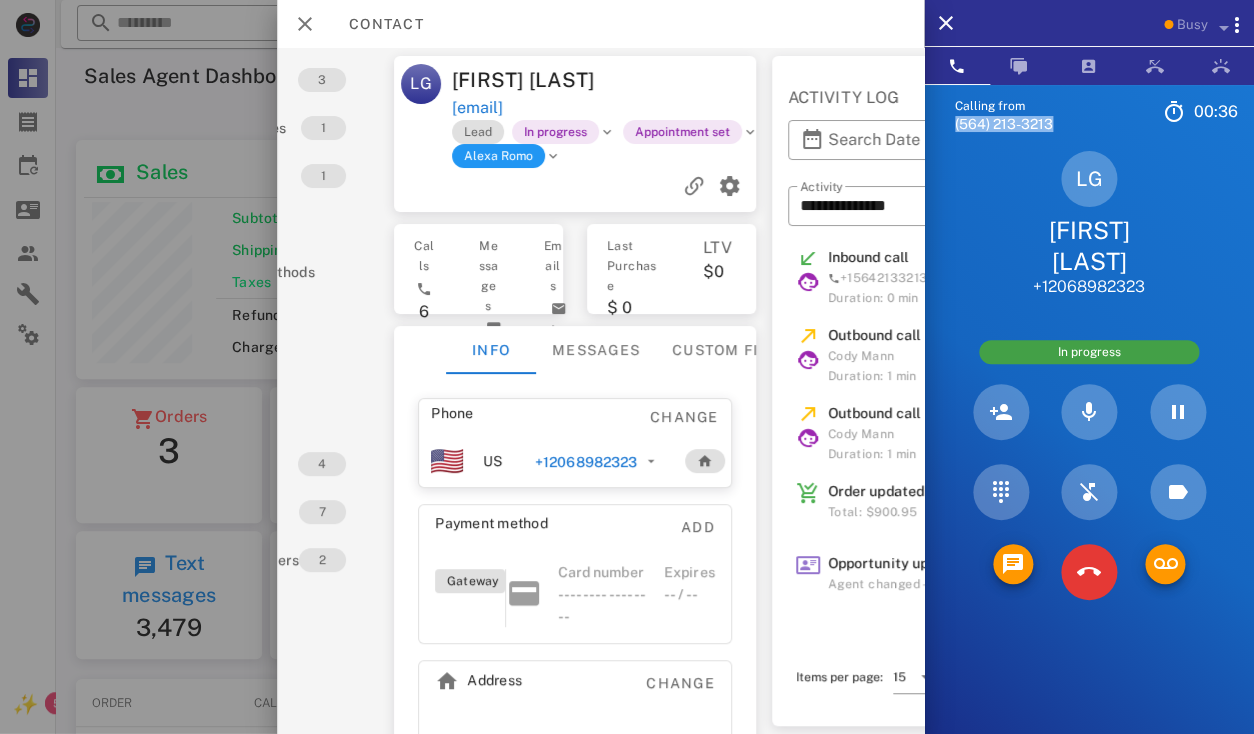 drag, startPoint x: 1057, startPoint y: 120, endPoint x: 956, endPoint y: 125, distance: 101.12369 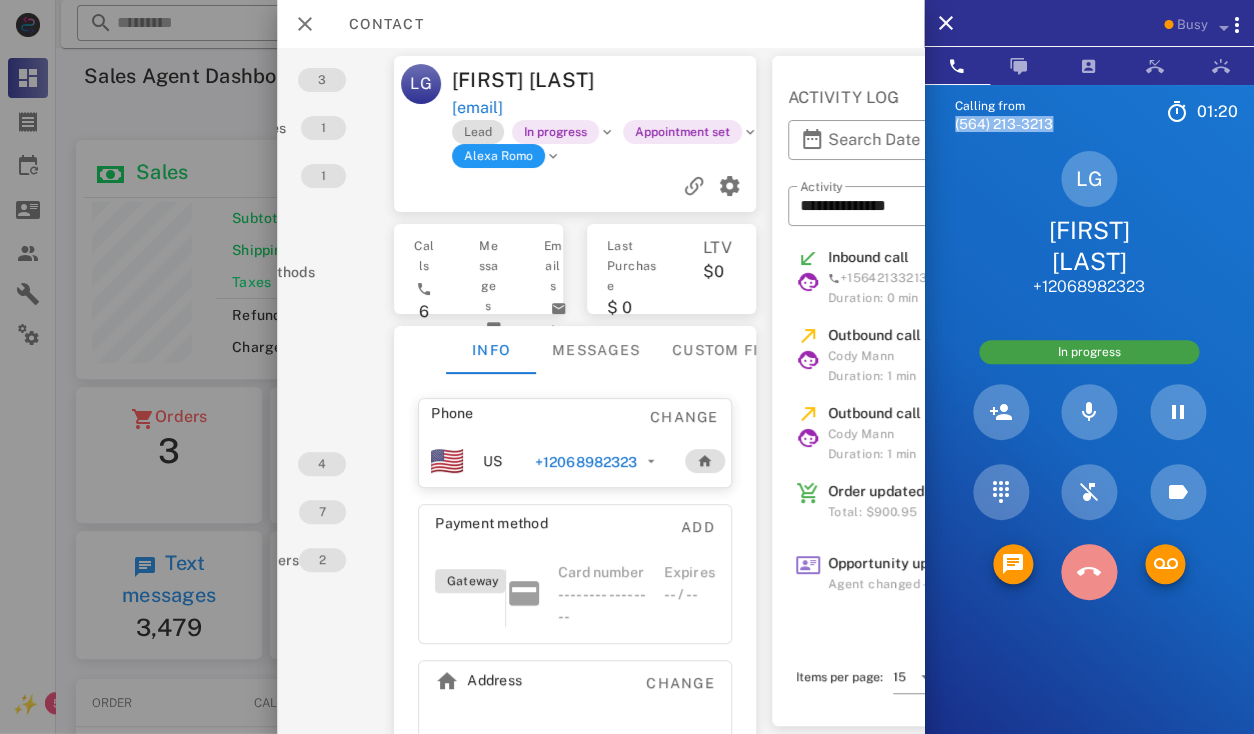 click at bounding box center (1089, 572) 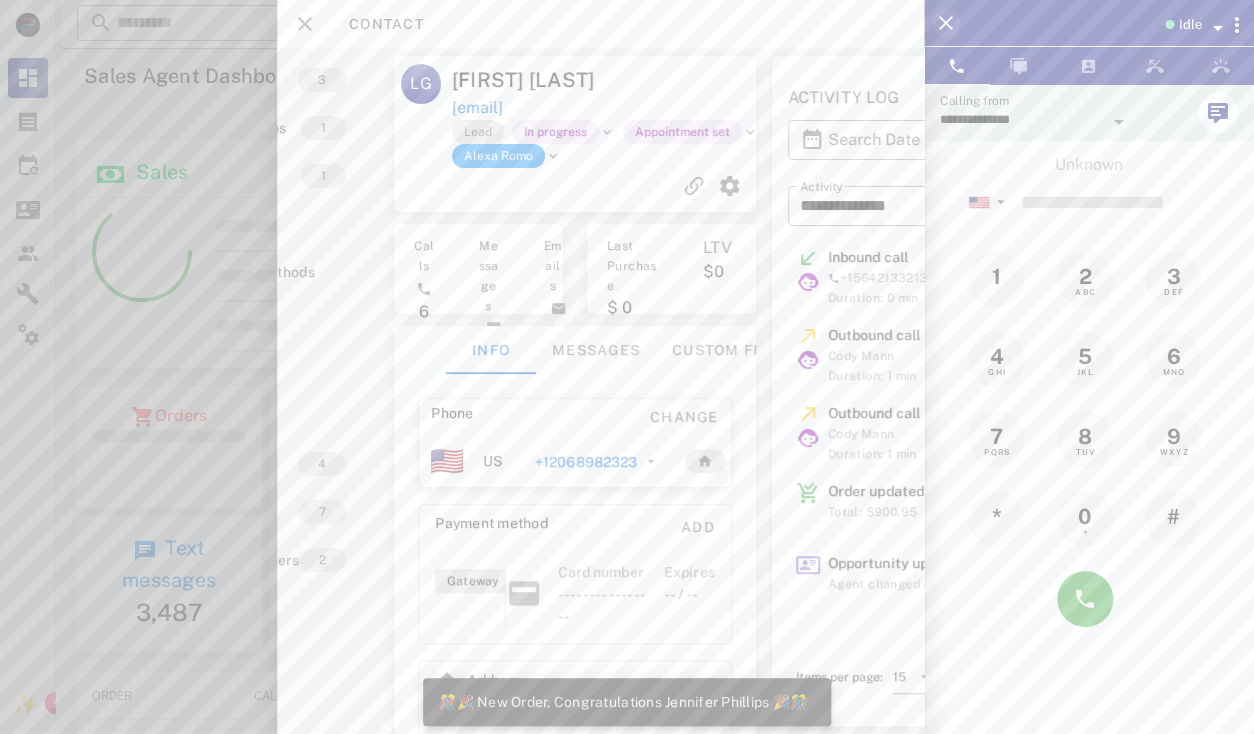 scroll, scrollTop: 999759, scrollLeft: 999619, axis: both 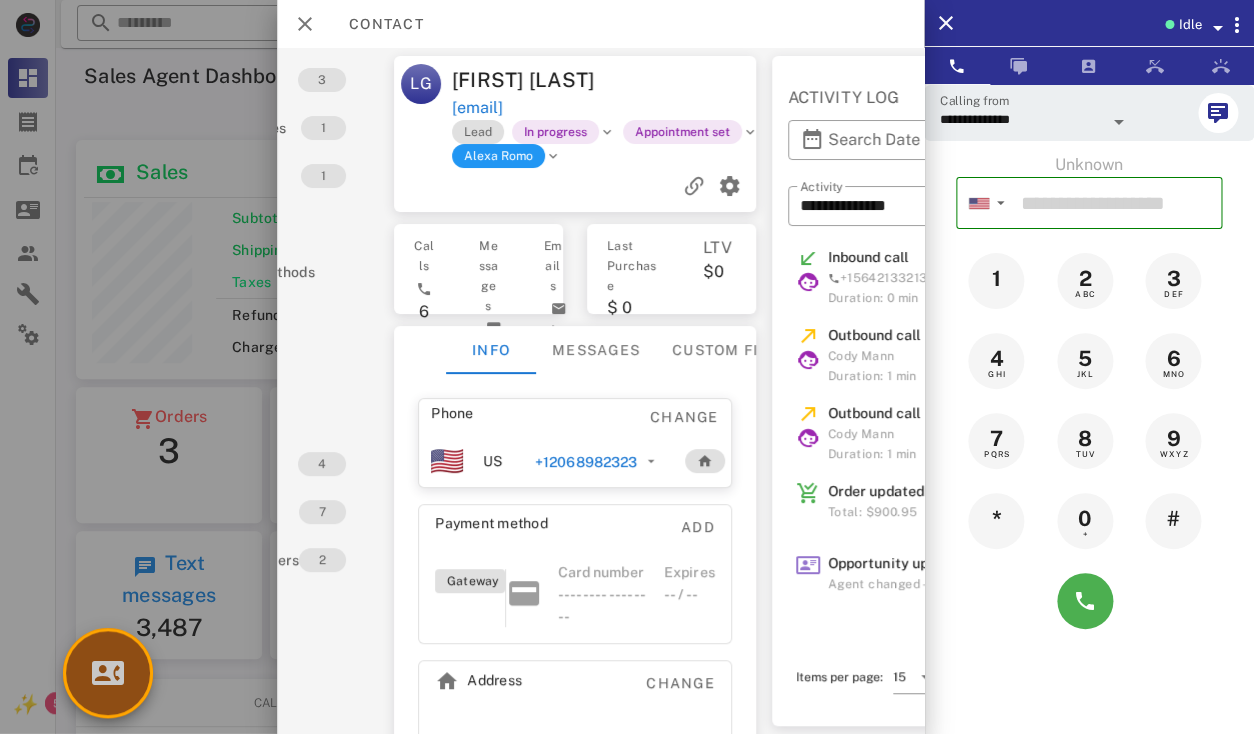 click at bounding box center (108, 673) 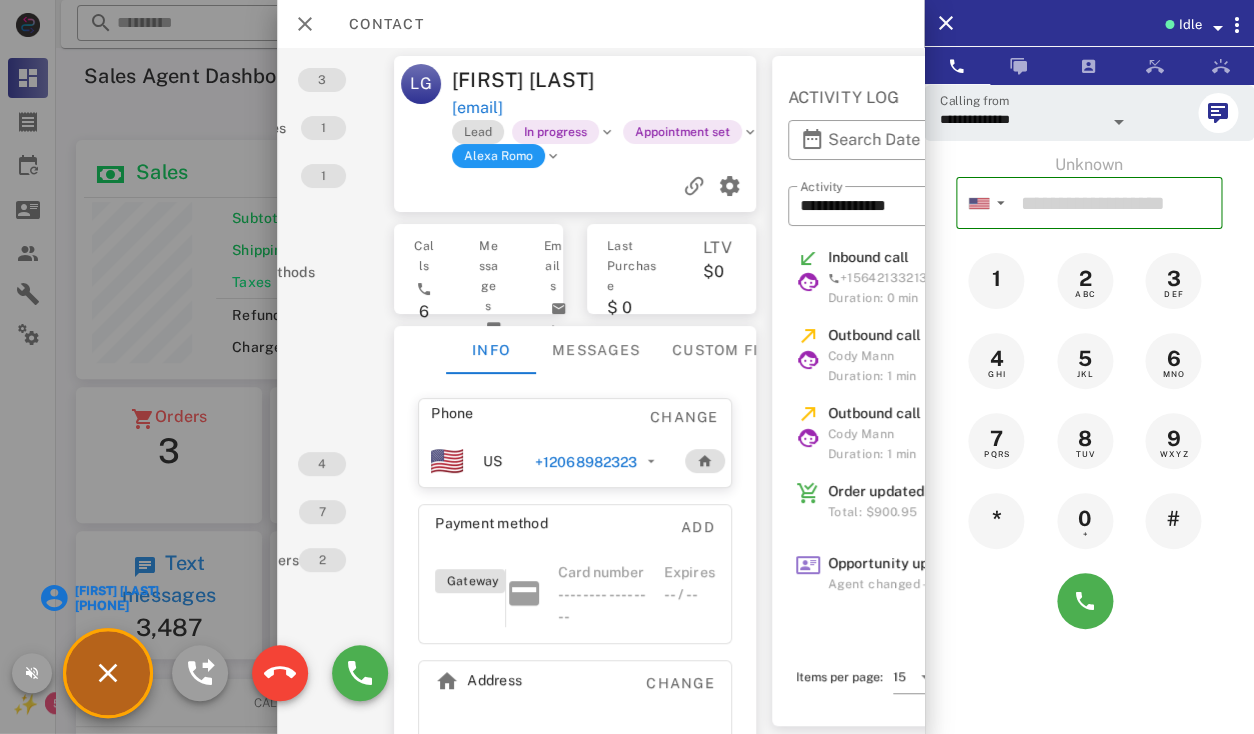 click on "[FIRST] [LAST]" at bounding box center (116, 591) 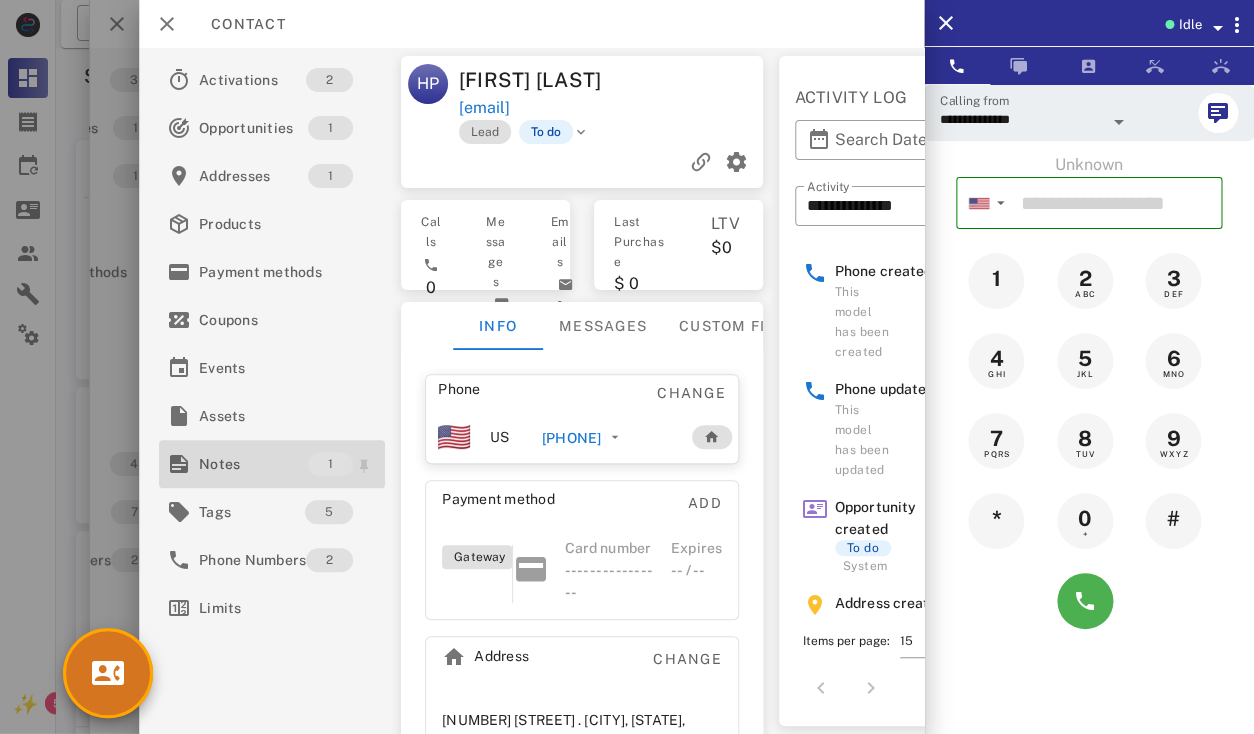 click on "Notes" at bounding box center (253, 464) 